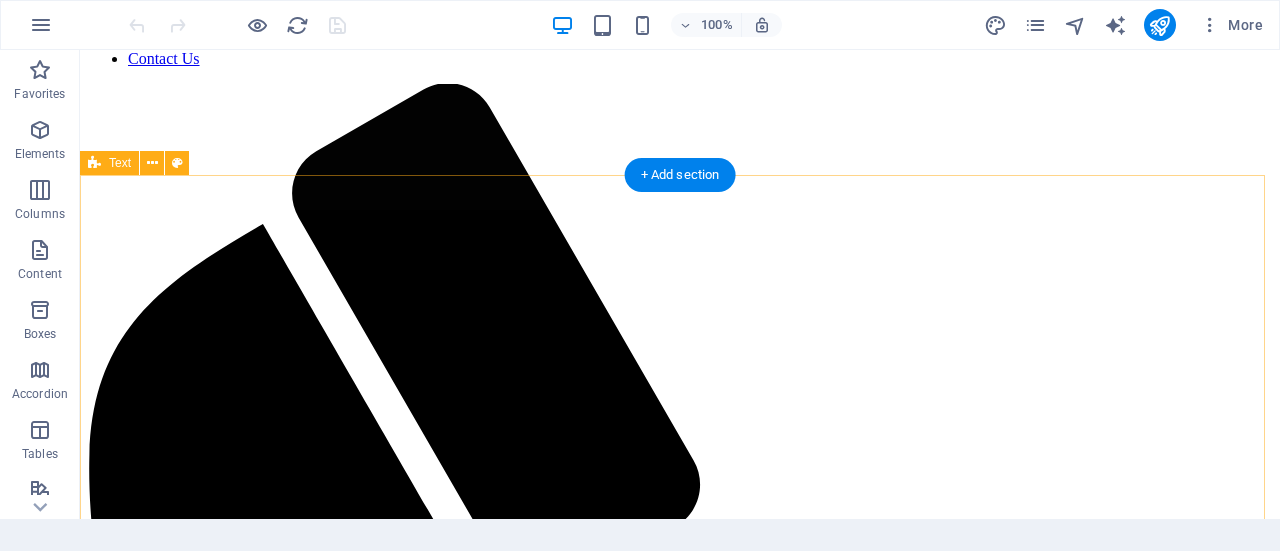 scroll, scrollTop: 538, scrollLeft: 0, axis: vertical 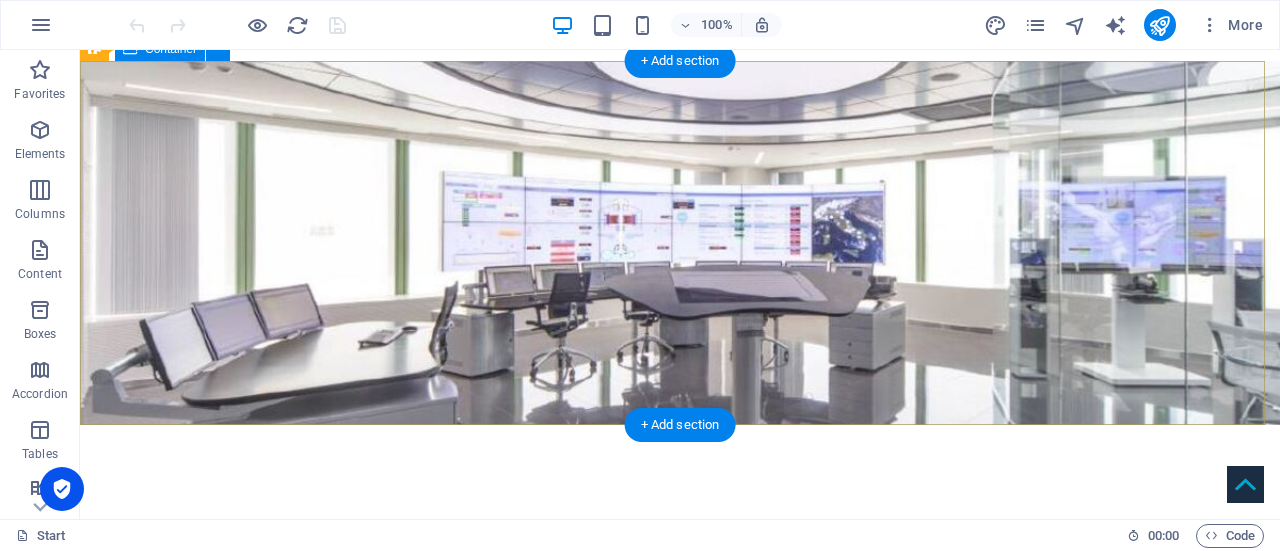 click on "[DOMAIN_NAME] A  company dedicated in  DCS  control systems and automation services." at bounding box center (680, 637) 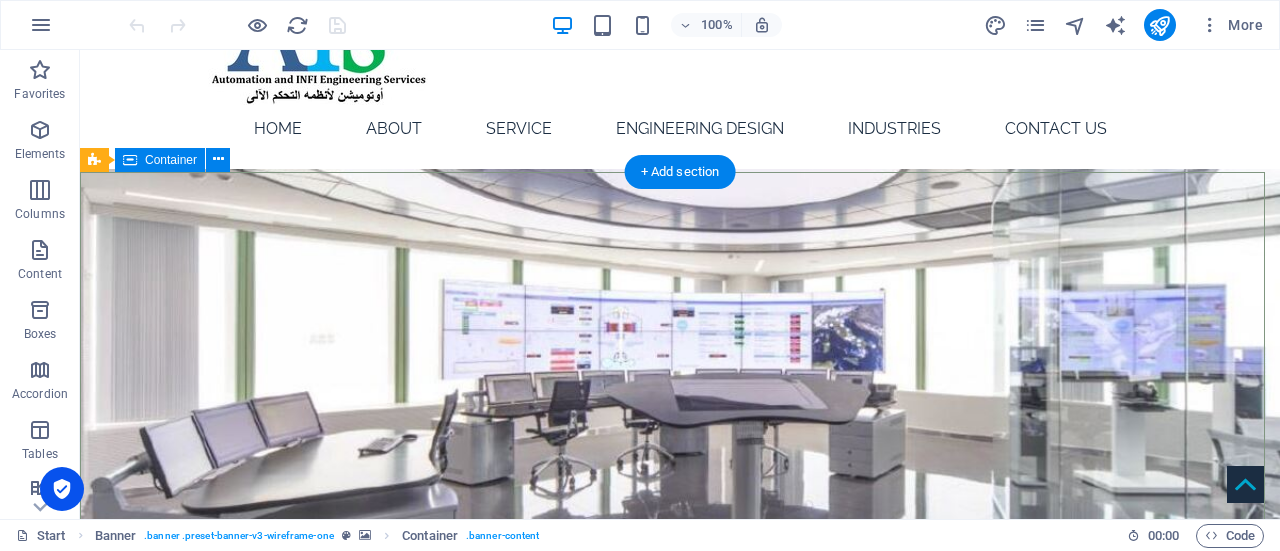 scroll, scrollTop: 130, scrollLeft: 0, axis: vertical 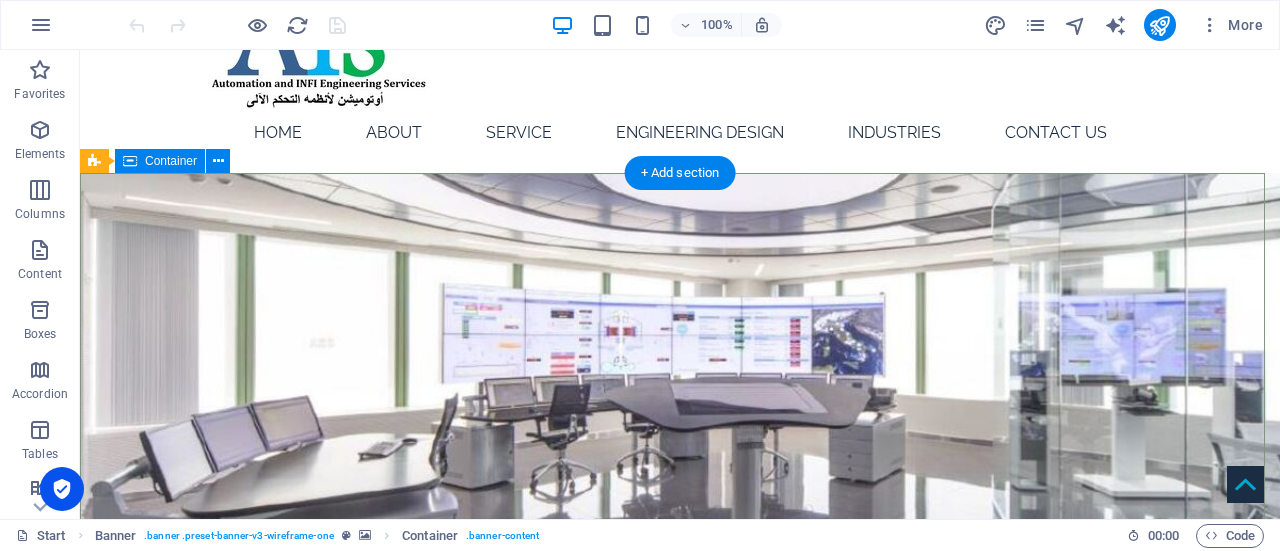 click on "[DOMAIN_NAME] A  company dedicated in  DCS  control systems and automation services." at bounding box center (680, 749) 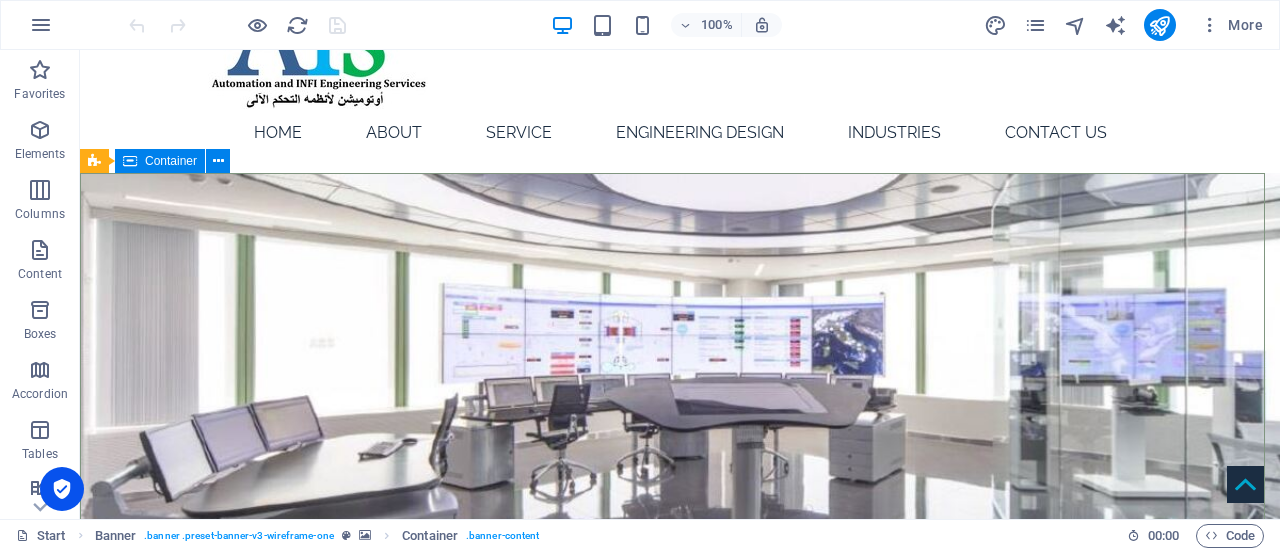 click on "Container" at bounding box center (171, 161) 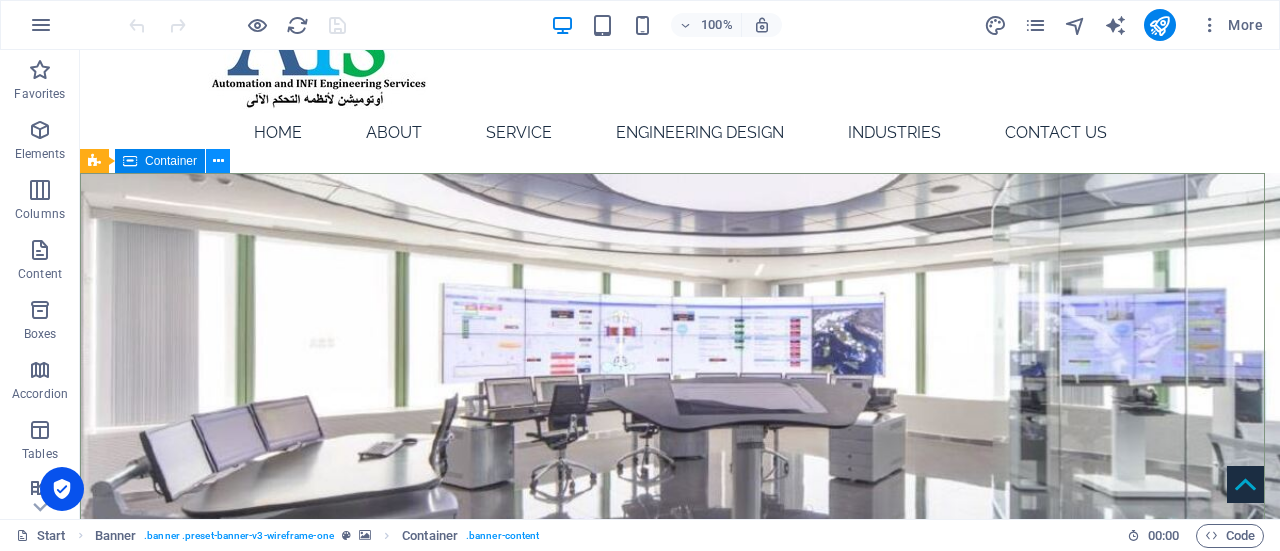 click at bounding box center [218, 161] 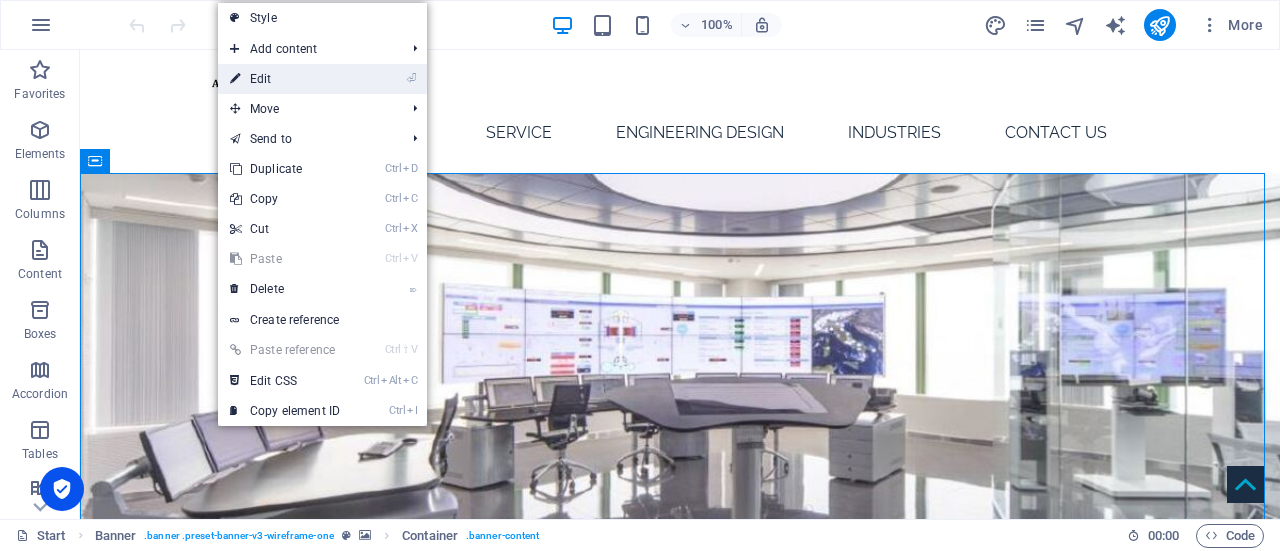 click on "⏎  Edit" at bounding box center (285, 79) 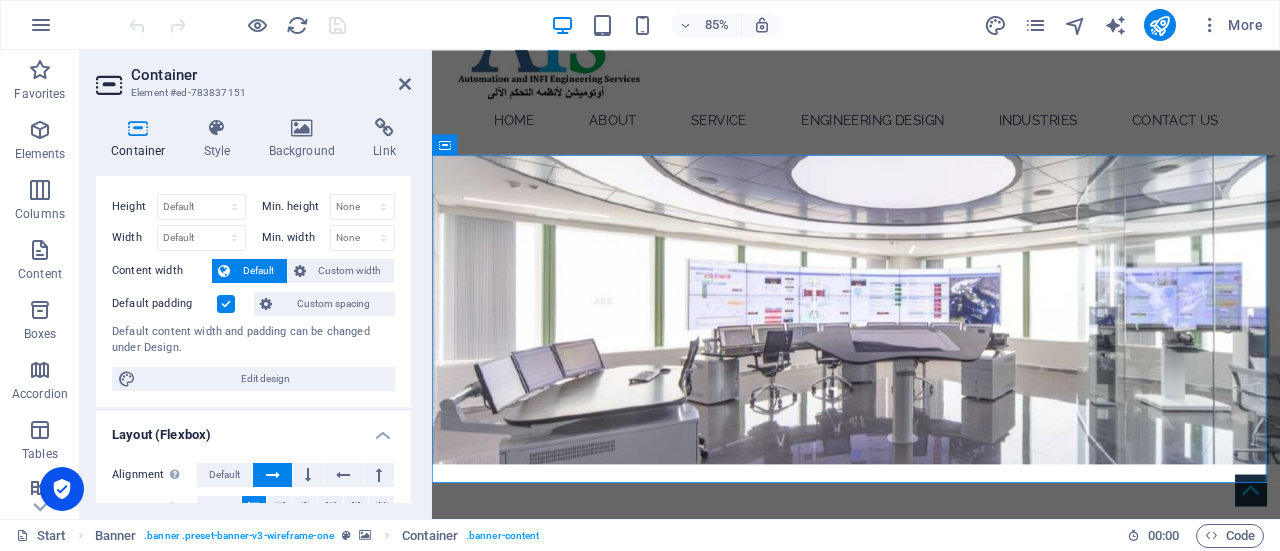 scroll, scrollTop: 0, scrollLeft: 0, axis: both 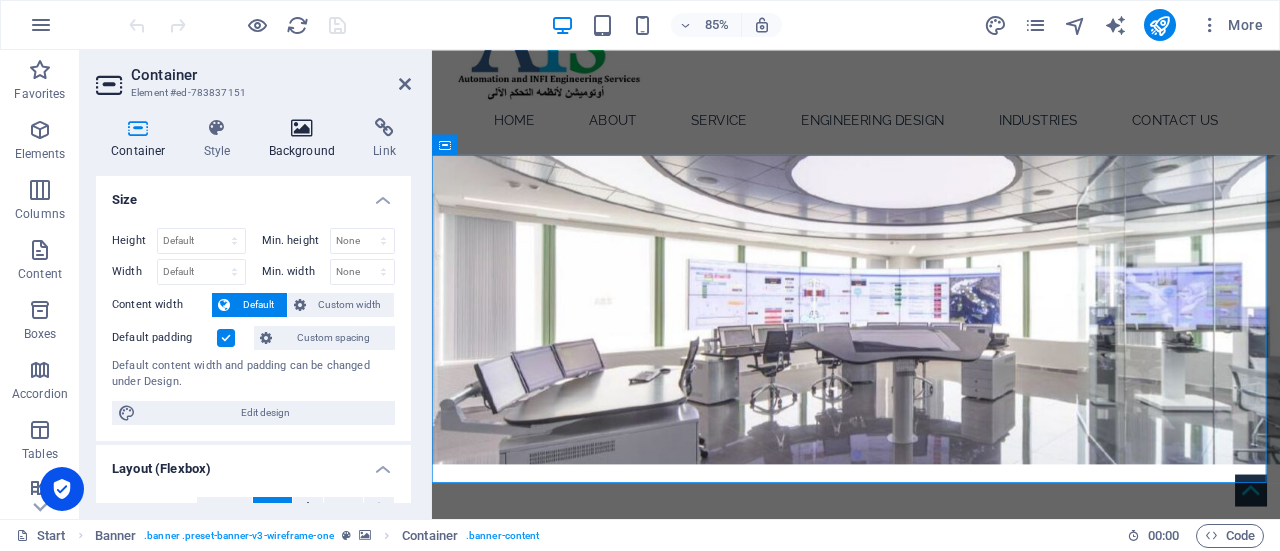 click at bounding box center [302, 128] 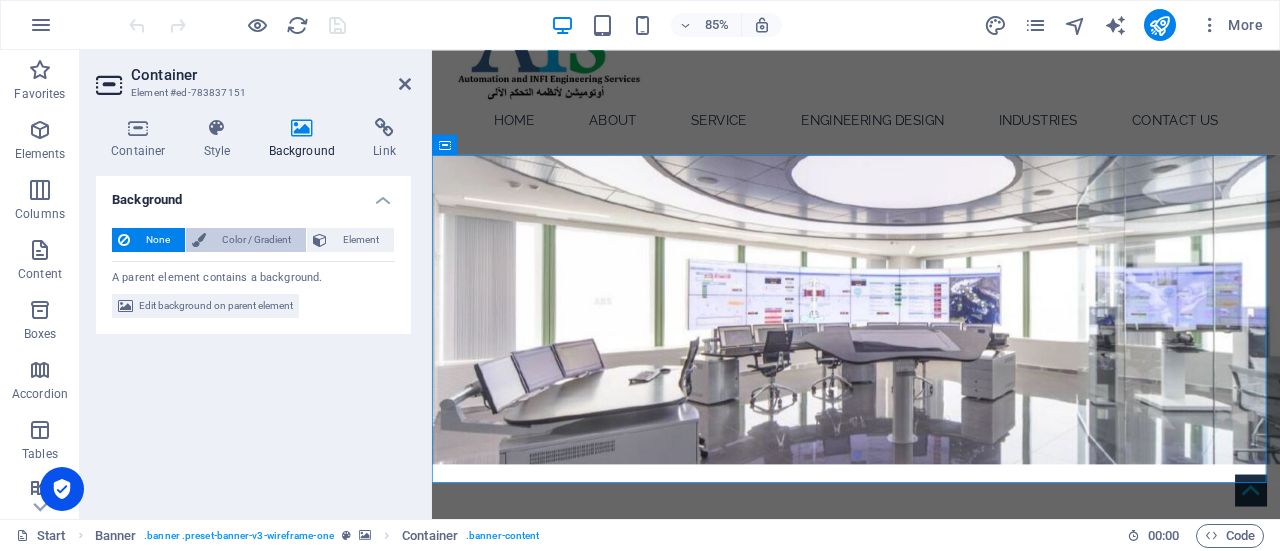 click on "Color / Gradient" at bounding box center [256, 240] 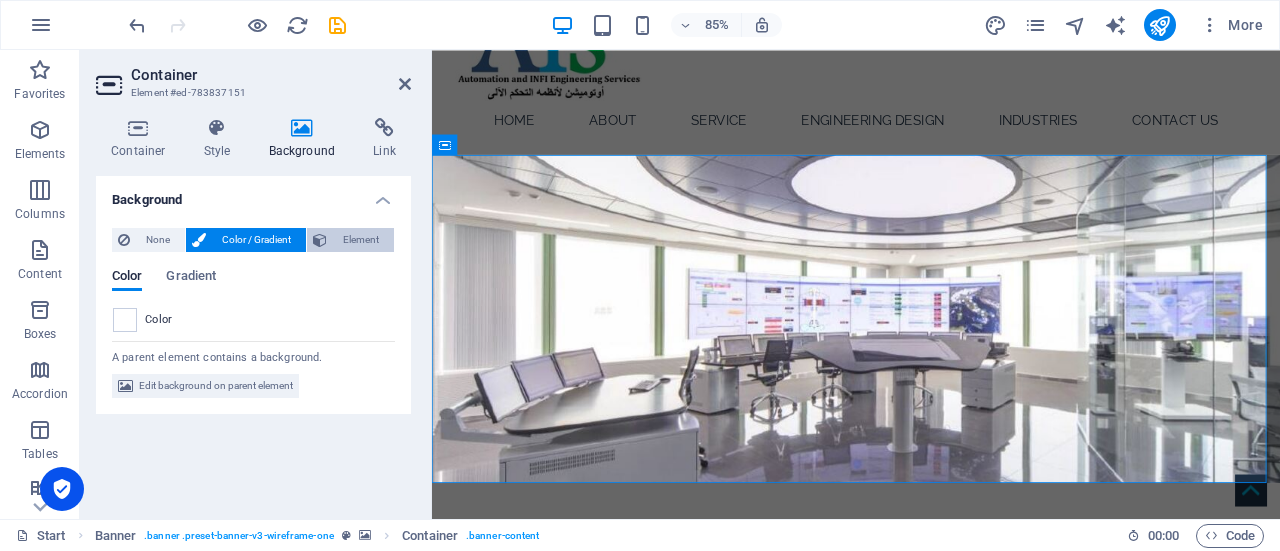 click on "Element" at bounding box center (360, 240) 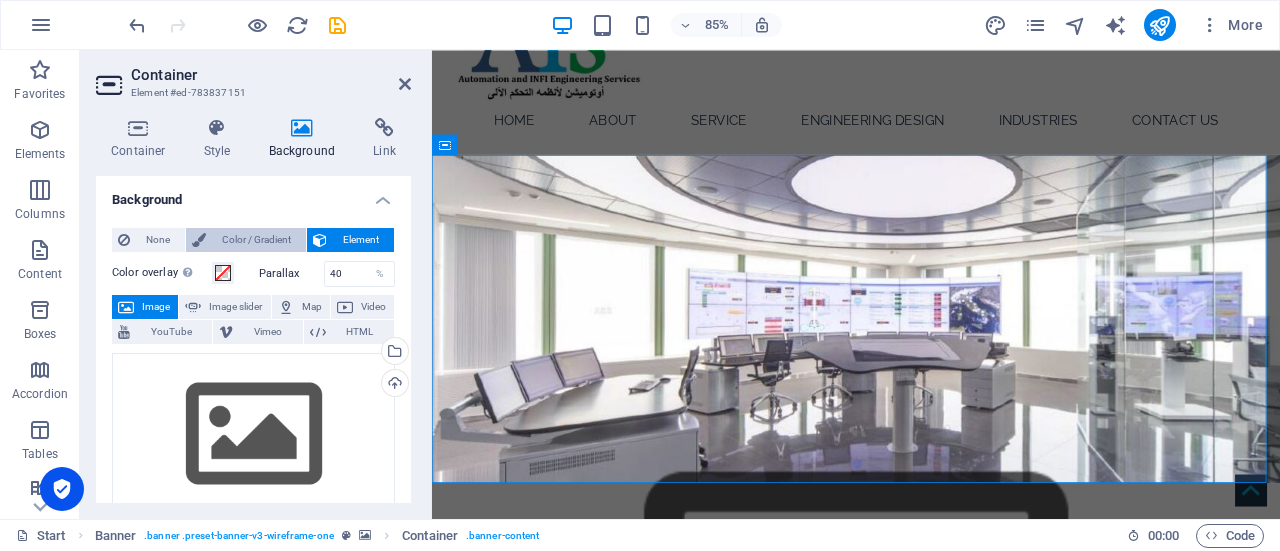 click on "Color / Gradient" at bounding box center [256, 240] 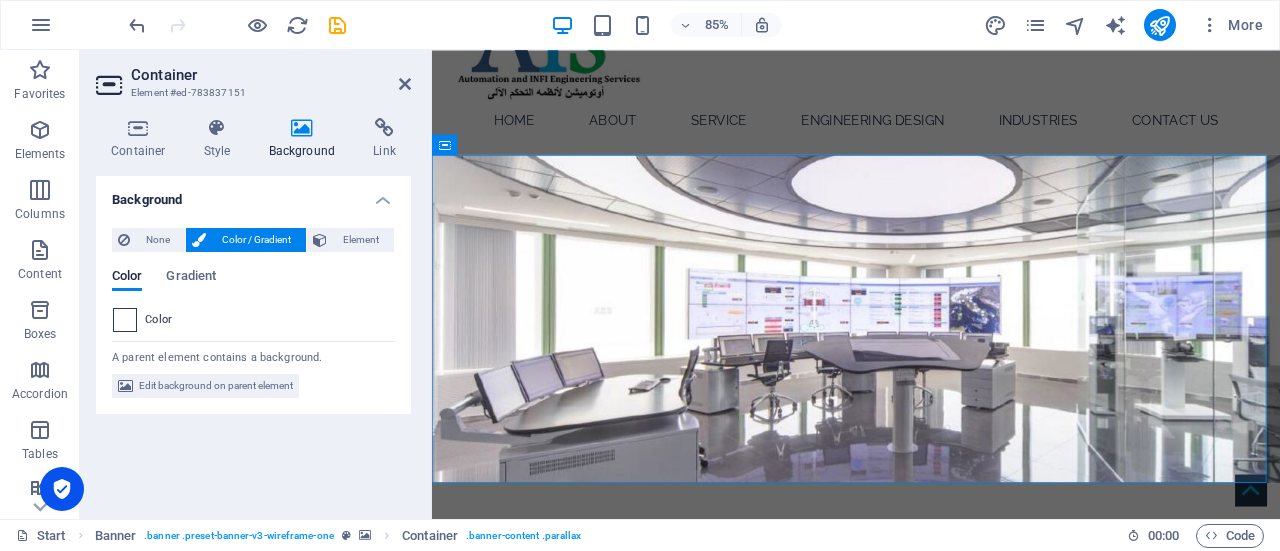 click at bounding box center (125, 320) 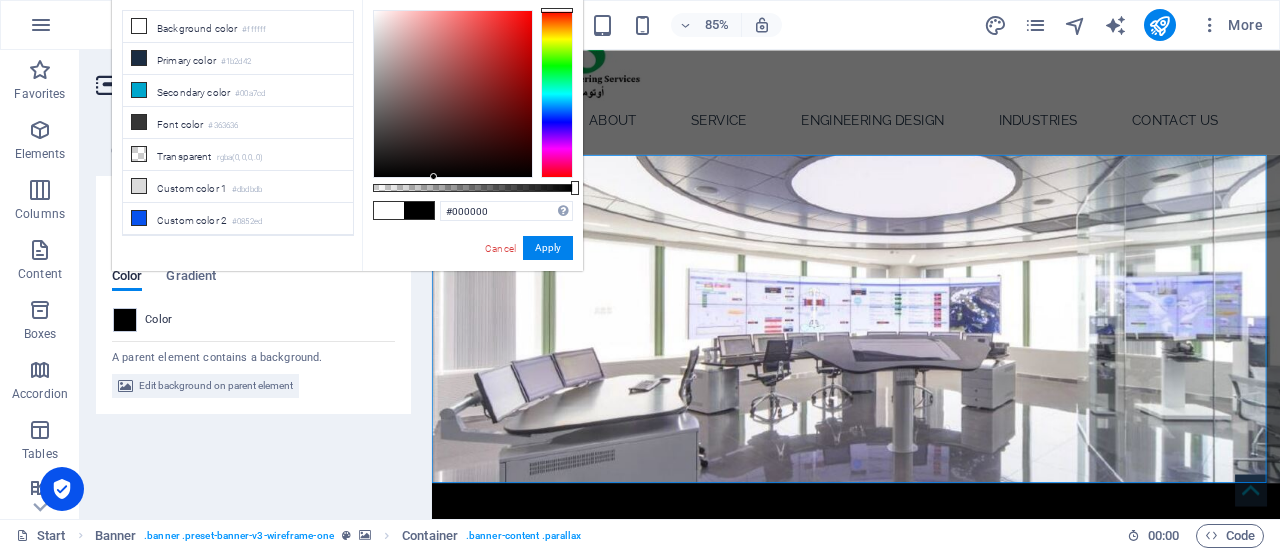 drag, startPoint x: 434, startPoint y: 163, endPoint x: 434, endPoint y: 179, distance: 16 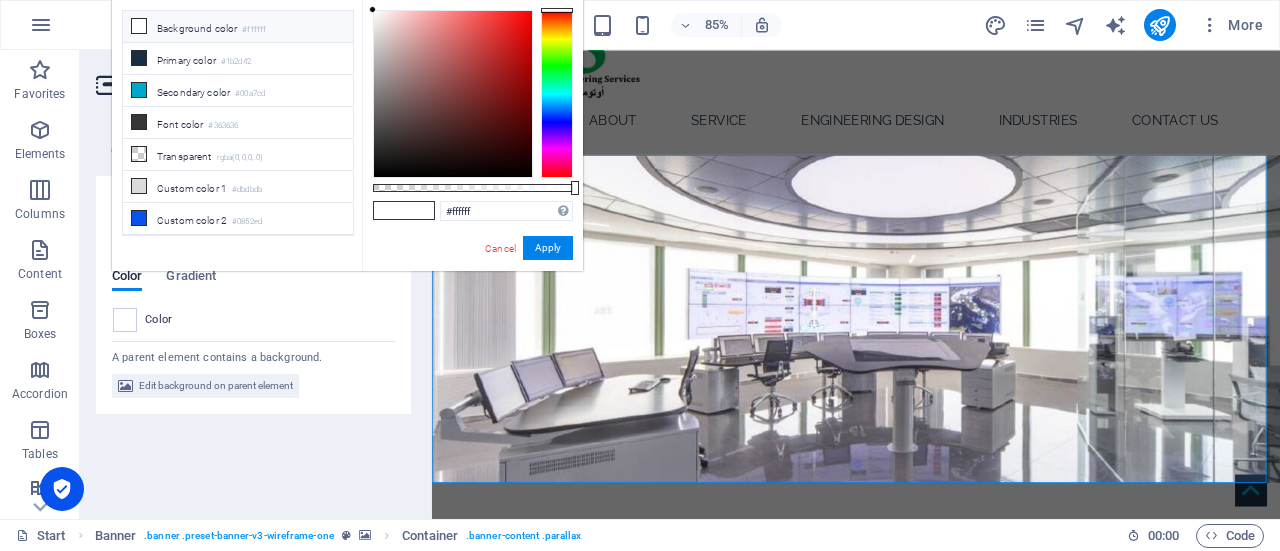 drag, startPoint x: 411, startPoint y: 114, endPoint x: 363, endPoint y: -64, distance: 184.35835 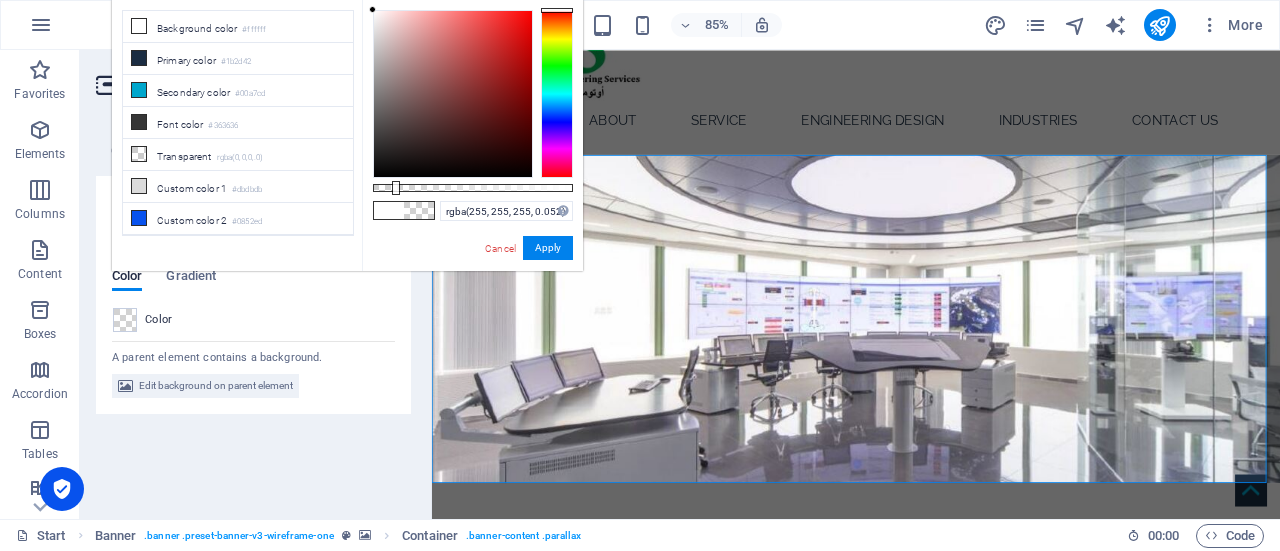 type on "rgba(255, 255, 255, 0)" 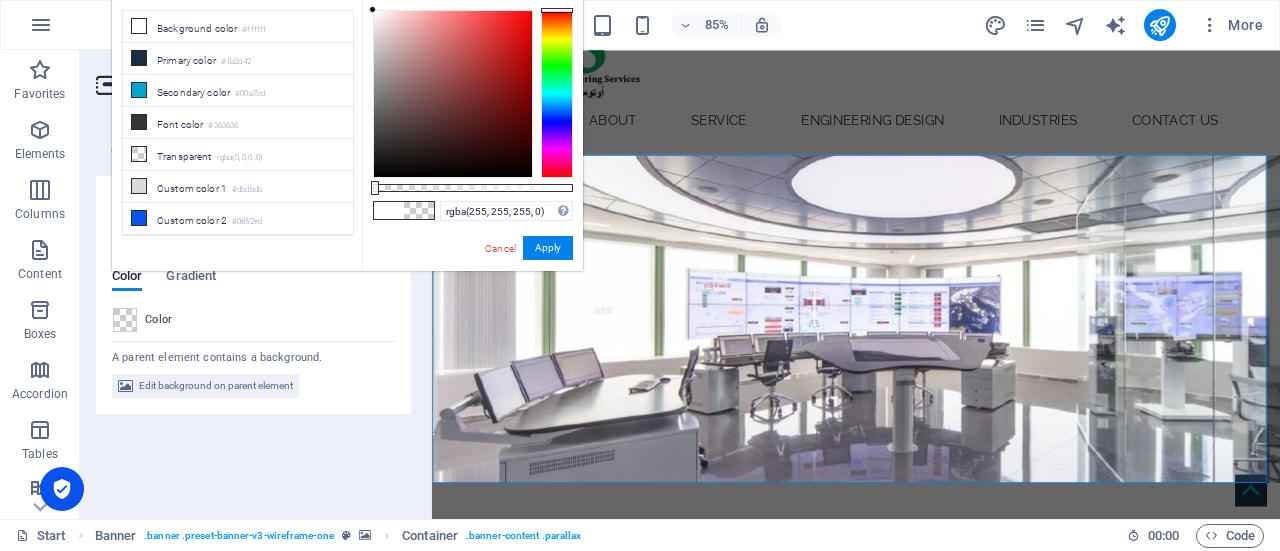 drag, startPoint x: 460, startPoint y: 185, endPoint x: 368, endPoint y: 187, distance: 92.021736 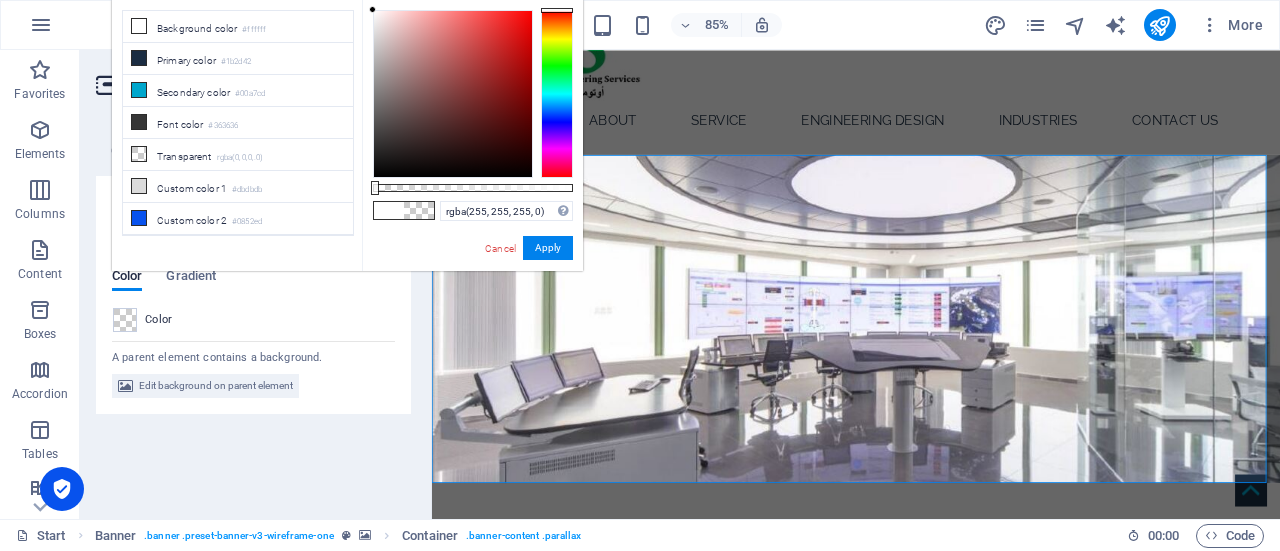 click on "None Color / Gradient Element Stretch background to full-width Color overlay Places an overlay over the background to colorize it Parallax 40 % Image Image slider Map Video YouTube Vimeo HTML Drag files here, click to choose files or select files from Files or our free stock photos & videos Select files from the file manager, stock photos, or upload file(s) Upload Lazyload Loading images after the page loads improves page speed. Responsive Automatically load retina image and smartphone optimized sizes. Optimized Images are compressed to improve page speed. Size Default Cover Contain Original Repeat Default Position Direction Custom X offset 50 px rem % vh vw Y offset 50 px rem % vh vw Alternative text The alternative text is used by devices that cannot display images (e.g. image search engines) and should be added to every image to improve website accessibility. Image caption Paragraph Format Normal Heading 1 Heading 2 Heading 3 Heading 4 Heading 5 Heading 6 Code Font Family Arial [US_STATE] Impact Tahoma 8 9 10" at bounding box center (253, 313) 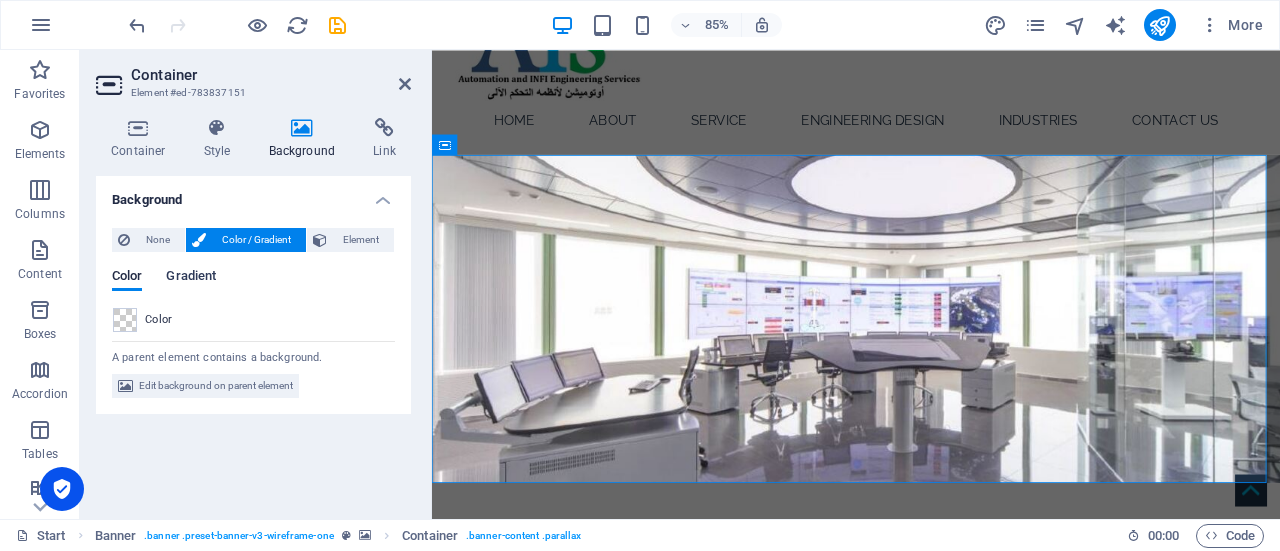click on "Gradient" at bounding box center [191, 278] 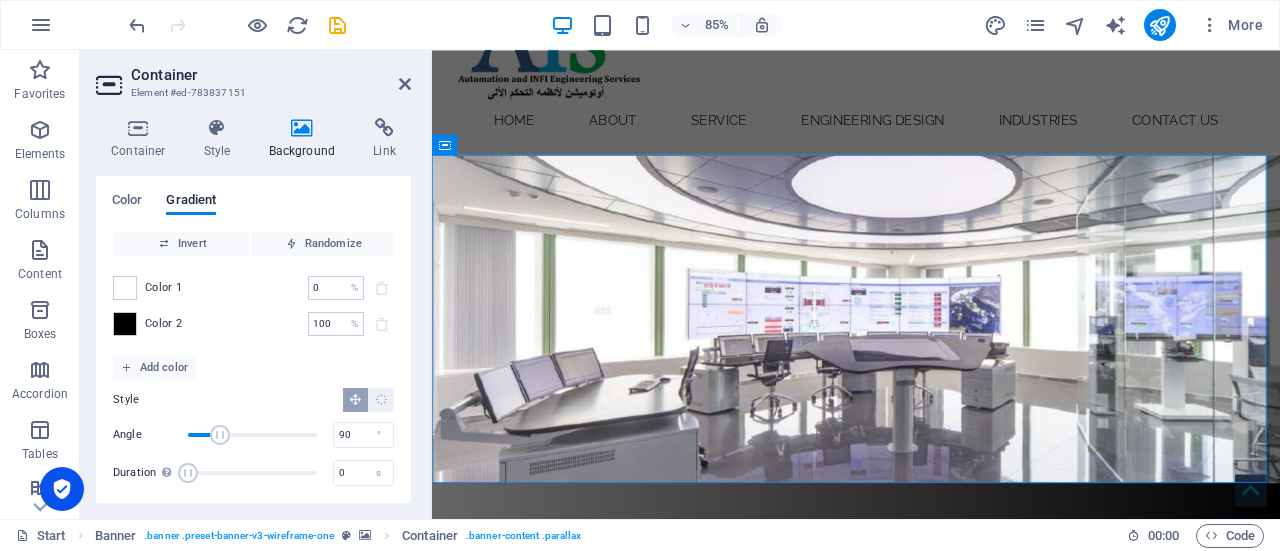 scroll, scrollTop: 149, scrollLeft: 0, axis: vertical 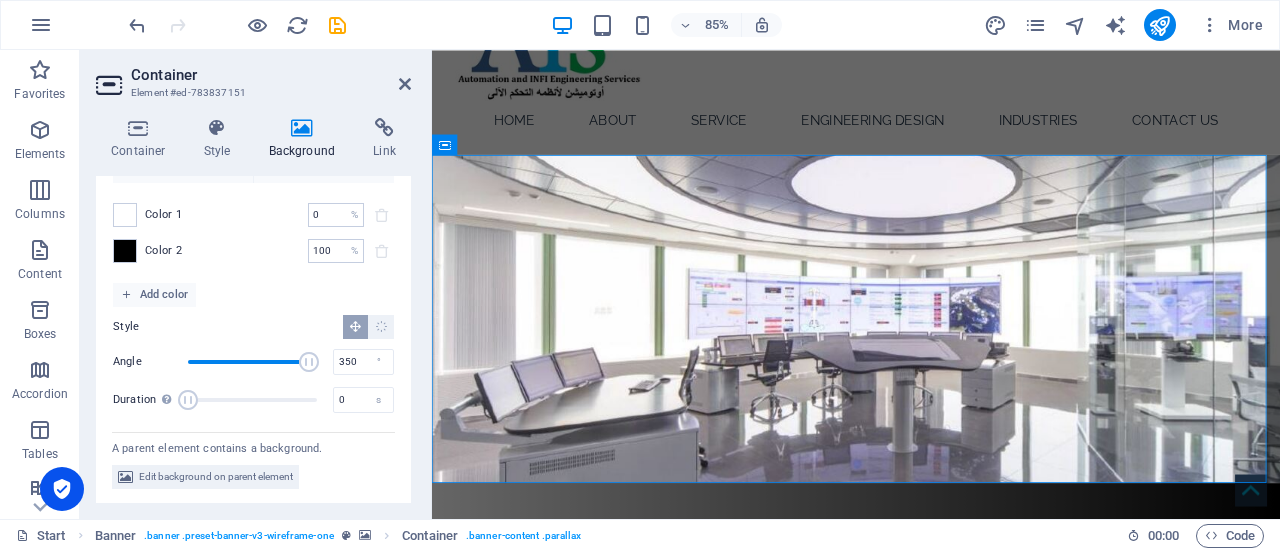 drag, startPoint x: 231, startPoint y: 359, endPoint x: 312, endPoint y: 357, distance: 81.02469 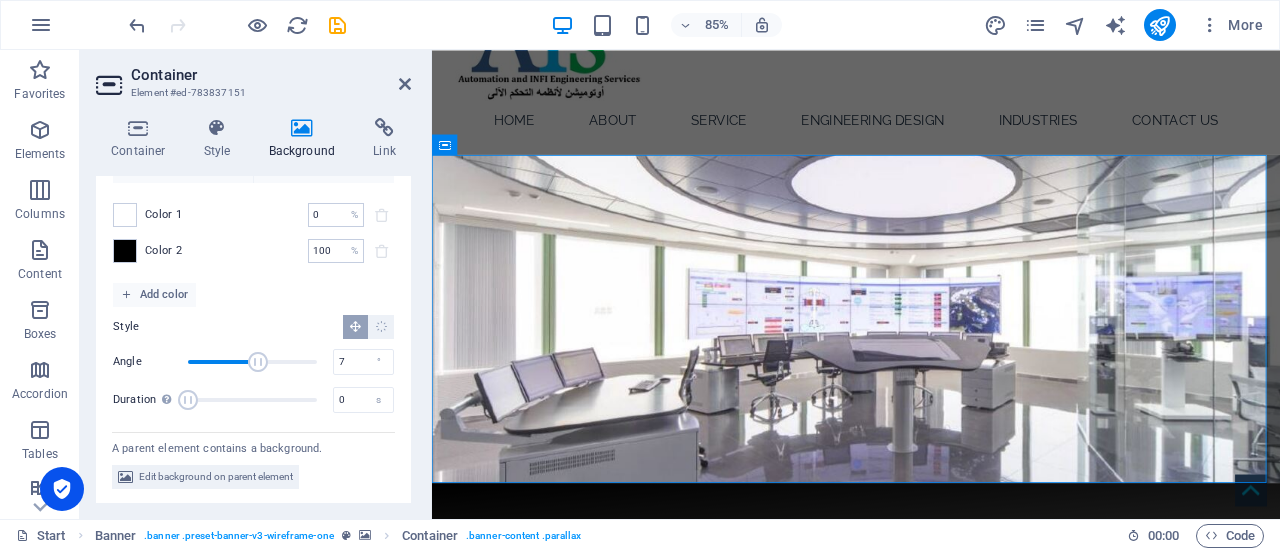 type on "0" 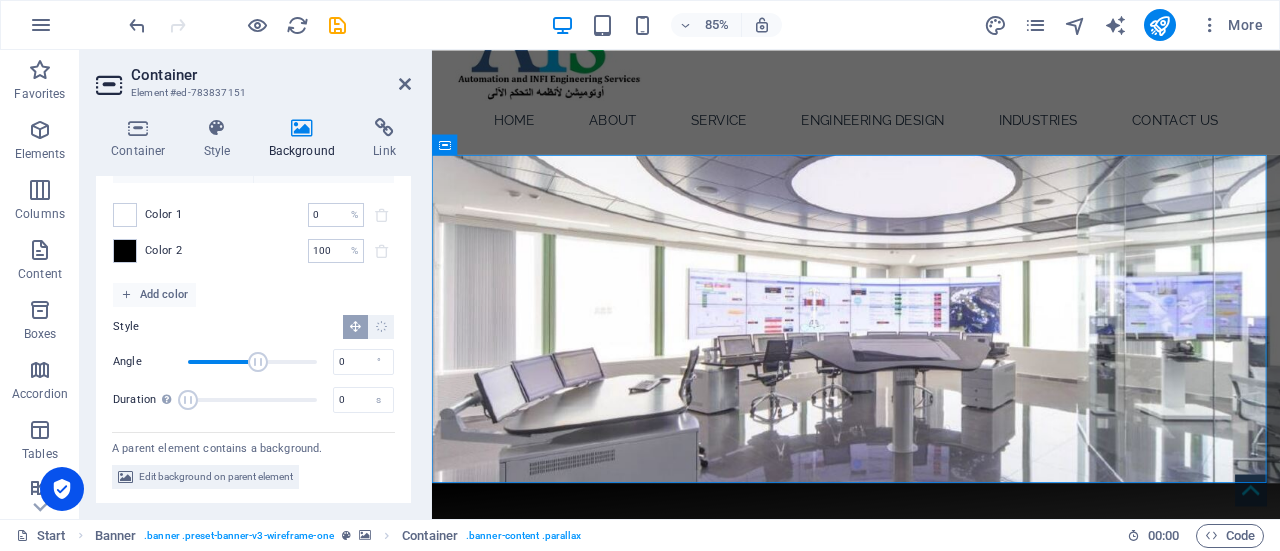 drag, startPoint x: 270, startPoint y: 365, endPoint x: 163, endPoint y: 366, distance: 107.00467 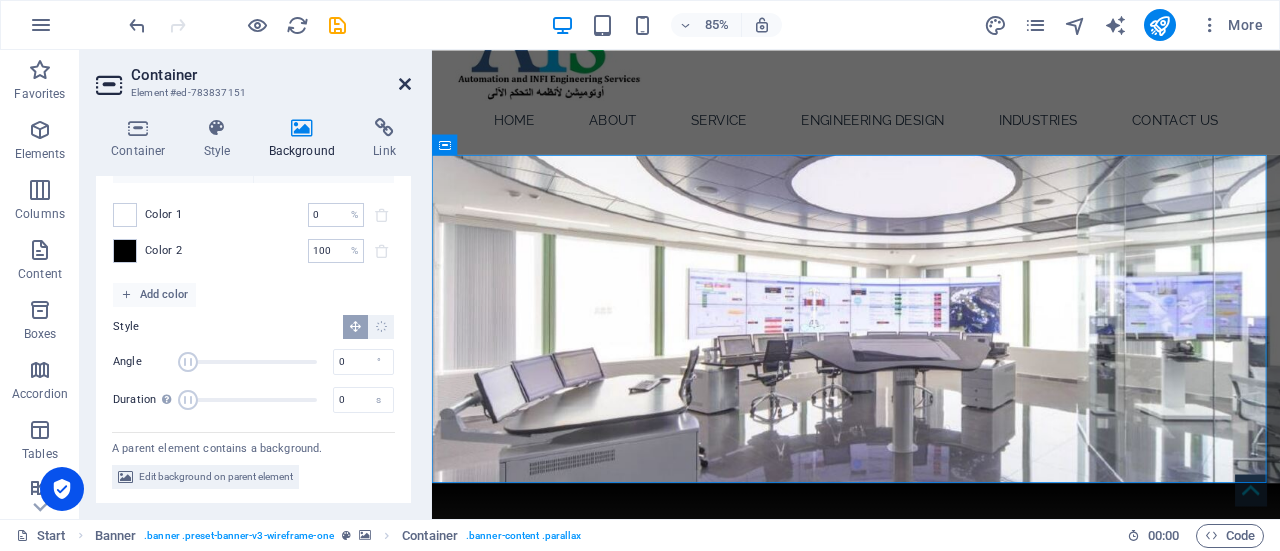 click at bounding box center [405, 84] 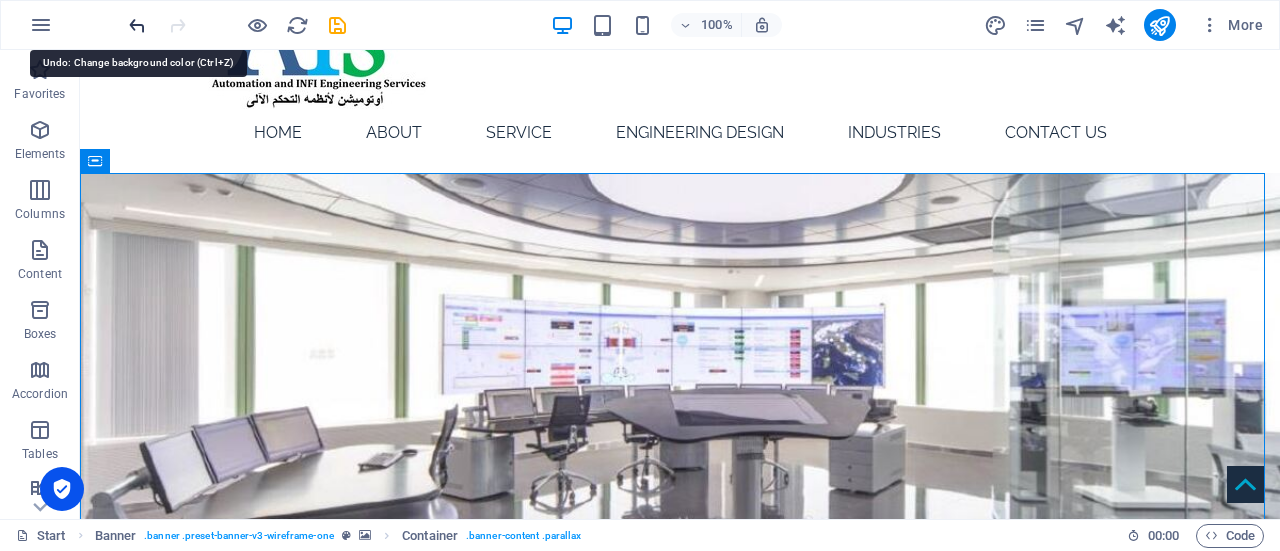 click at bounding box center [137, 25] 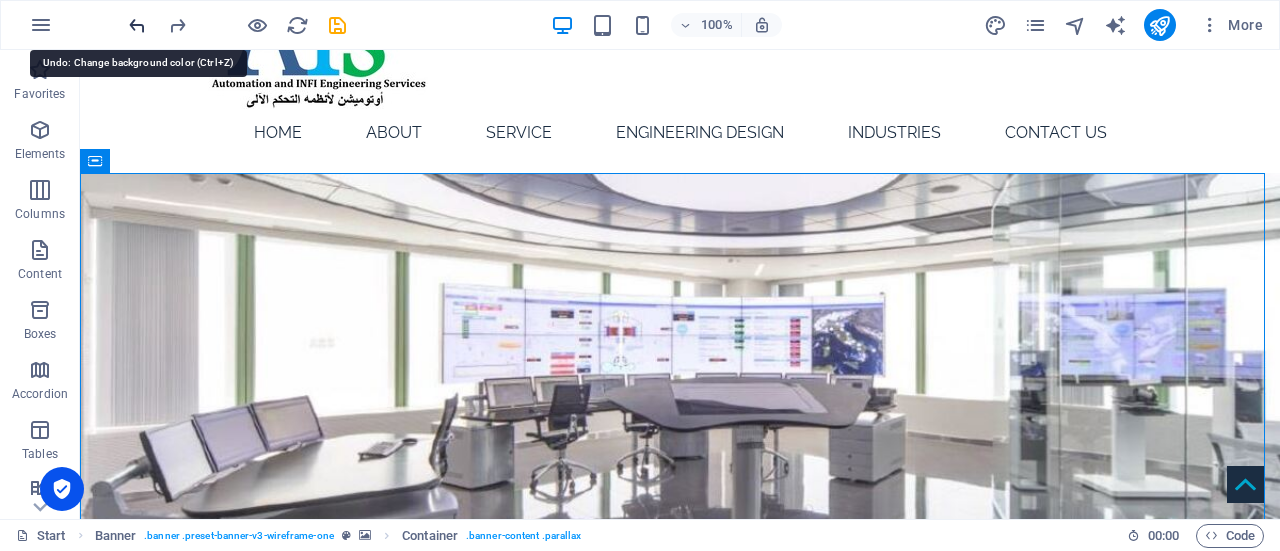 click at bounding box center (137, 25) 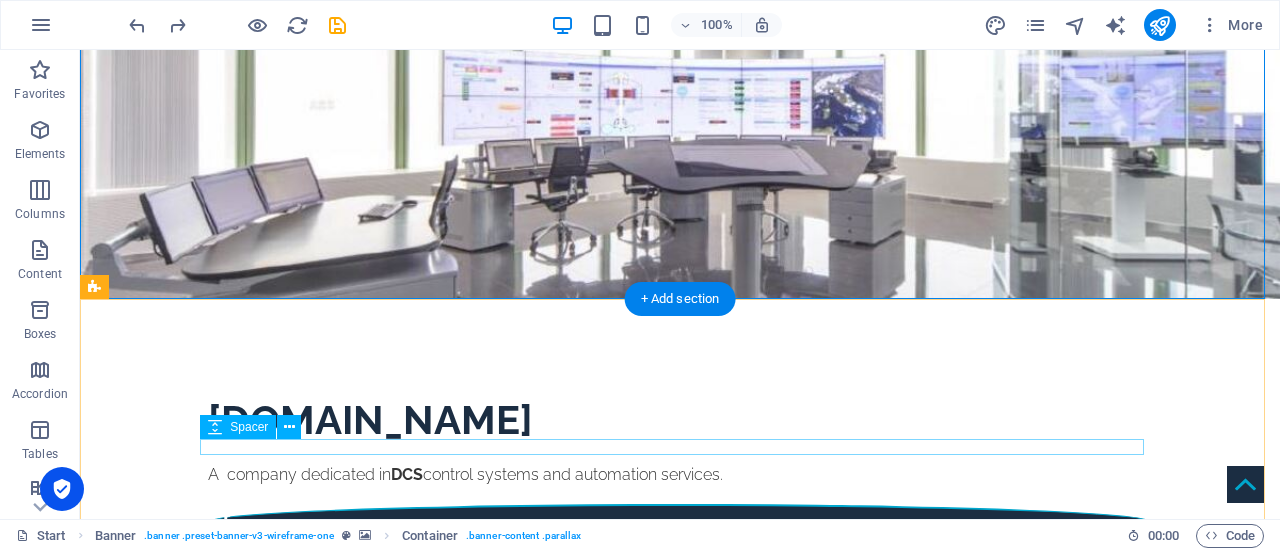 scroll, scrollTop: 369, scrollLeft: 0, axis: vertical 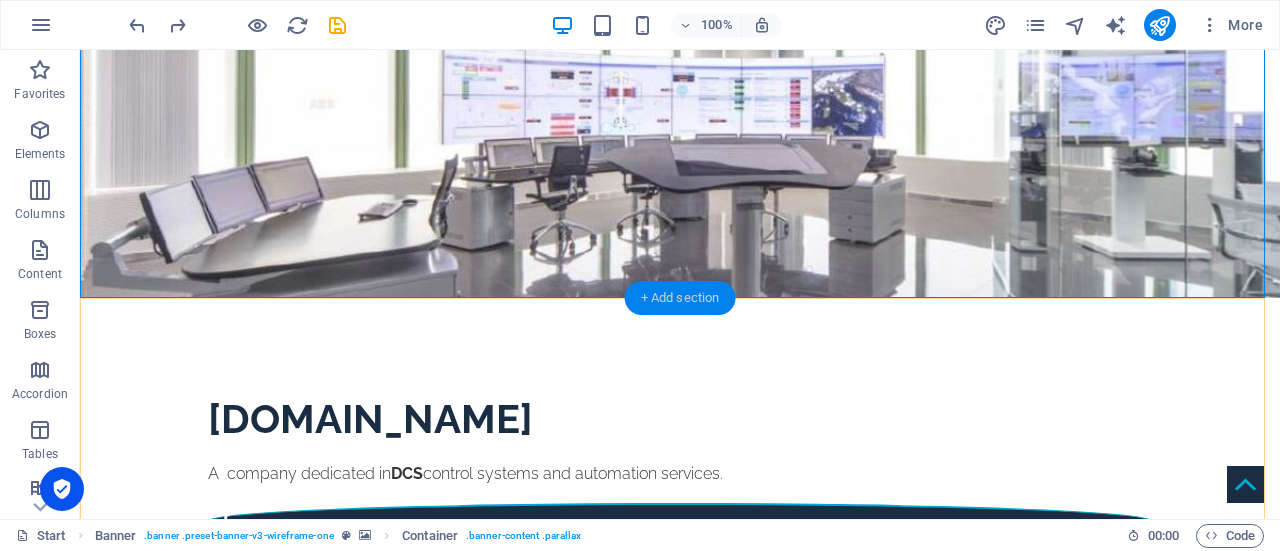 click on "+ Add section" at bounding box center [680, 298] 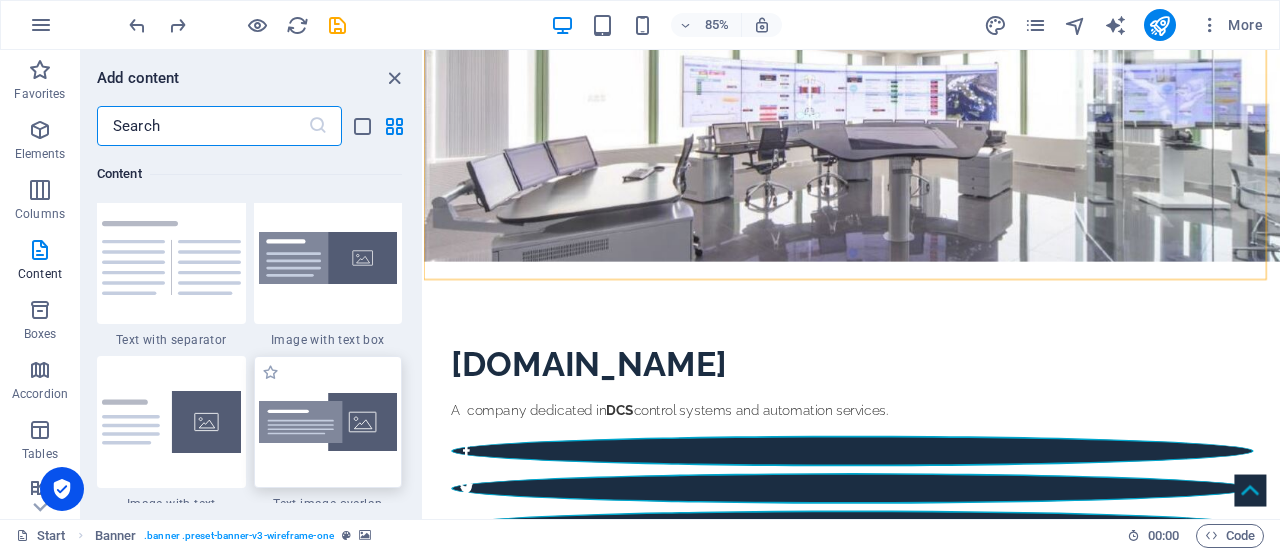 scroll, scrollTop: 3672, scrollLeft: 0, axis: vertical 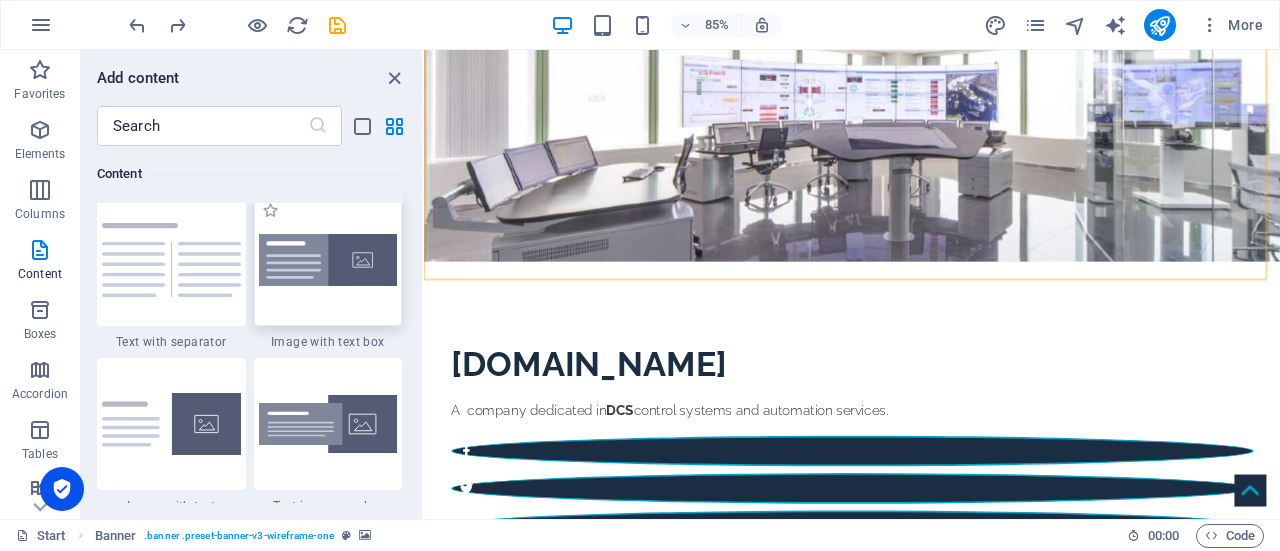 click at bounding box center [328, 260] 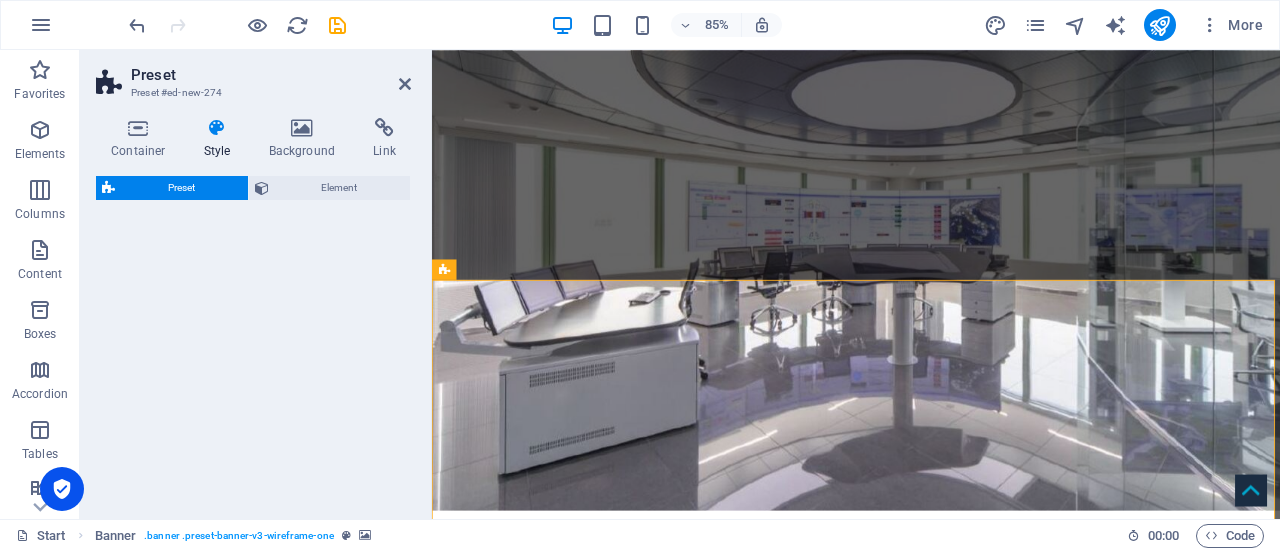 select on "rem" 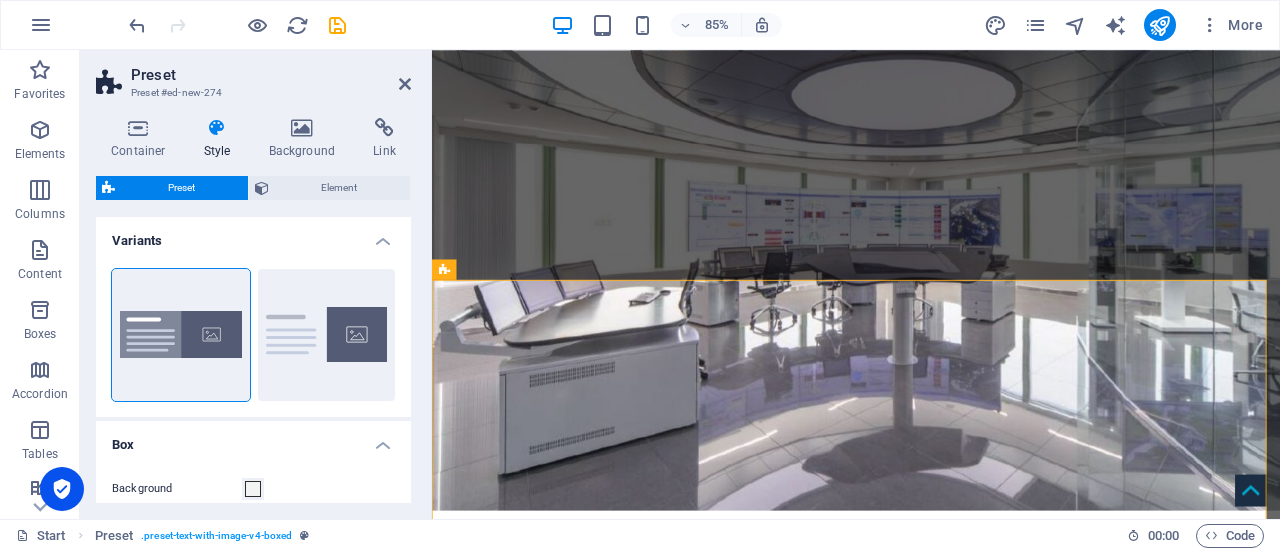 click on "Preset Element Layout How this element expands within the layout (Flexbox). Size Default auto px % 1/1 1/2 1/3 1/4 1/5 1/6 1/7 1/8 1/9 1/10 Grow Shrink Order Container layout Visible Visible Opacity 100 % Overflow Spacing Margin Default auto px % rem vw vh Custom Custom auto px % rem vw vh auto px % rem vw vh auto px % rem vw vh auto px % rem vw vh Padding Default px rem % vh vw Custom Custom px rem % vh vw px rem % vh vw px rem % vh vw px rem % vh vw Border Style              - Width 1 auto px rem % vh vw Custom Custom 1 auto px rem % vh vw 1 auto px rem % vh vw 1 auto px rem % vh vw 1 auto px rem % vh vw  - Color Round corners For background overlay and background images, the overflow must be hidden so that the round corners are visible Default px rem % vh vw Custom Custom px rem % vh vw px rem % vh vw px rem % vh vw px rem % vh vw Shadow Default None Outside Inside Color X offset 0 px rem vh vw Y offset 0 px rem vh vw Blur 0 px rem % vh vw Spread 0 px rem vh vw Text Shadow Default None Outside 0" at bounding box center (253, 339) 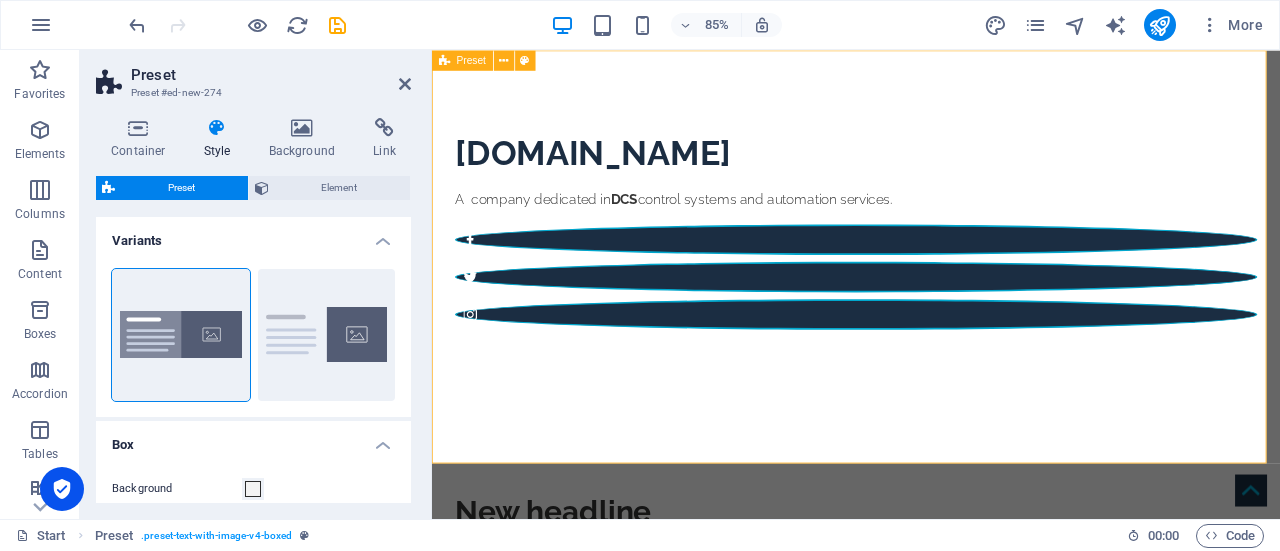 scroll, scrollTop: 617, scrollLeft: 0, axis: vertical 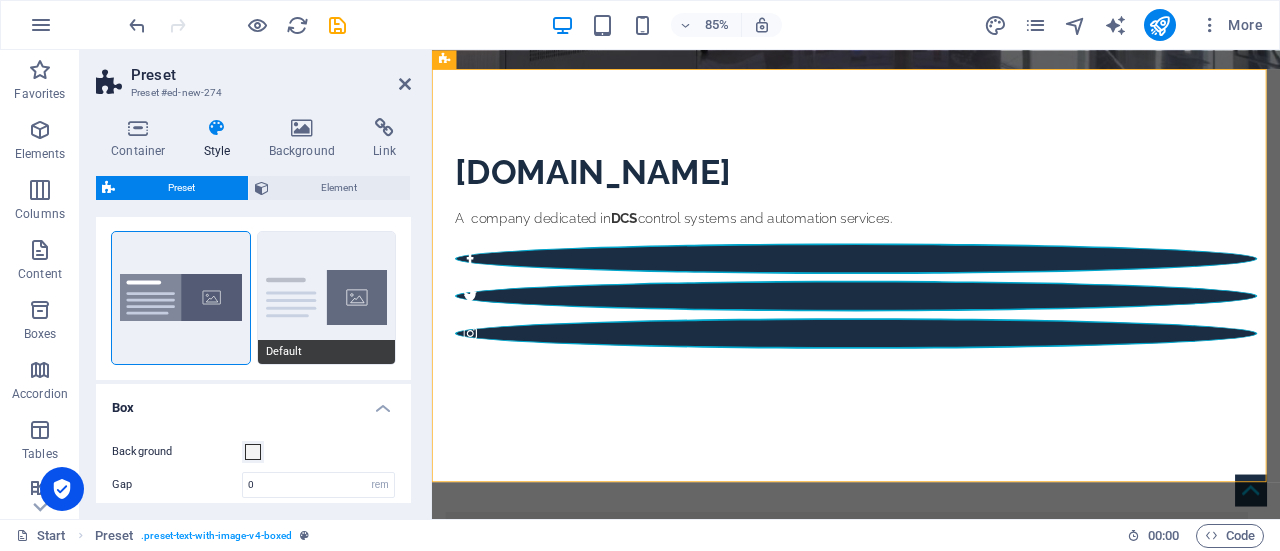 click on "Default" at bounding box center (327, 298) 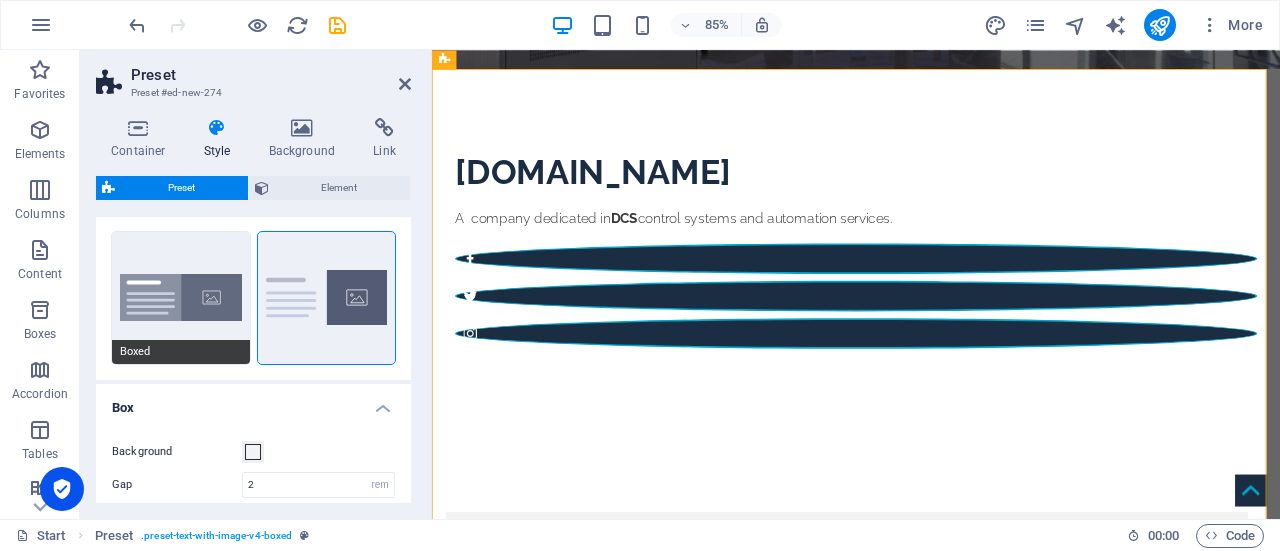 click on "Boxed" at bounding box center [181, 298] 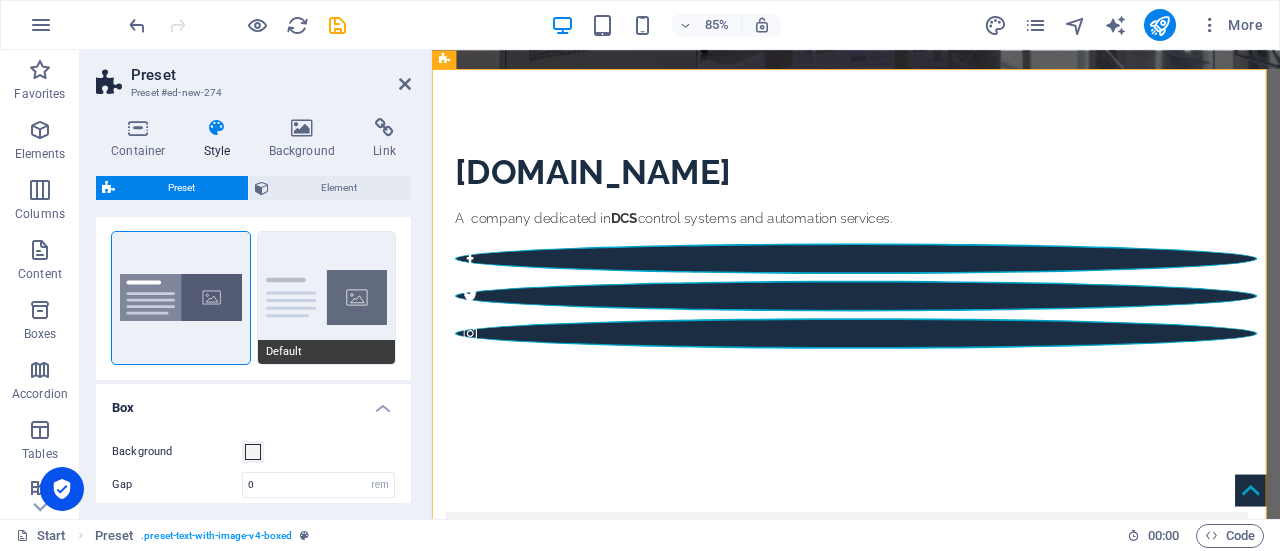 click on "Default" at bounding box center [327, 298] 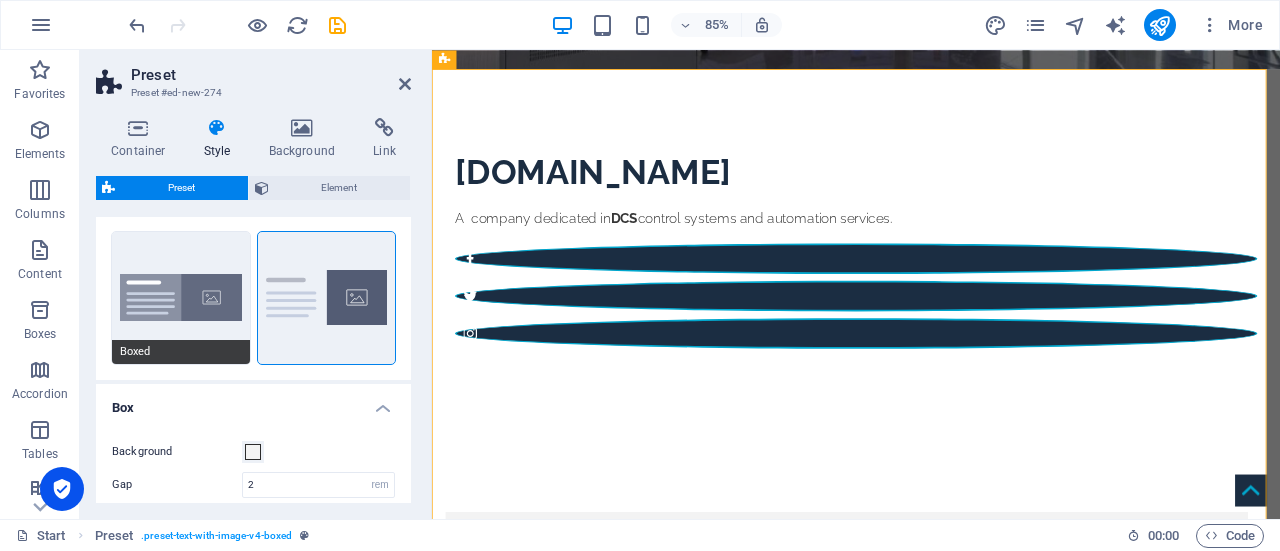 click on "Boxed" at bounding box center [181, 298] 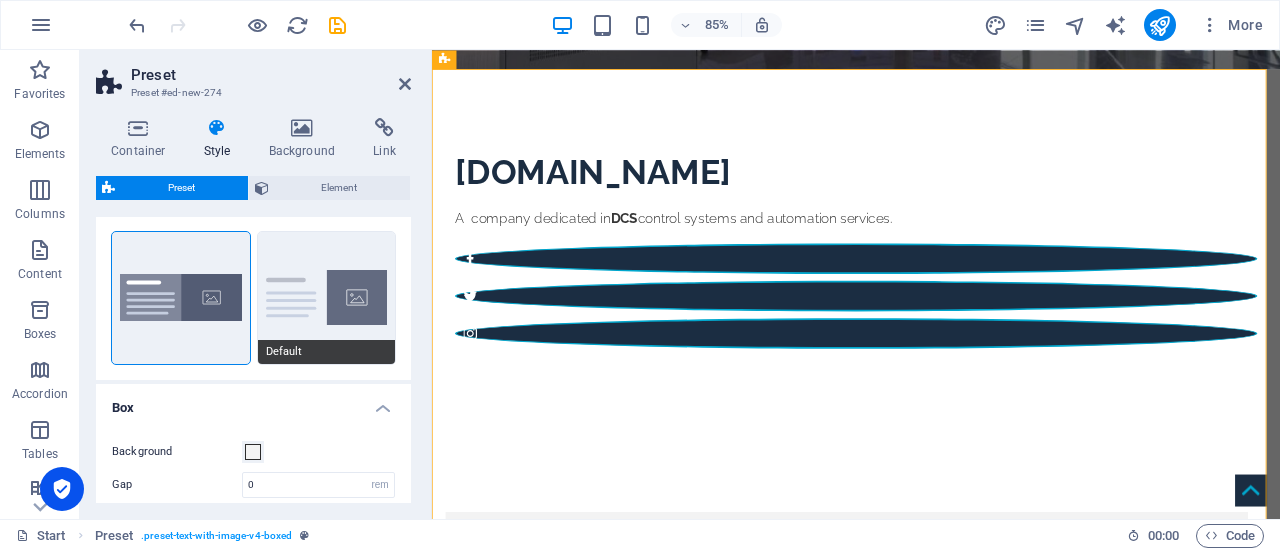click on "Default" at bounding box center (327, 298) 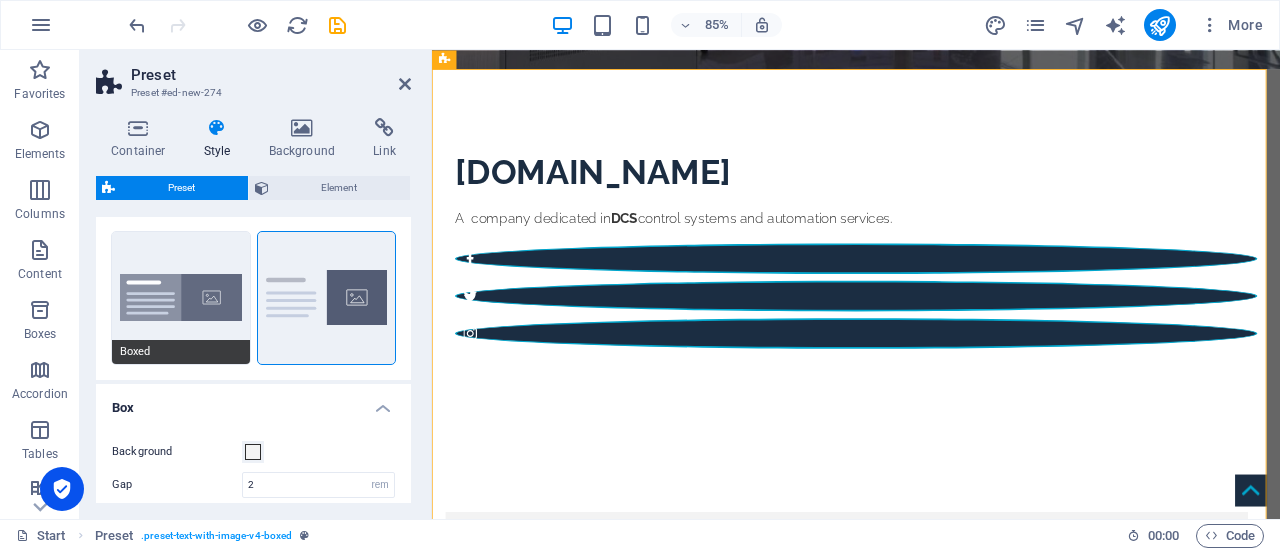 click on "Boxed" at bounding box center [181, 298] 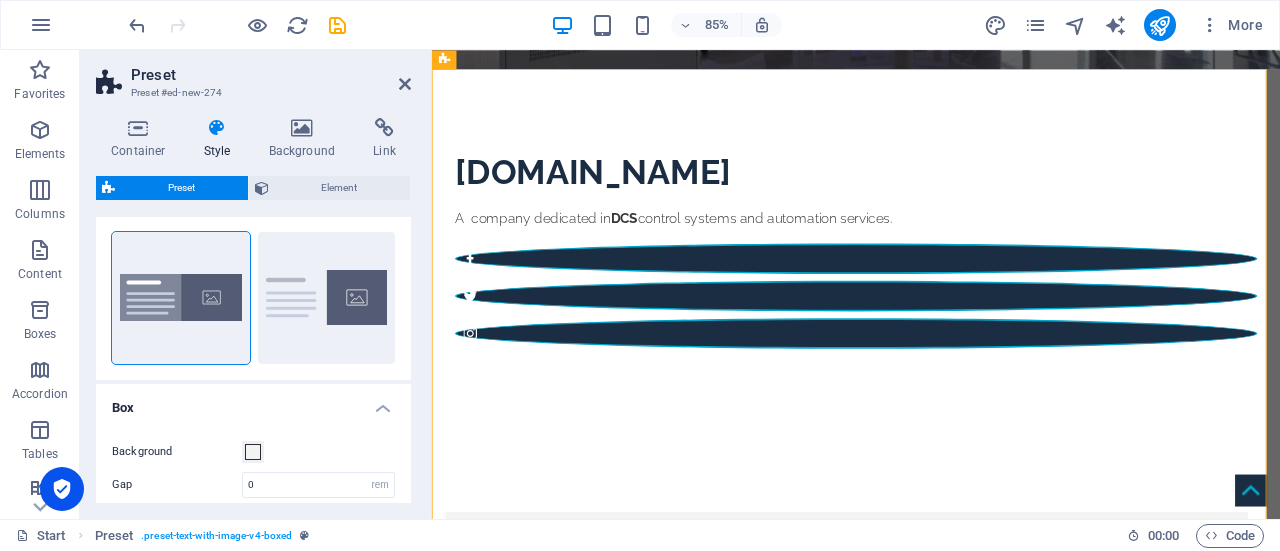 click at bounding box center (920, 997) 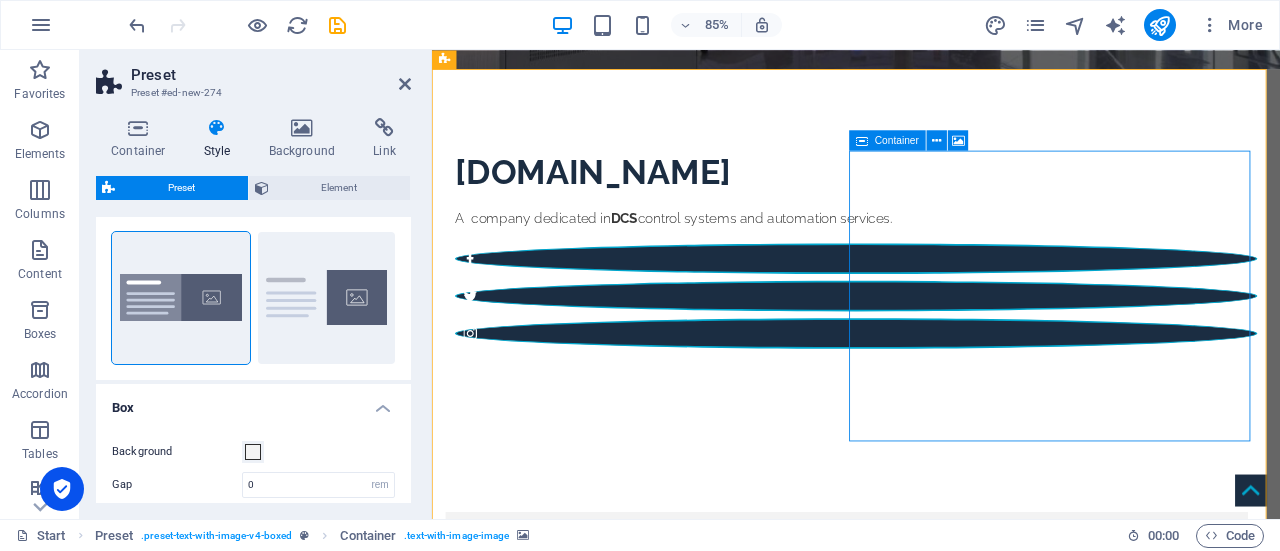 click on "Add elements" at bounding box center (861, 1269) 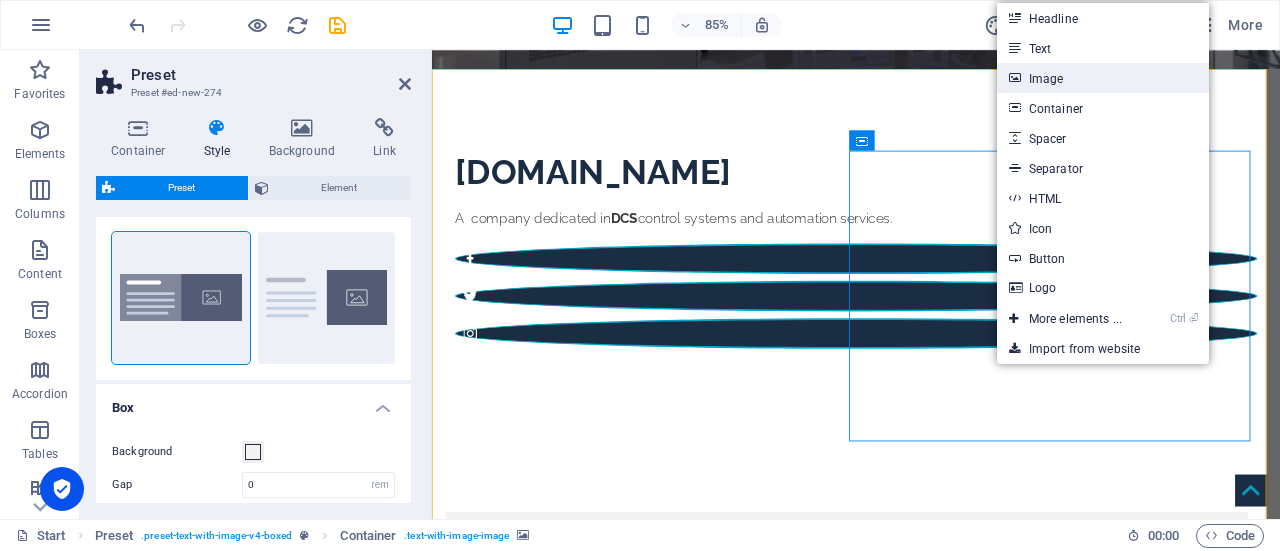 click on "Image" at bounding box center (1103, 78) 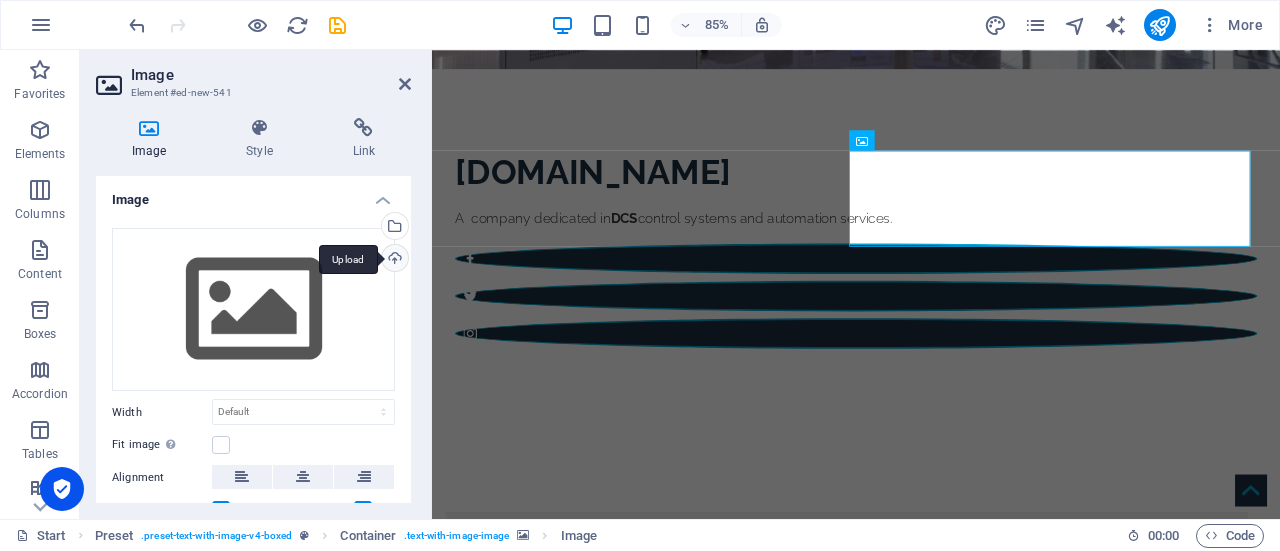 click on "Upload" at bounding box center [393, 260] 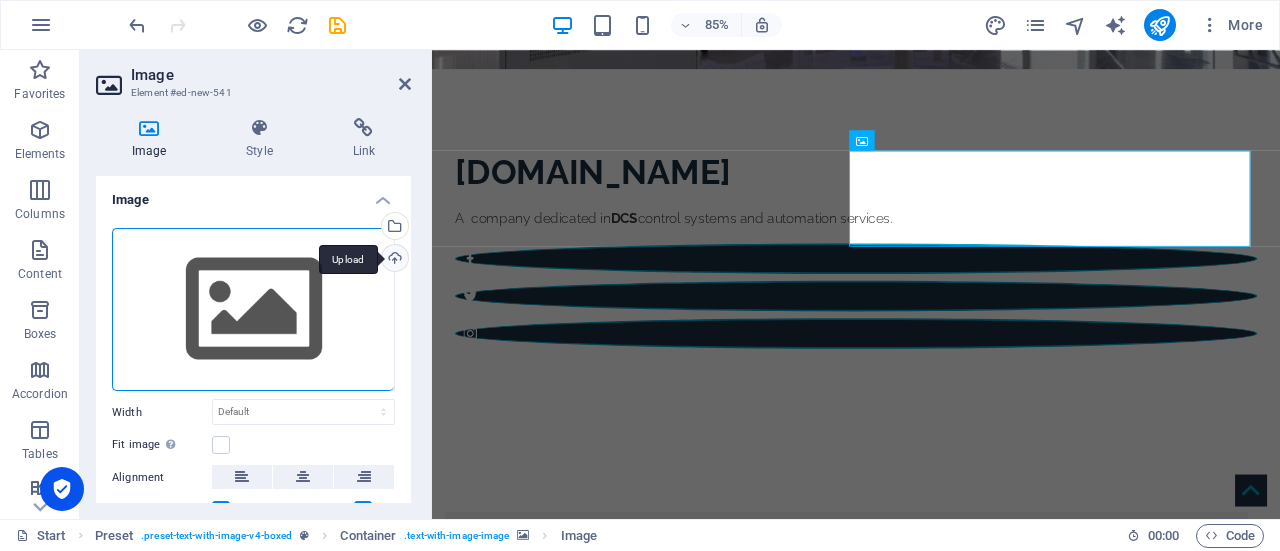 click on "Upload" at bounding box center [393, 260] 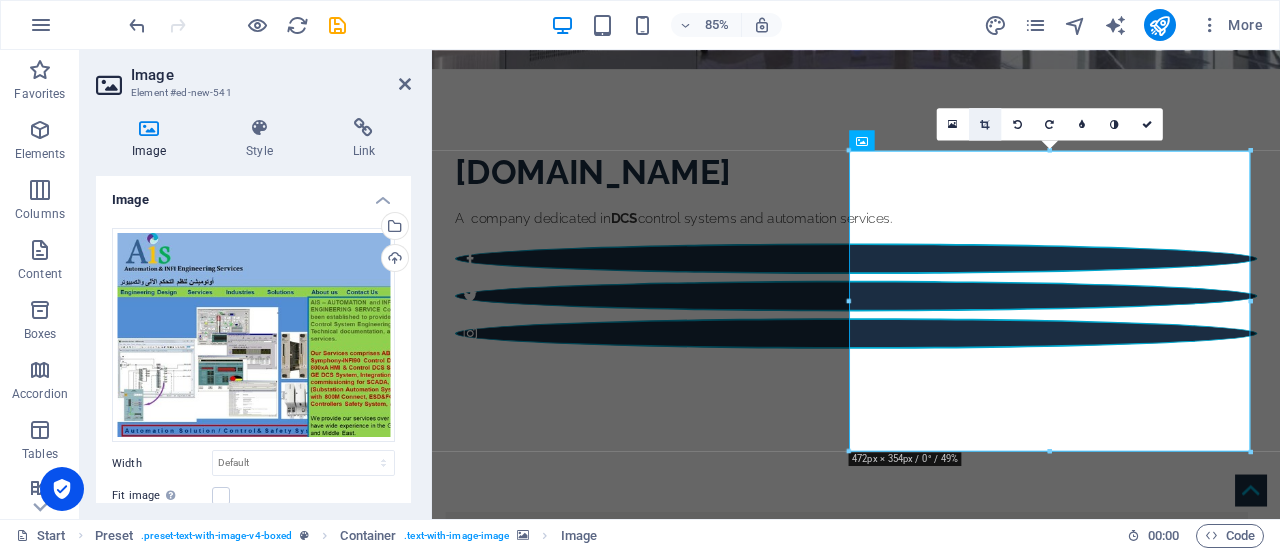 click at bounding box center (985, 124) 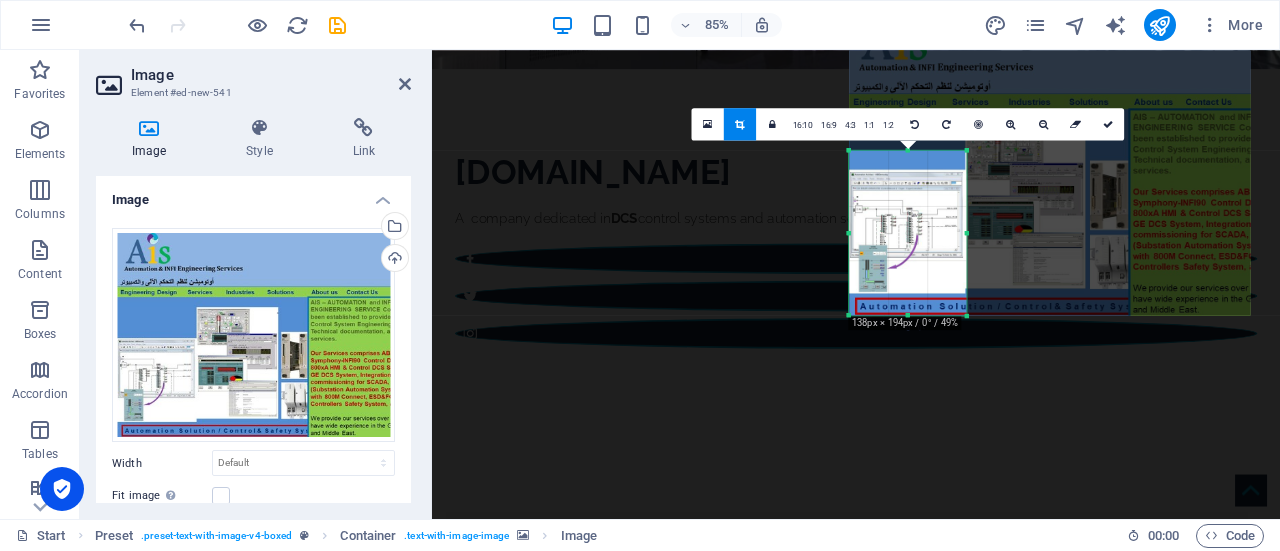 drag, startPoint x: 1252, startPoint y: 153, endPoint x: 918, endPoint y: 313, distance: 370.3458 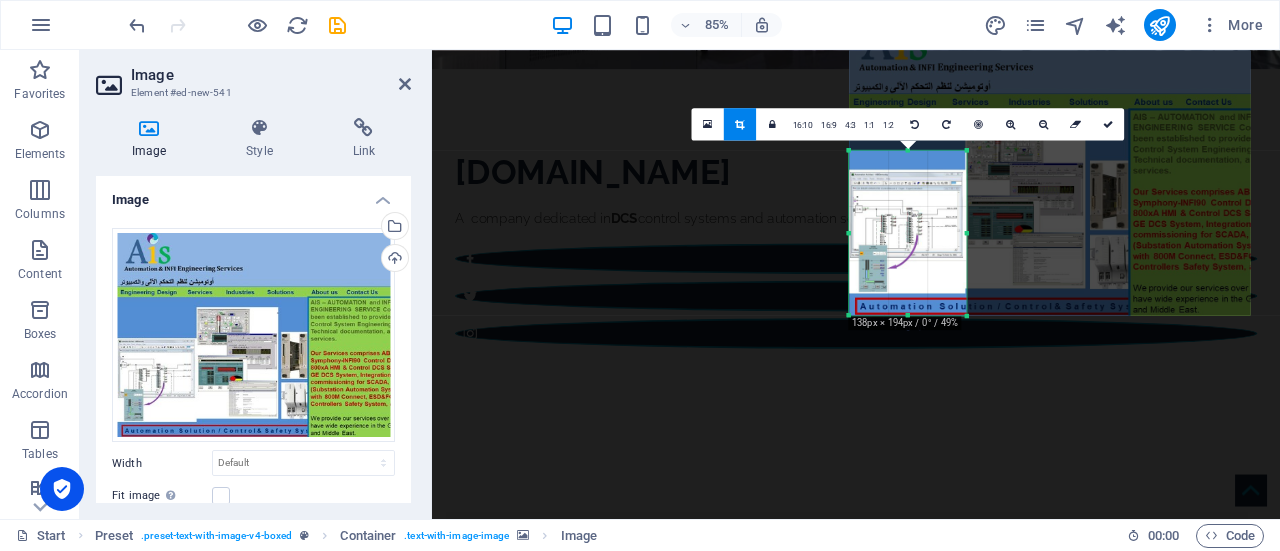 click on "180 170 160 150 140 130 120 110 100 90 80 70 60 50 40 30 20 10 0 -10 -20 -30 -40 -50 -60 -70 -80 -90 -100 -110 -120 -130 -140 -150 -160 -170 138px × 194px / 0° / 49% 16:10 16:9 4:3 1:1 1:2 0" at bounding box center [907, 232] 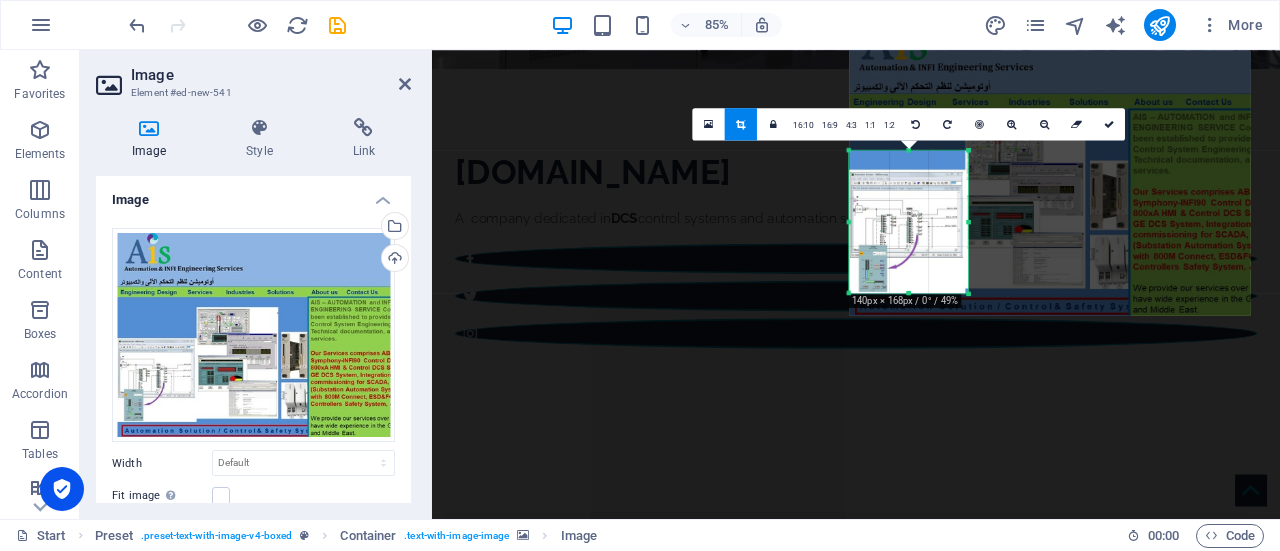 drag, startPoint x: 972, startPoint y: 315, endPoint x: 974, endPoint y: 289, distance: 26.076809 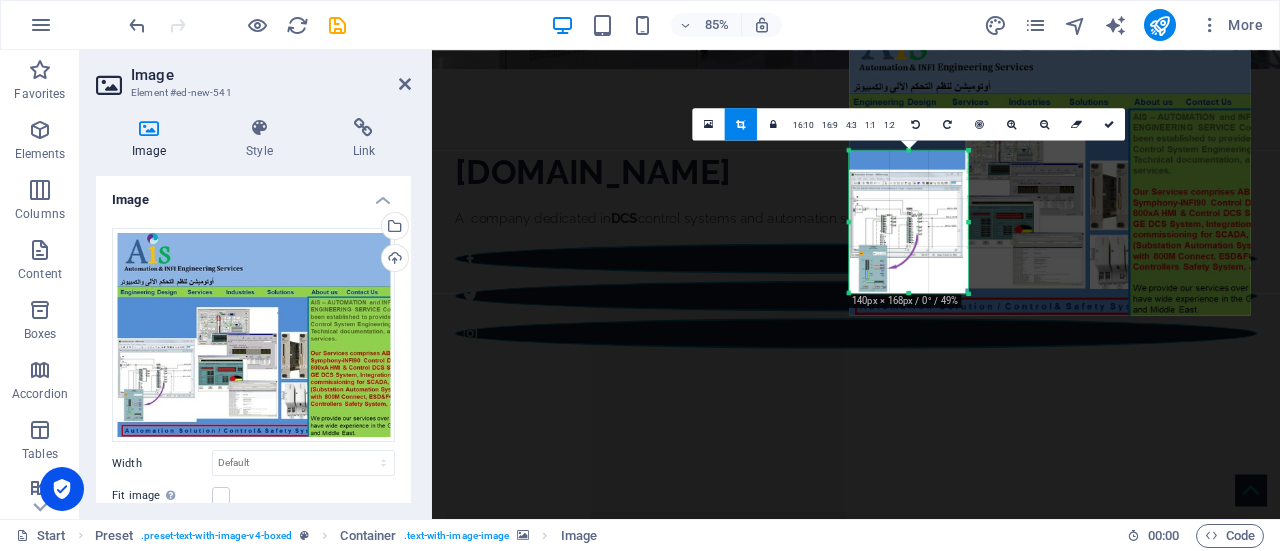click at bounding box center [969, 294] 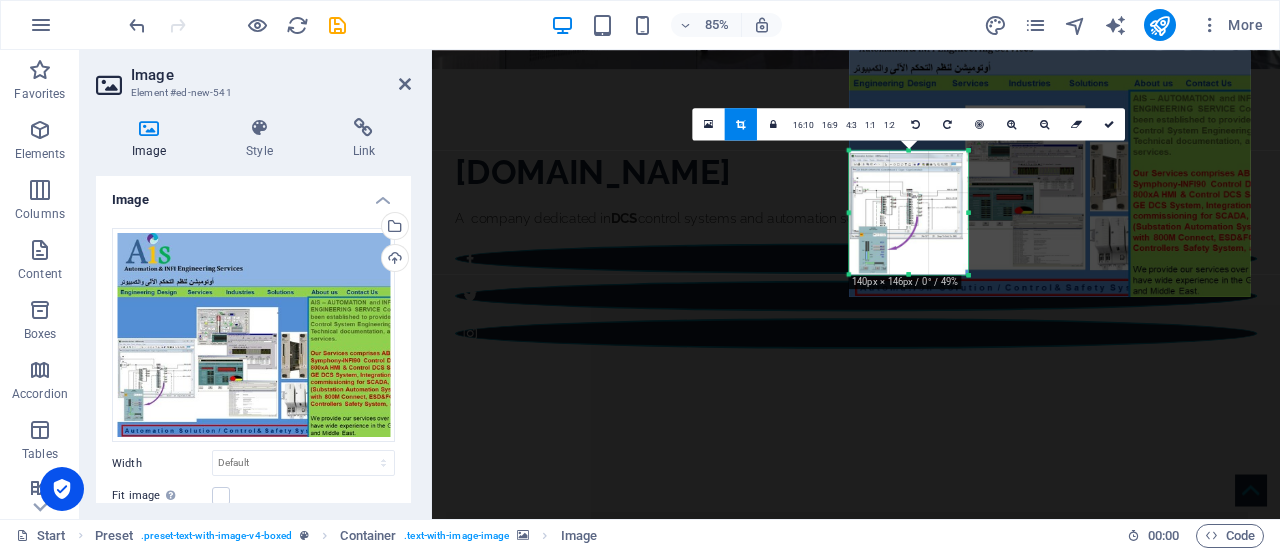drag, startPoint x: 910, startPoint y: 149, endPoint x: 910, endPoint y: 171, distance: 22 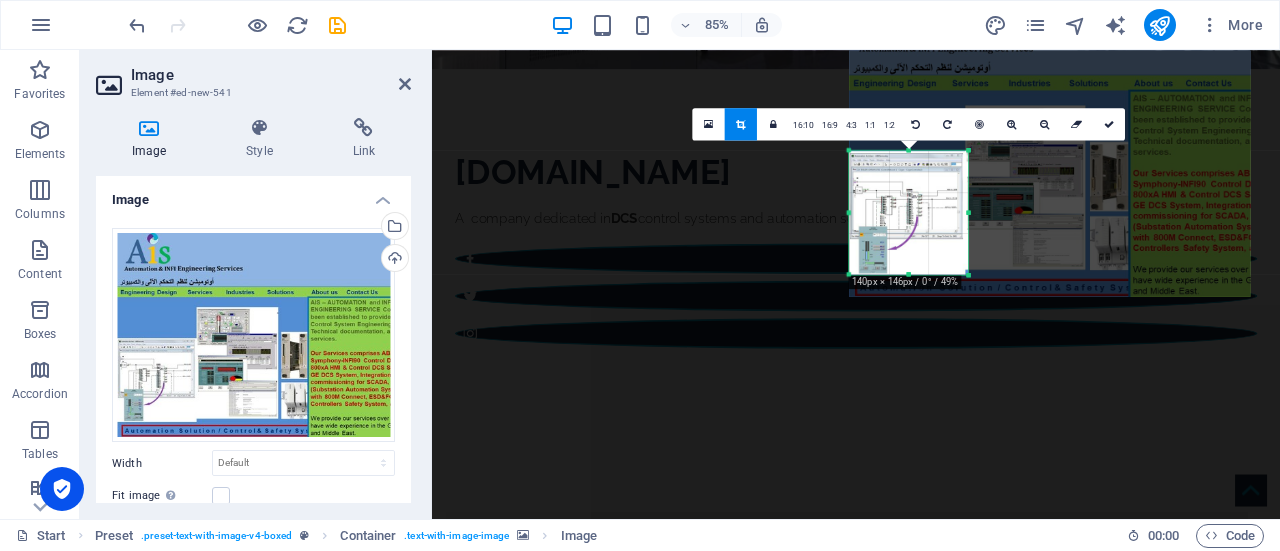 click on "180 170 160 150 140 130 120 110 100 90 80 70 60 50 40 30 20 10 0 -10 -20 -30 -40 -50 -60 -70 -80 -90 -100 -110 -120 -130 -140 -150 -160 -170 140px × 146px / 0° / 49% 16:10 16:9 4:3 1:1 1:2 0" at bounding box center [908, 212] 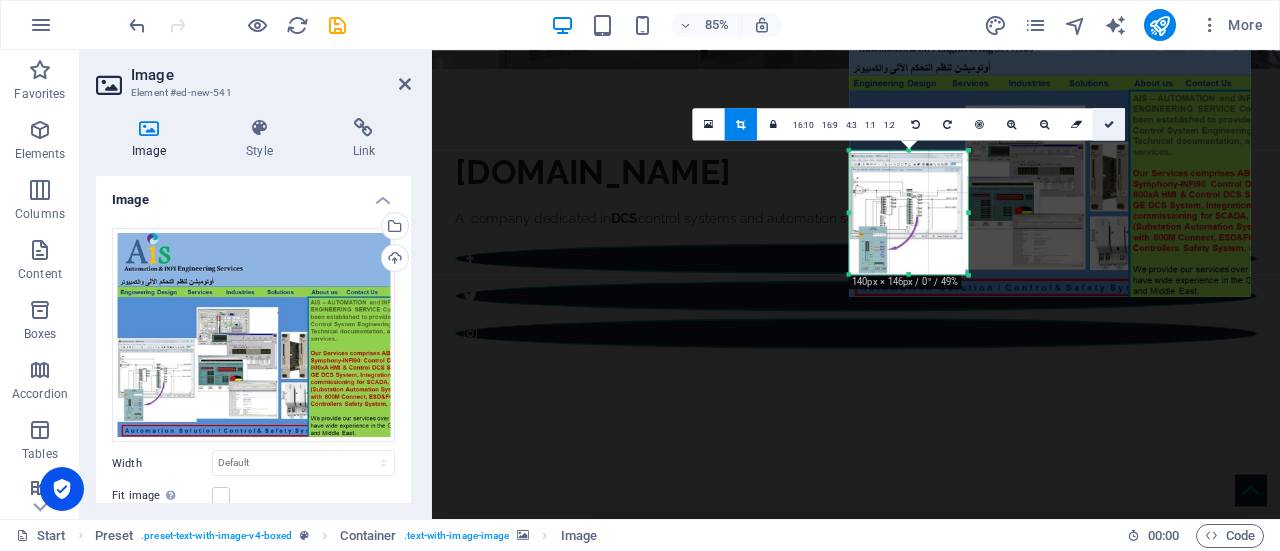 click at bounding box center (1109, 124) 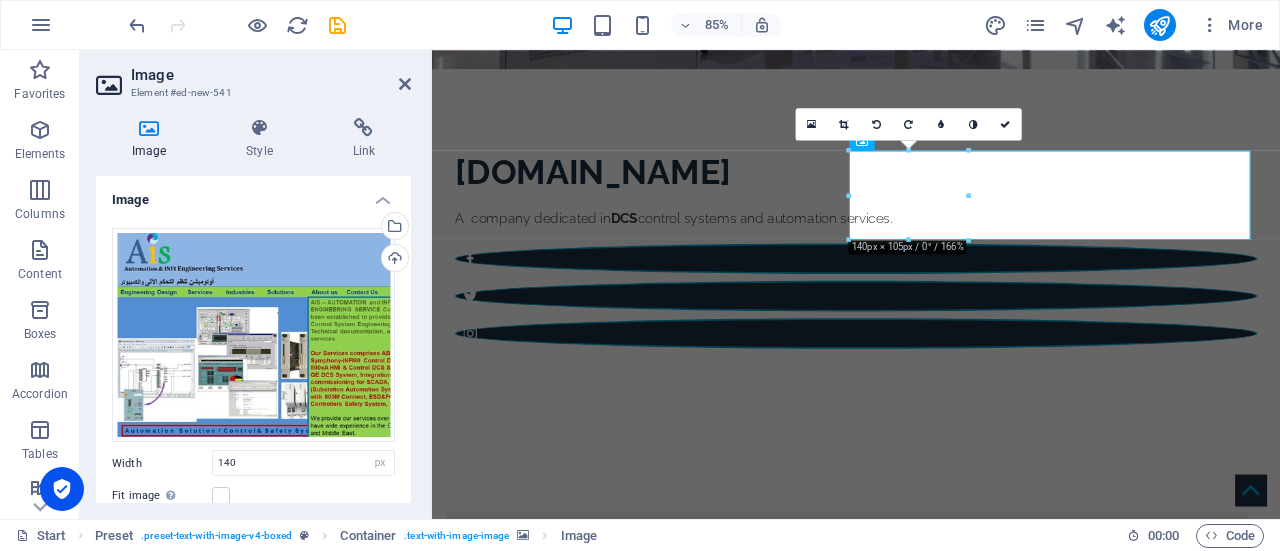 click at bounding box center [920, 997] 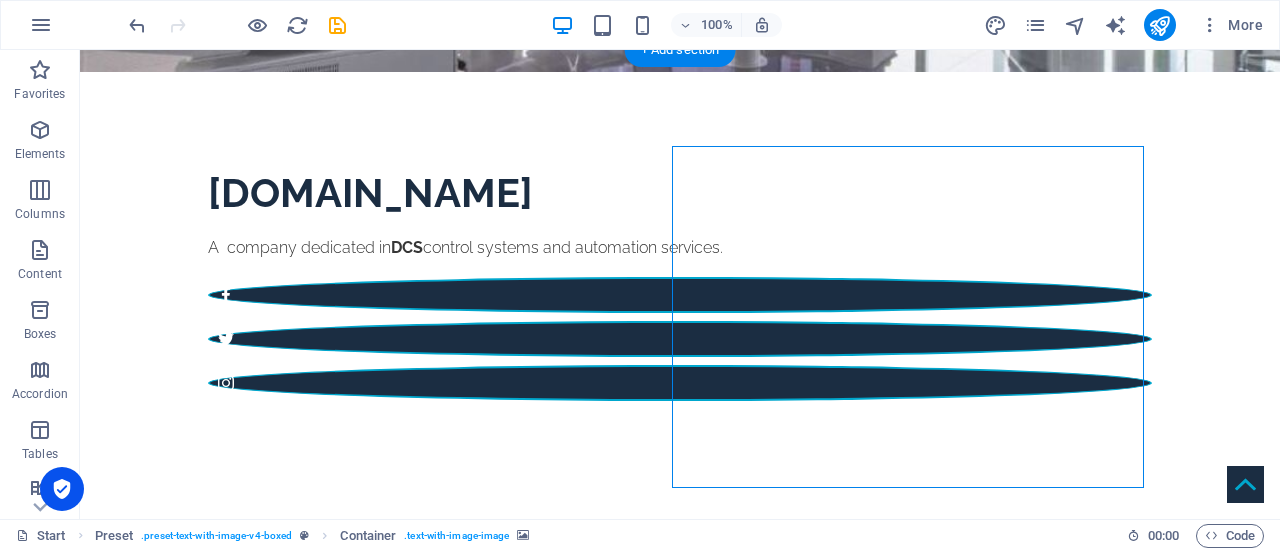 click at bounding box center (568, 997) 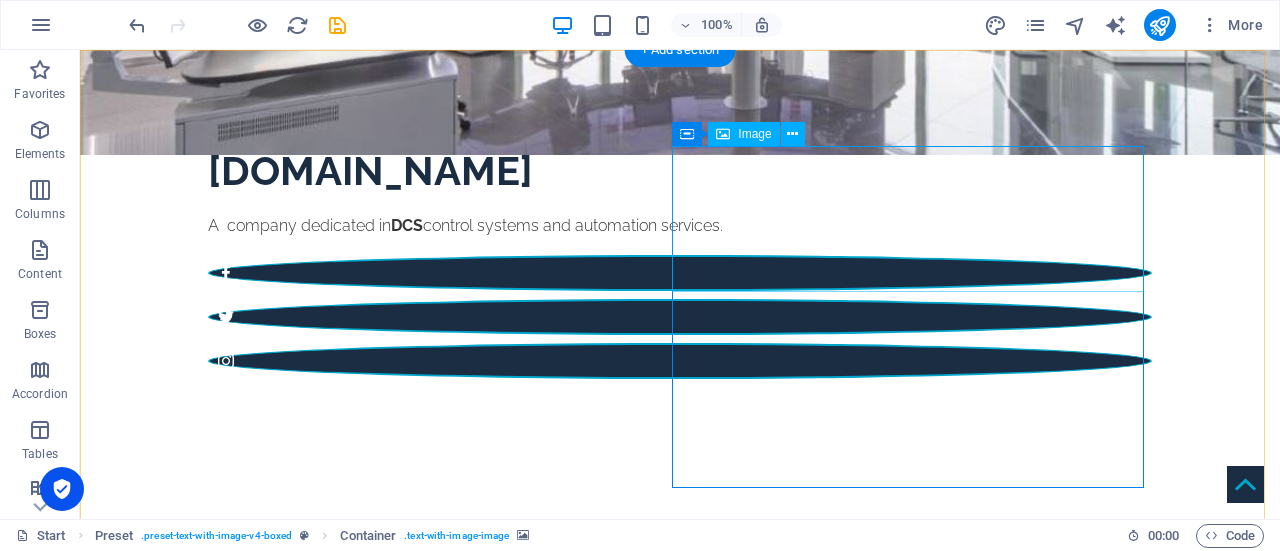 click at bounding box center [568, 1219] 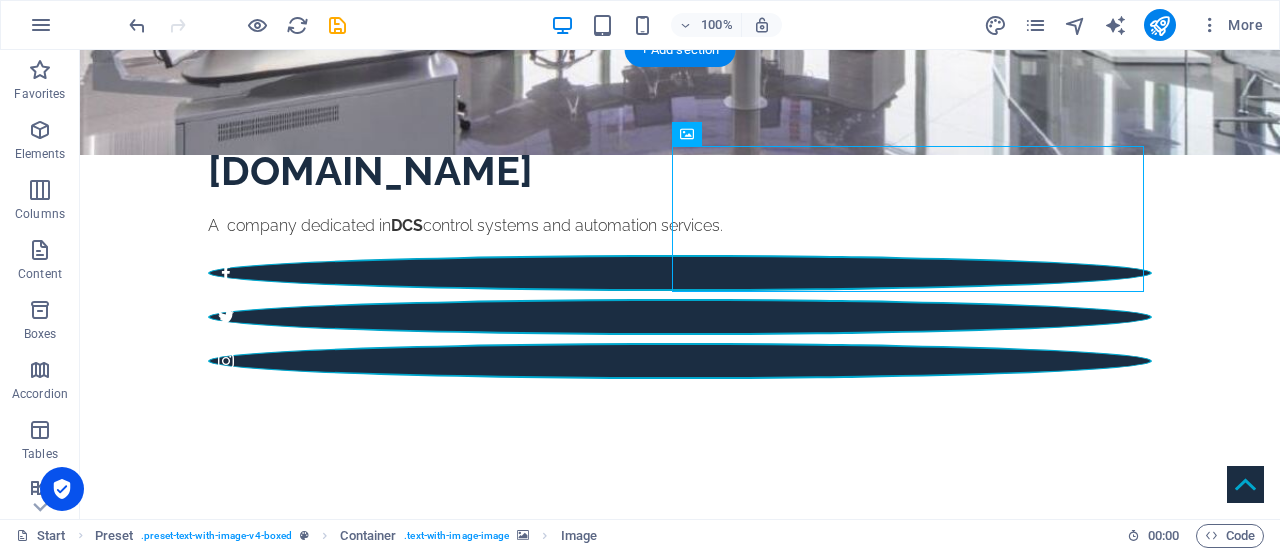 click at bounding box center (568, 975) 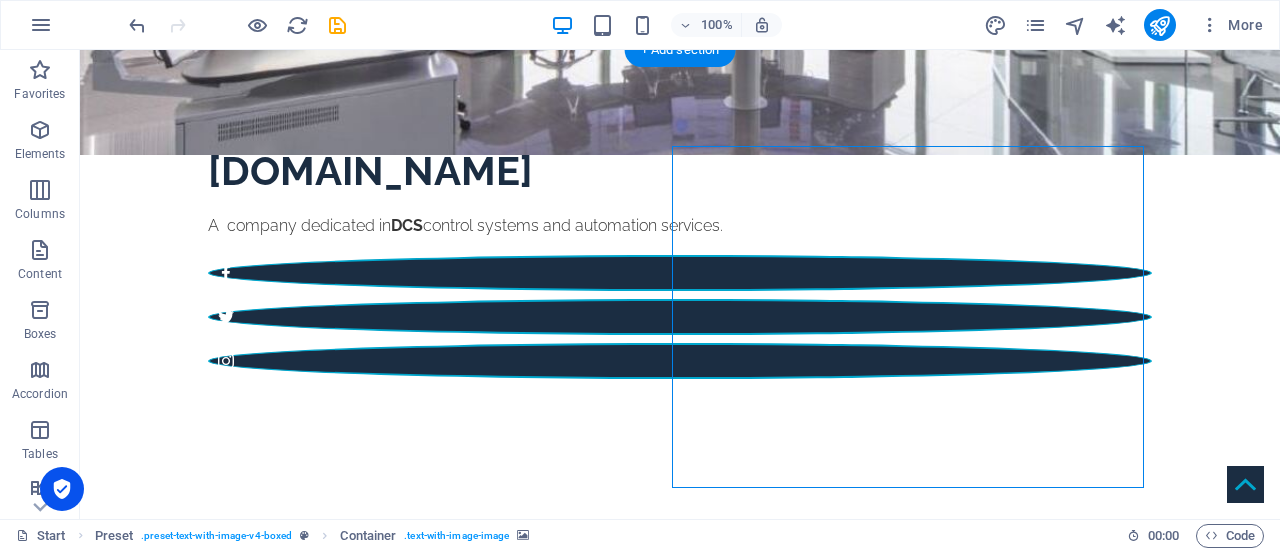 click at bounding box center [568, 975] 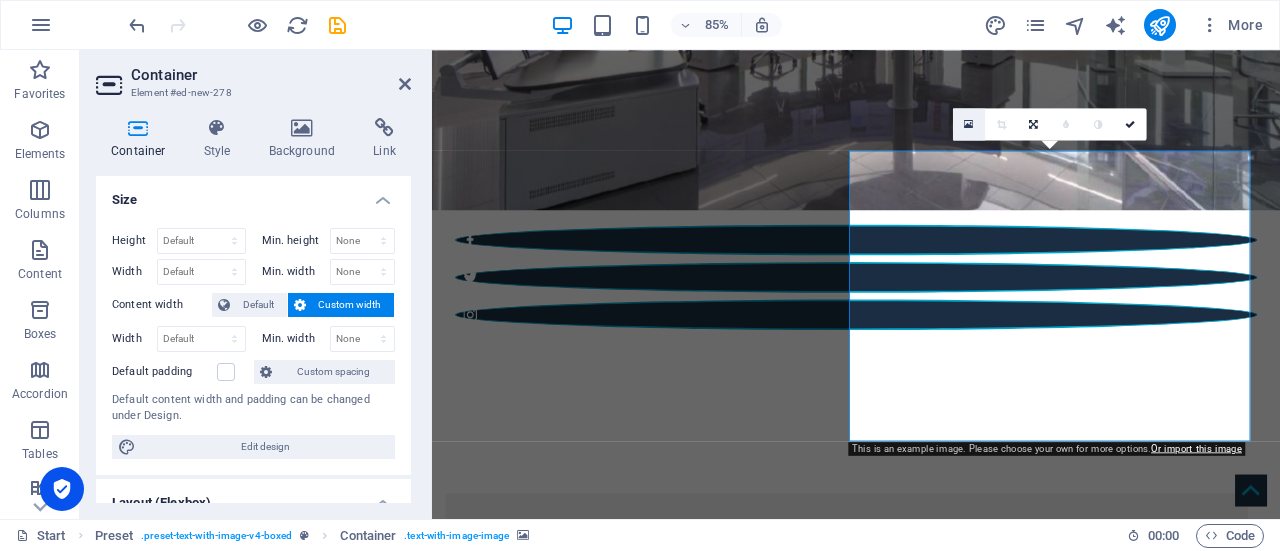 click at bounding box center [969, 124] 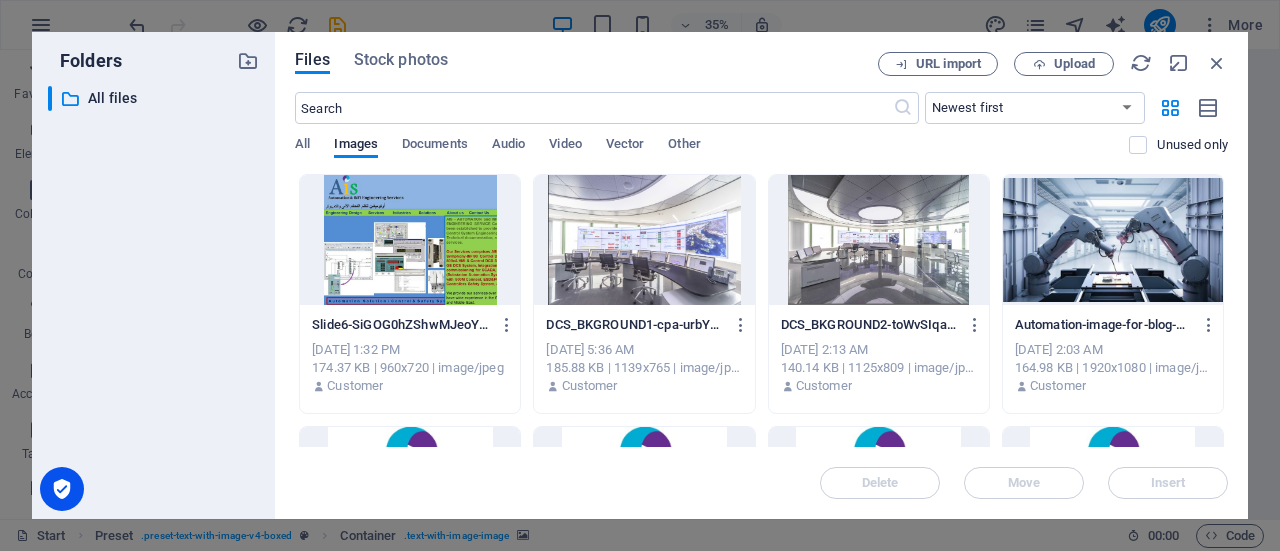 click at bounding box center (410, 240) 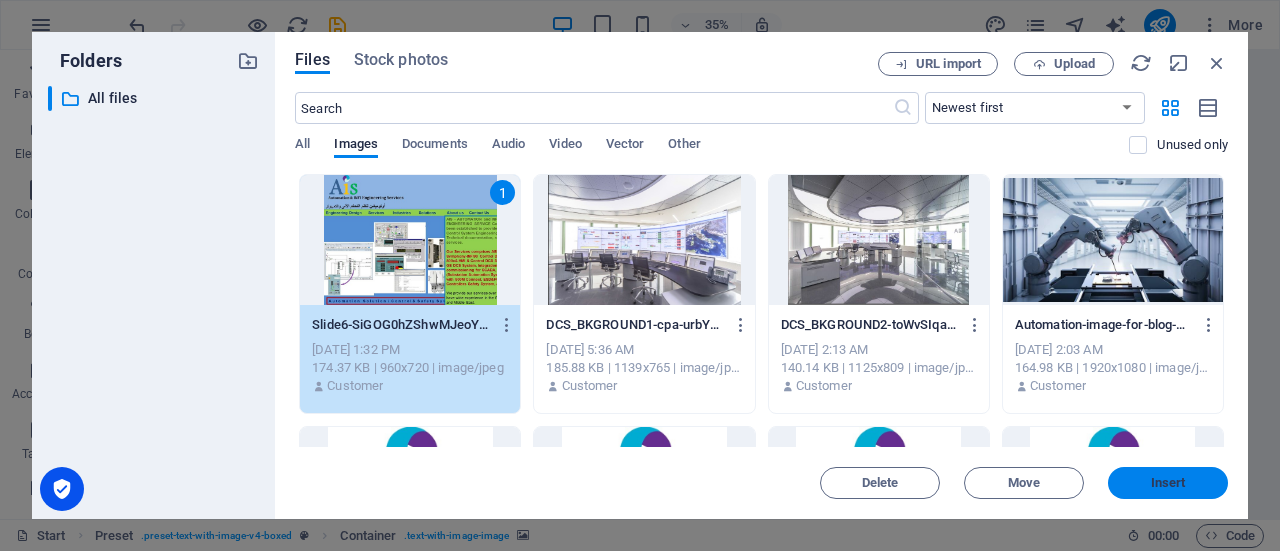 click on "Insert" at bounding box center (1168, 483) 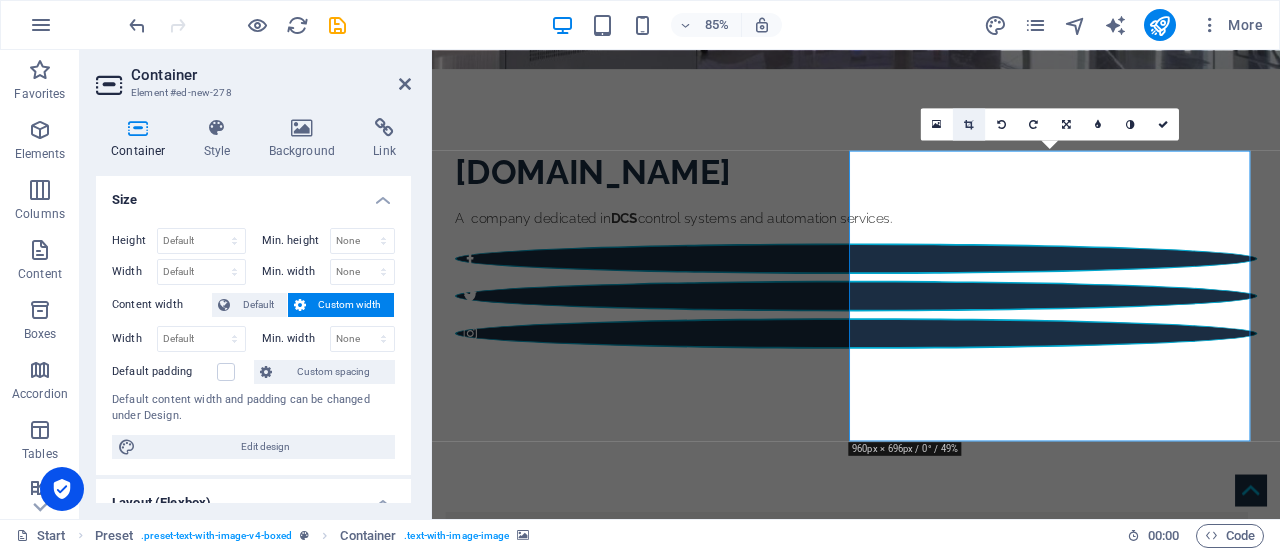 click at bounding box center (968, 124) 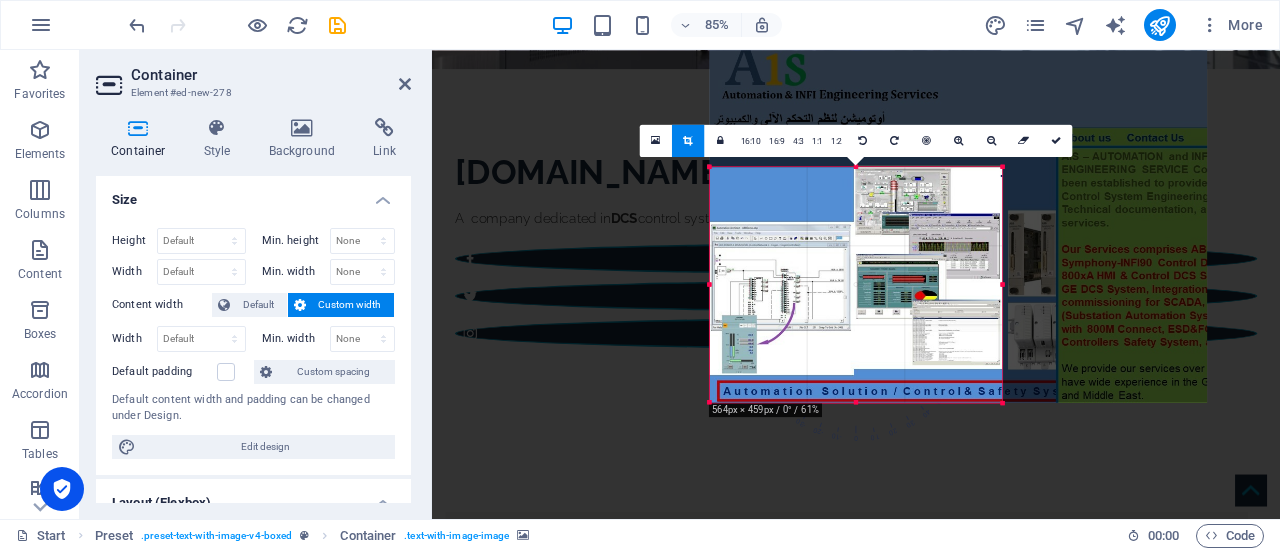 drag, startPoint x: 1107, startPoint y: 99, endPoint x: 862, endPoint y: 261, distance: 293.71585 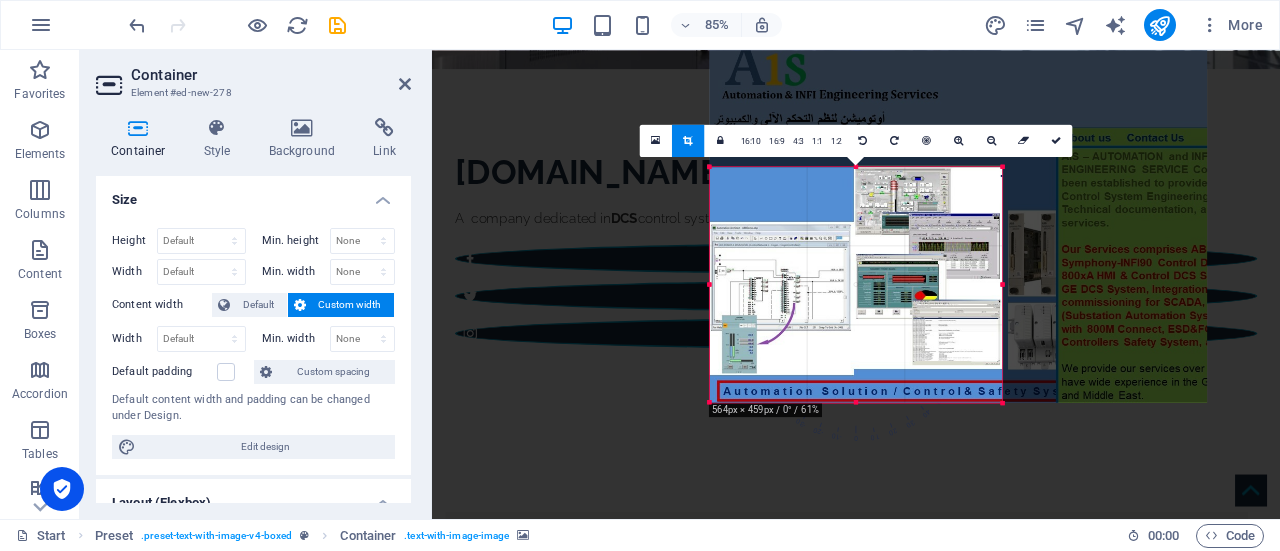 click on "180 170 160 150 140 130 120 110 100 90 80 70 60 50 40 30 20 10 0 -10 -20 -30 -40 -50 -60 -70 -80 -90 -100 -110 -120 -130 -140 -150 -160 -170 564px × 459px / 0° / 61% 16:10 16:9 4:3 1:1 1:2 0" at bounding box center (856, 285) 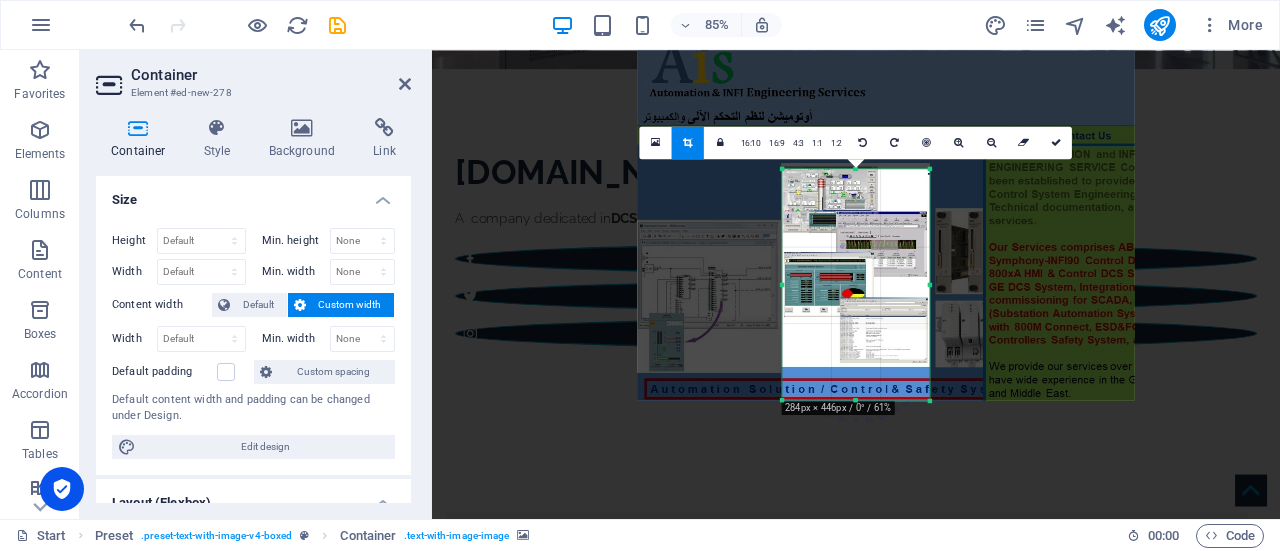 drag, startPoint x: 706, startPoint y: 168, endPoint x: 877, endPoint y: 173, distance: 171.07309 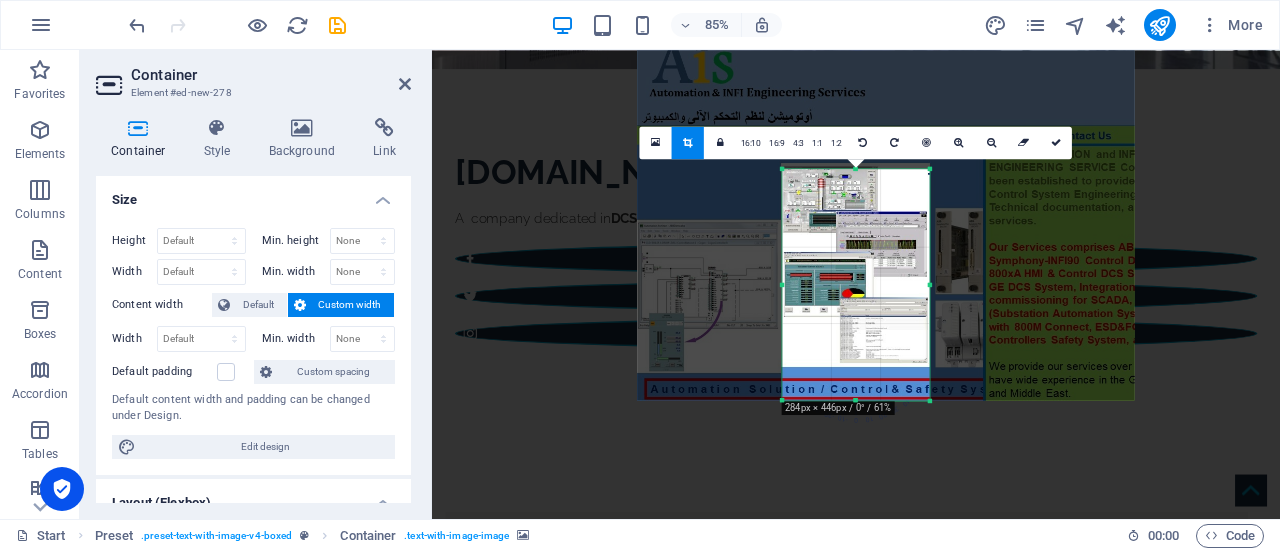 click on "180 170 160 150 140 130 120 110 100 90 80 70 60 50 40 30 20 10 0 -10 -20 -30 -40 -50 -60 -70 -80 -90 -100 -110 -120 -130 -140 -150 -160 -170 284px × 446px / 0° / 61% 16:10 16:9 4:3 1:1 1:2 0" at bounding box center (856, 284) 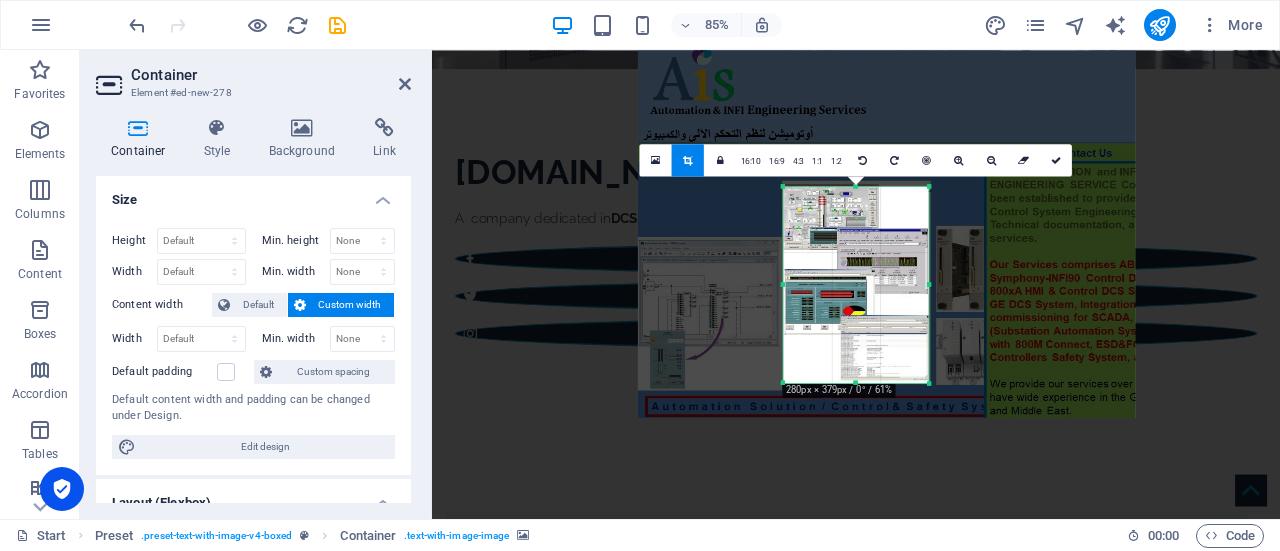 drag, startPoint x: 930, startPoint y: 403, endPoint x: 928, endPoint y: 361, distance: 42.047592 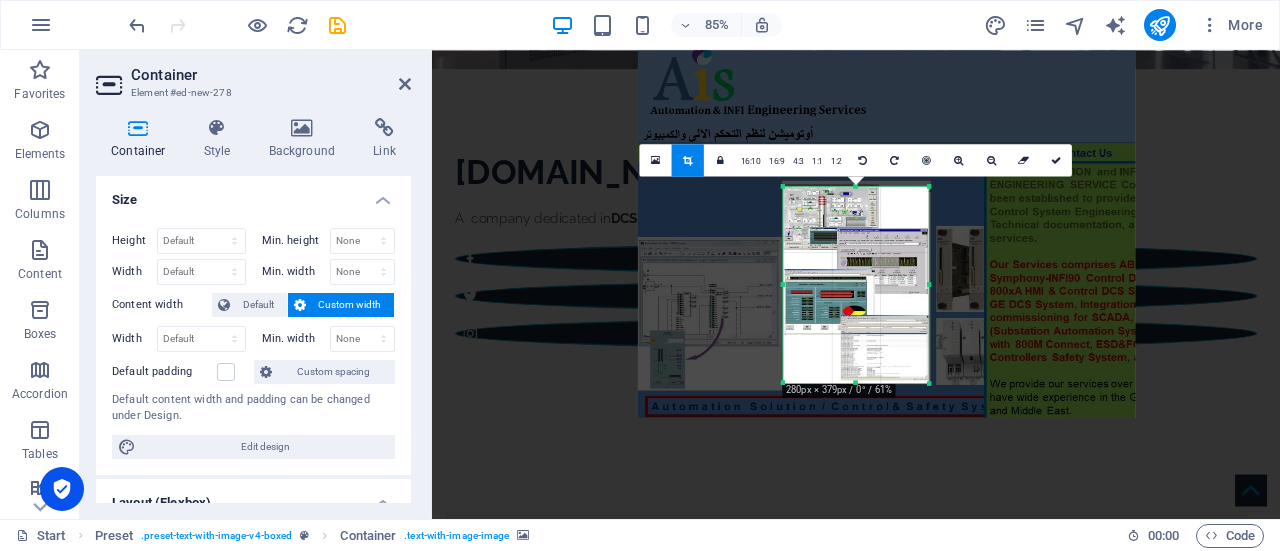 click on "180 170 160 150 140 130 120 110 100 90 80 70 60 50 40 30 20 10 0 -10 -20 -30 -40 -50 -60 -70 -80 -90 -100 -110 -120 -130 -140 -150 -160 -170 280px × 379px / 0° / 61% 16:10 16:9 4:3 1:1 1:2 0" at bounding box center (855, 284) 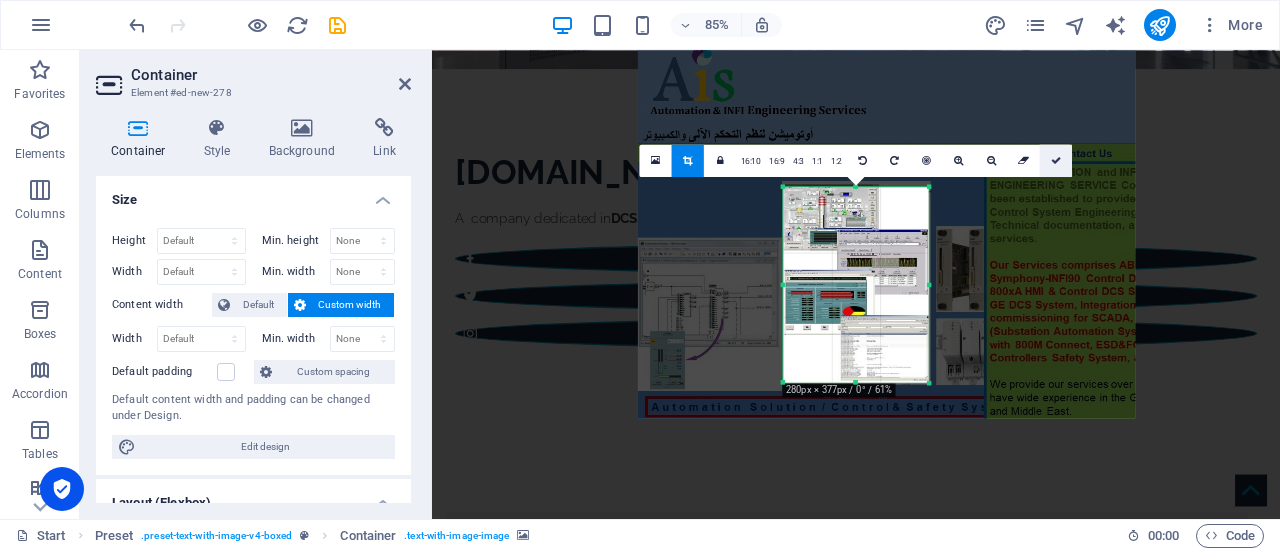 click at bounding box center (1056, 160) 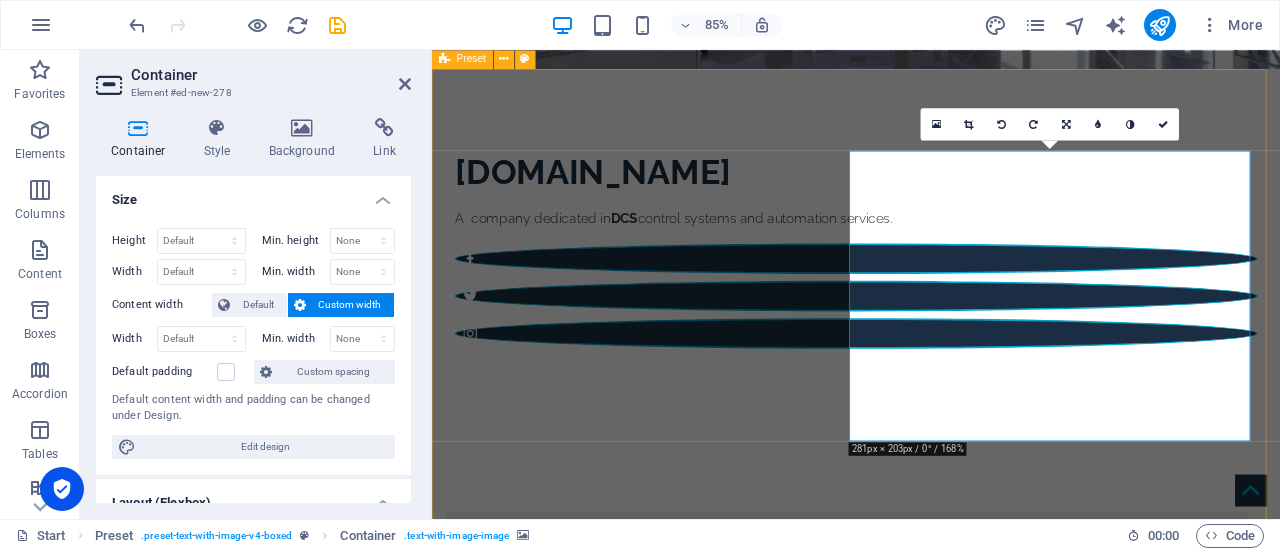 click on "New headline Lorem ipsum dolor sit amet, consectetuer adipiscing elit. Aenean commodo ligula eget dolor. Lorem ipsum dolor sit amet, consectetuer adipiscing elit leget dolor. Lorem ipsum dolor sit amet, consectetuer adipiscing elit. Aenean commodo ligula eget dolor. Lorem ipsum dolor sit amet, consectetuer adipiscing elit dolor consectetuer adipiscing elit leget dolor. Lorem elit saget ipsum dolor sit amet, consectetuer." at bounding box center [931, 953] 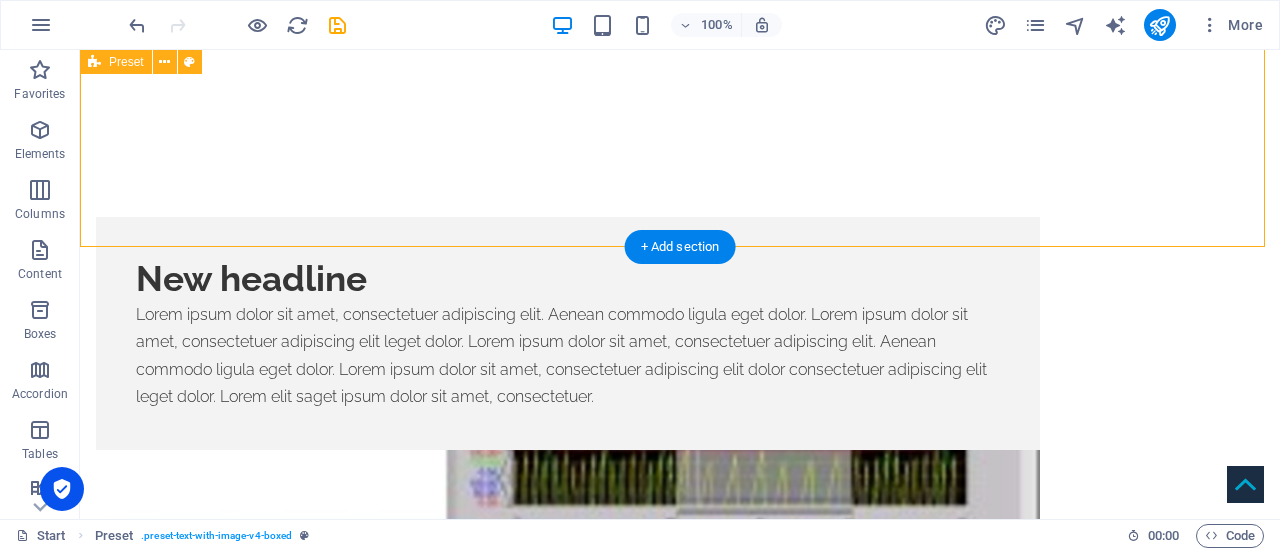 scroll, scrollTop: 1030, scrollLeft: 0, axis: vertical 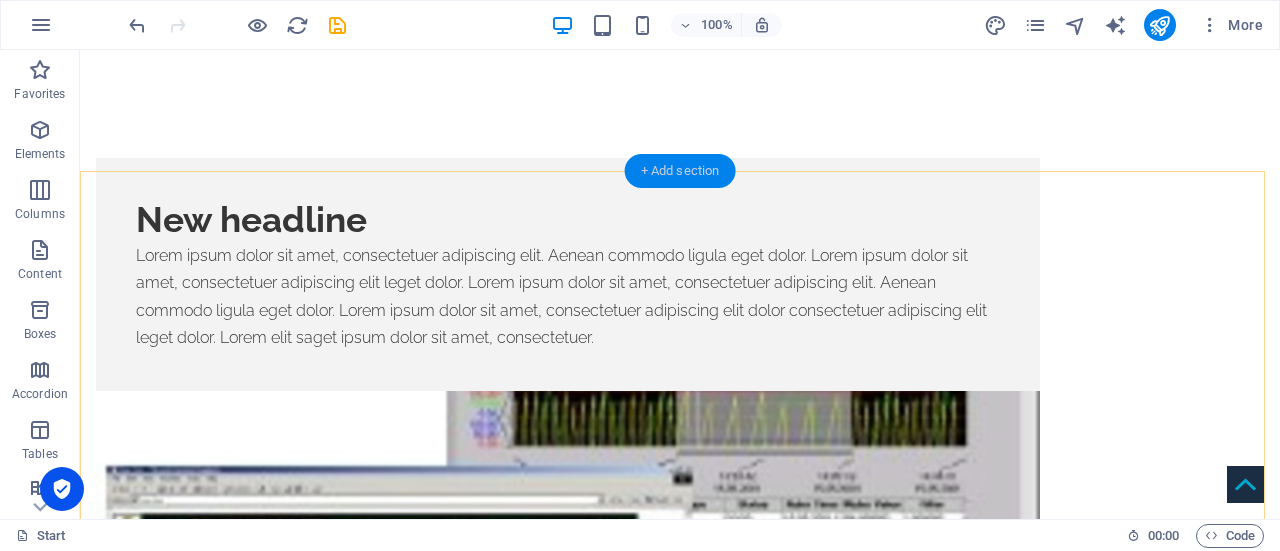click on "+ Add section" at bounding box center [680, 171] 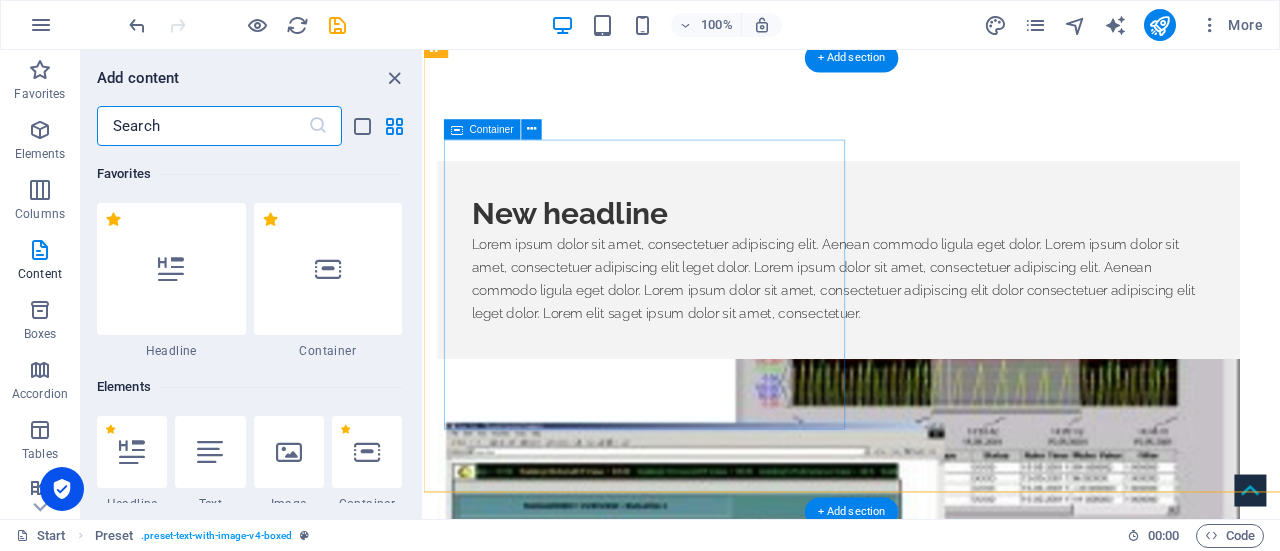scroll, scrollTop: 630, scrollLeft: 0, axis: vertical 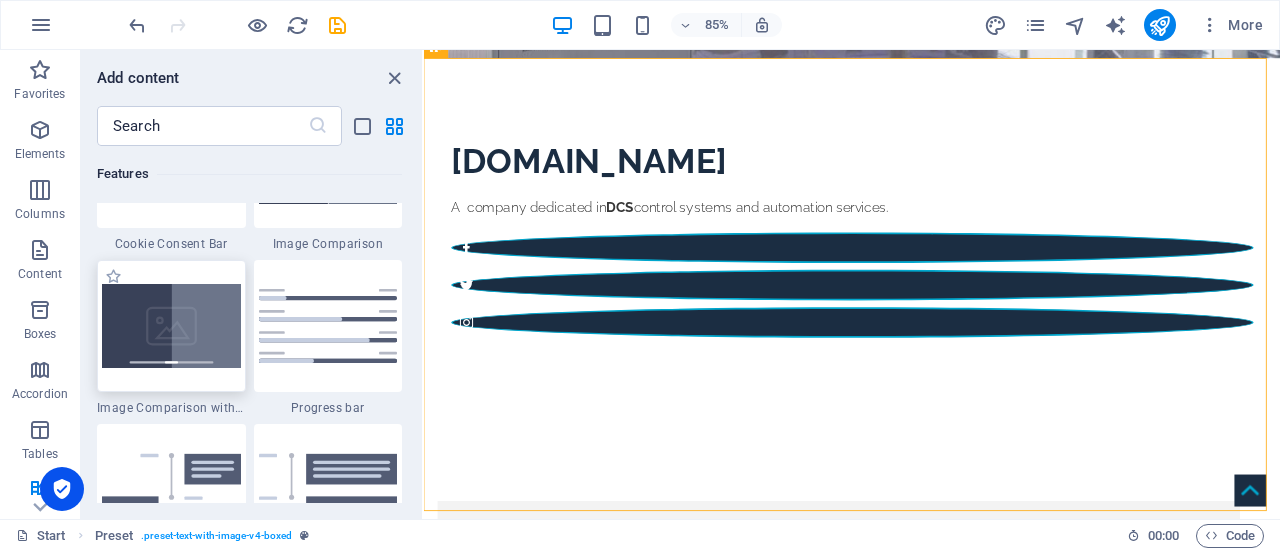 click at bounding box center [171, 326] 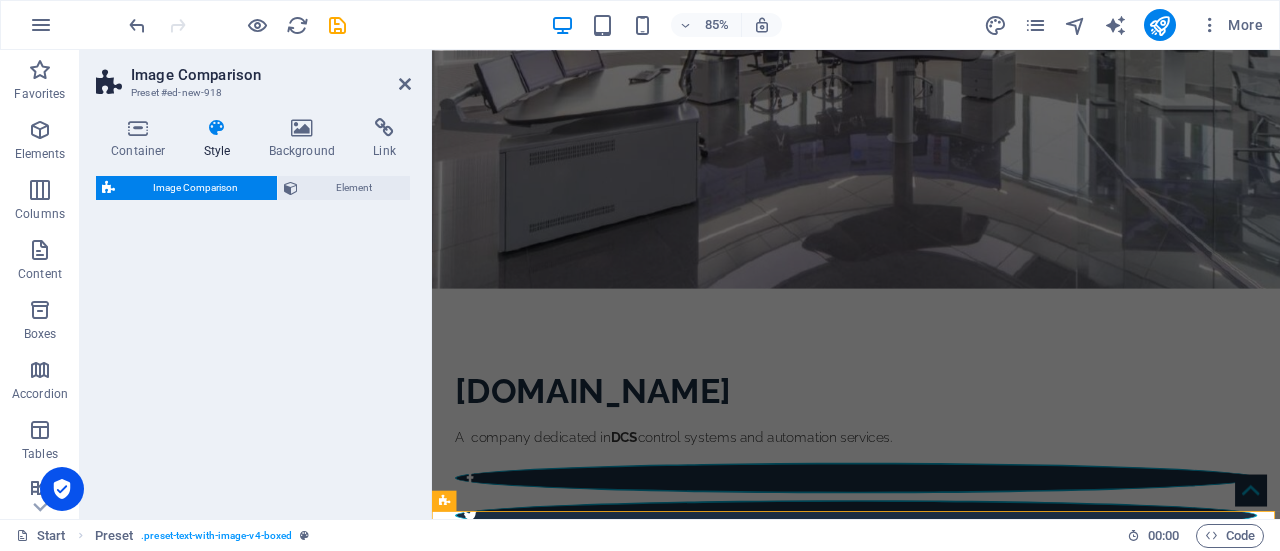 select on "rem" 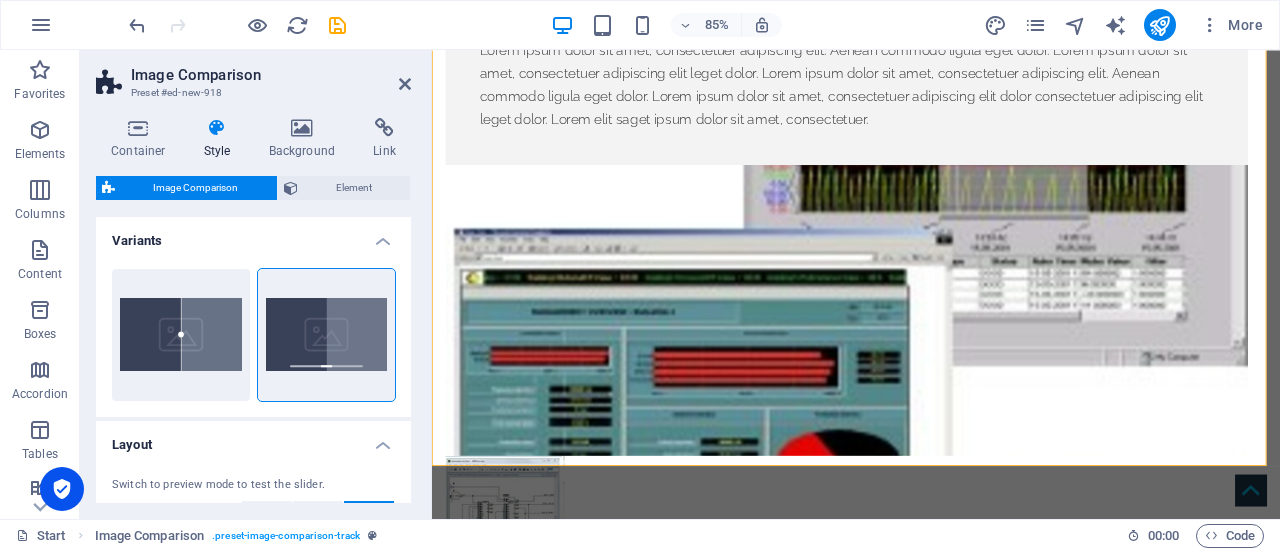 scroll, scrollTop: 1262, scrollLeft: 0, axis: vertical 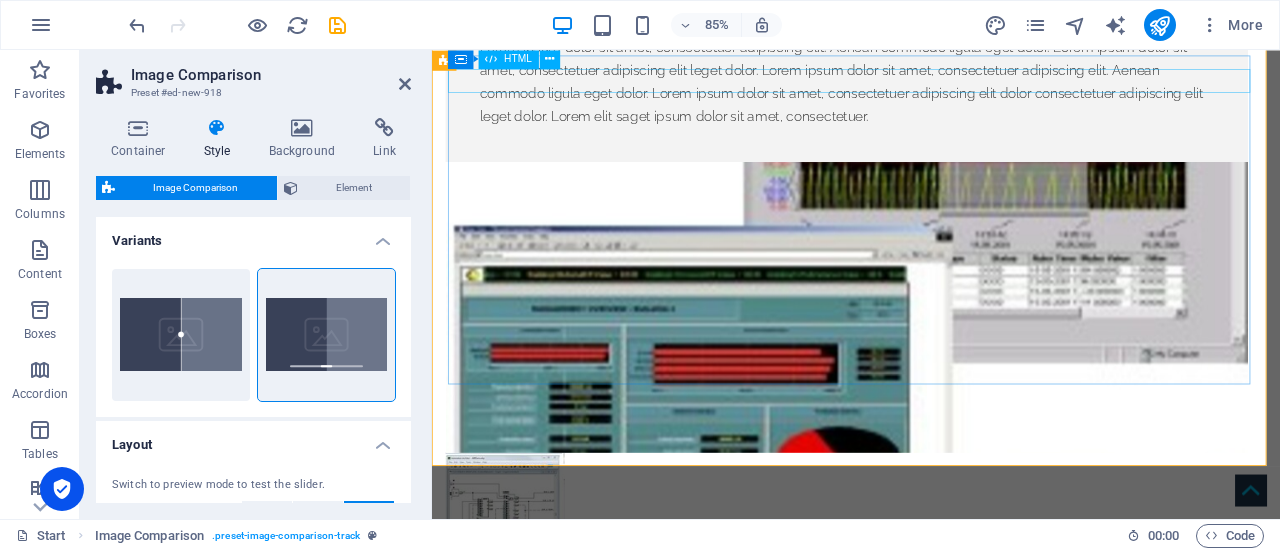 drag, startPoint x: 516, startPoint y: 82, endPoint x: 576, endPoint y: 83, distance: 60.00833 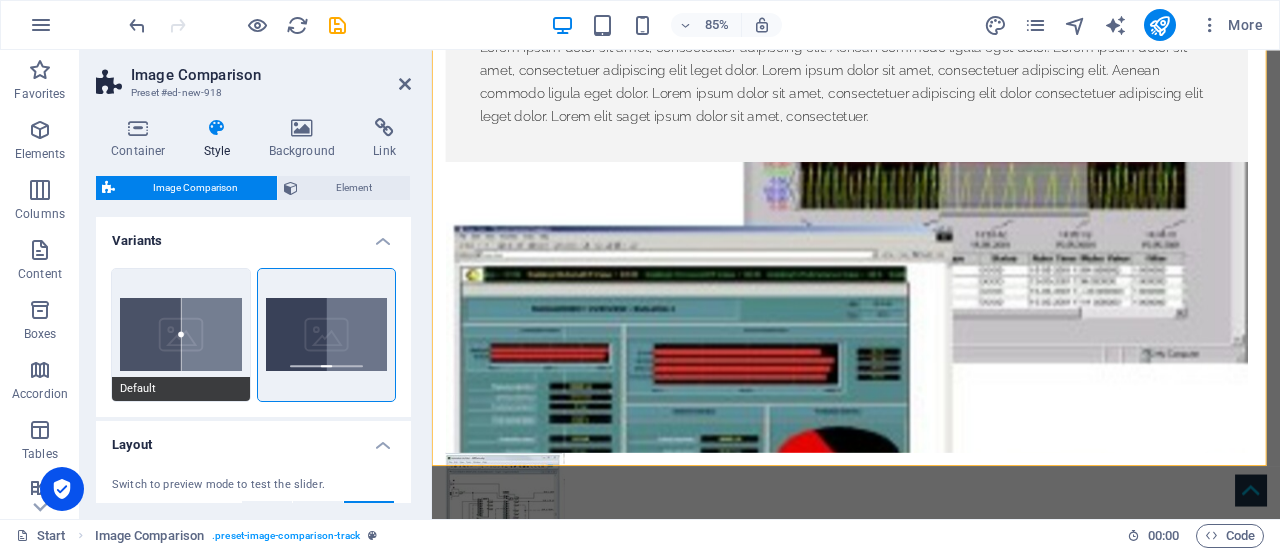 click on "Default" at bounding box center (181, 335) 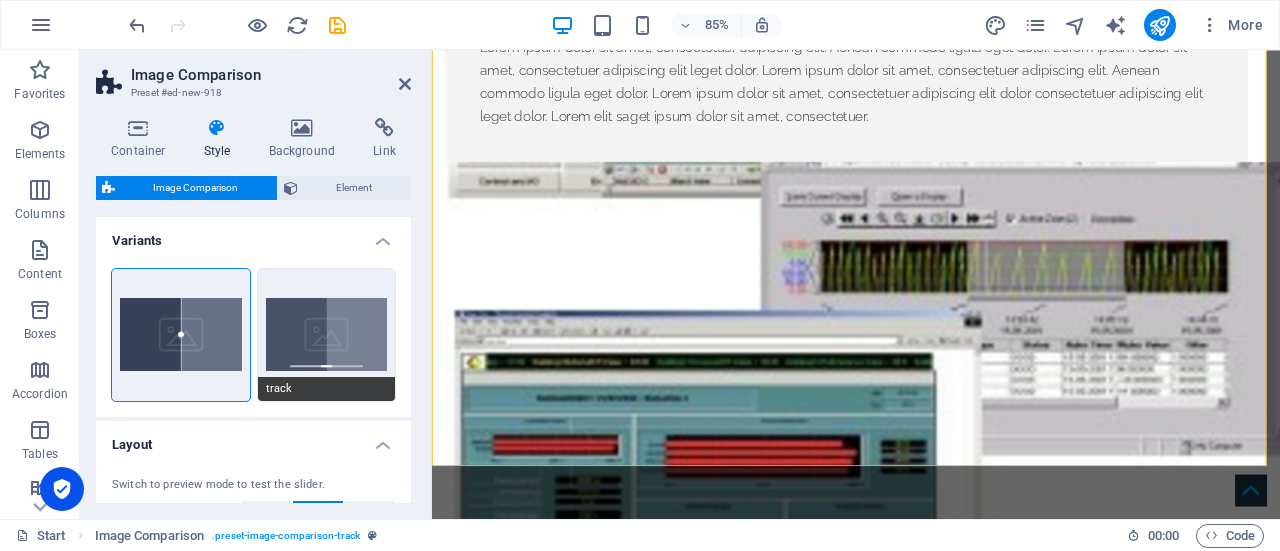 click on "track" at bounding box center (327, 335) 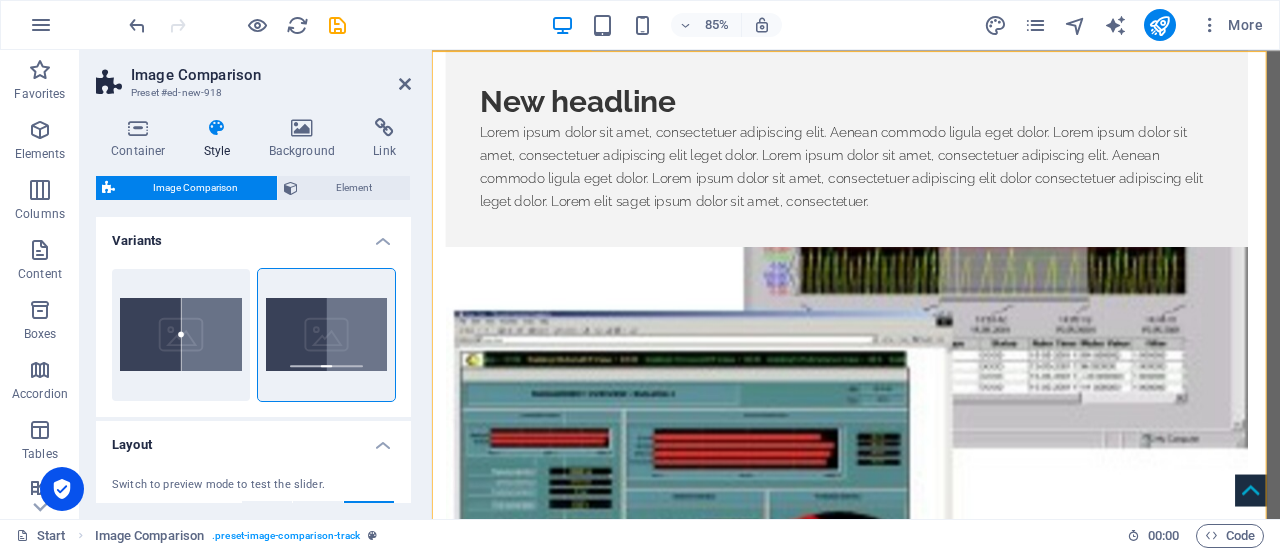 scroll, scrollTop: 1176, scrollLeft: 0, axis: vertical 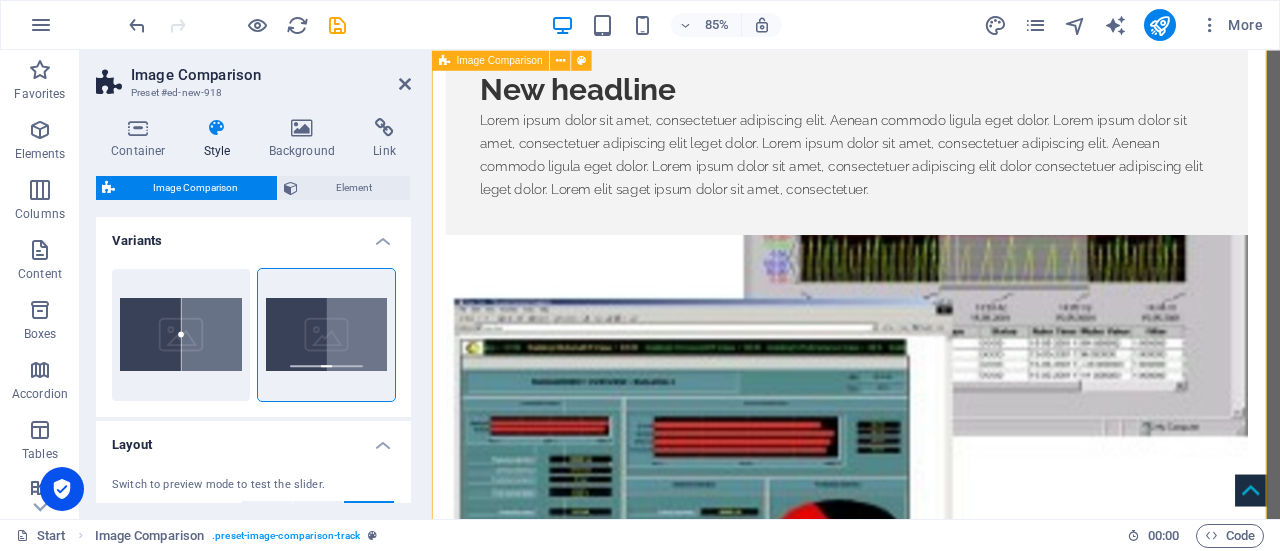 click at bounding box center [931, 1140] 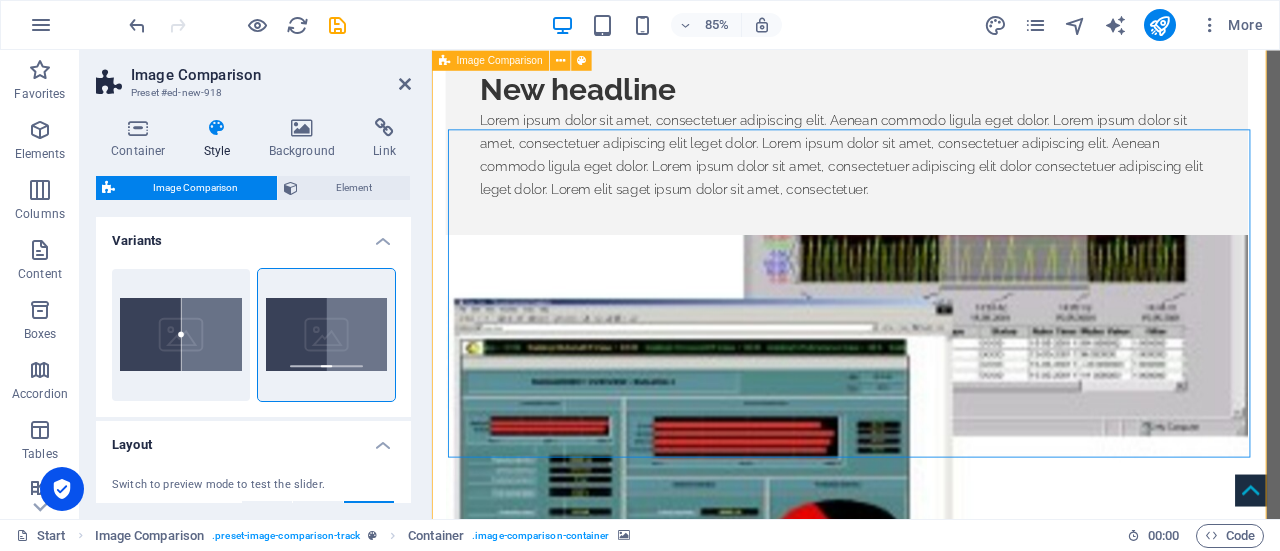 click at bounding box center [931, 1140] 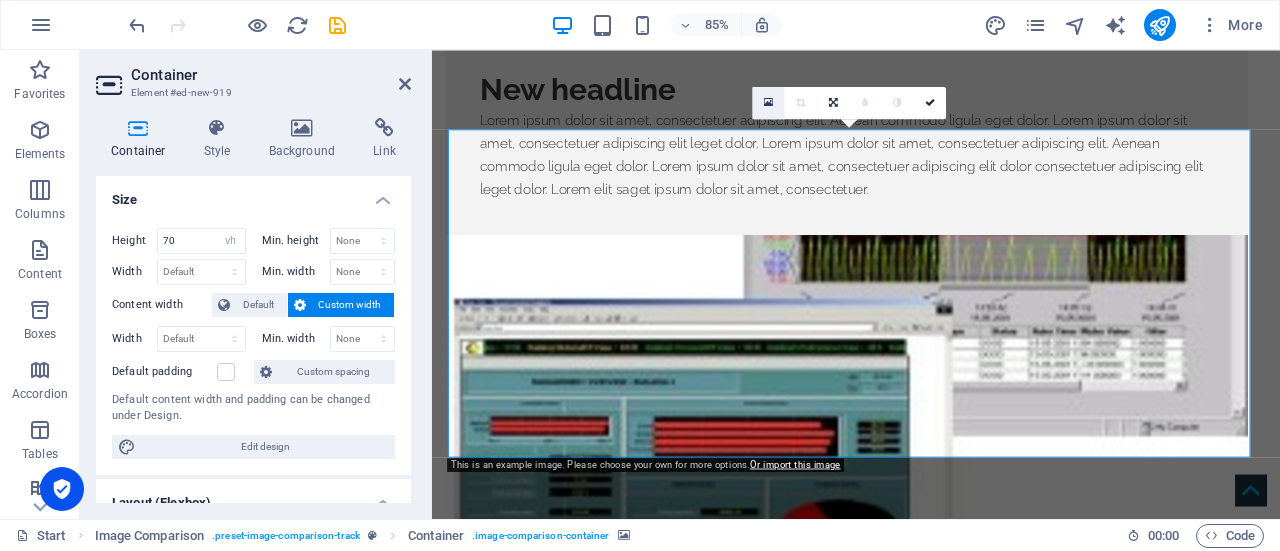 click at bounding box center (768, 103) 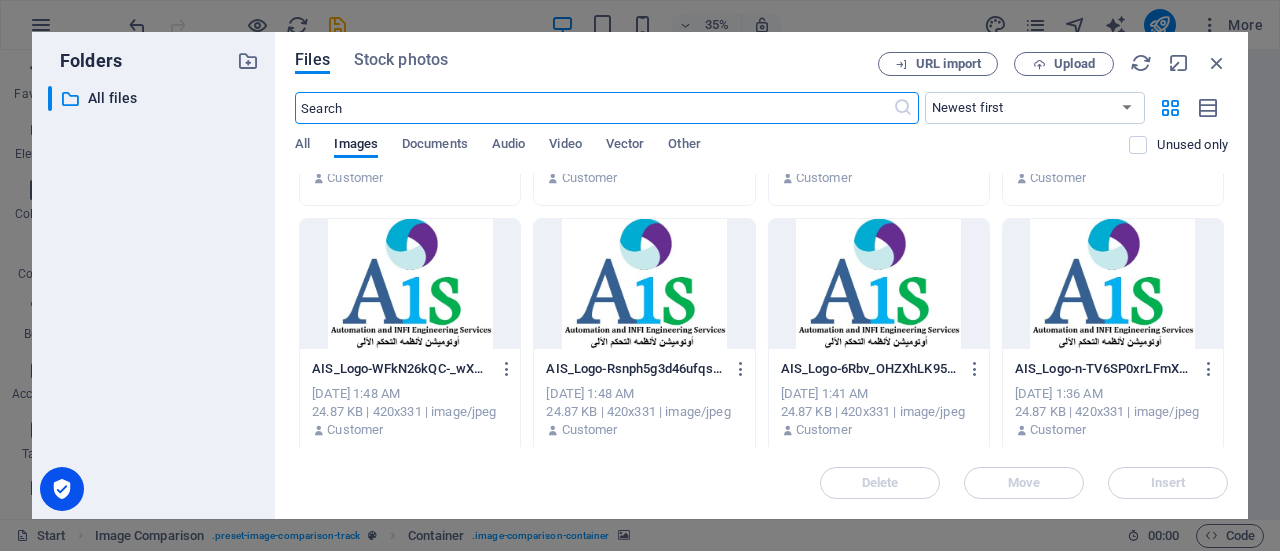 scroll, scrollTop: 0, scrollLeft: 0, axis: both 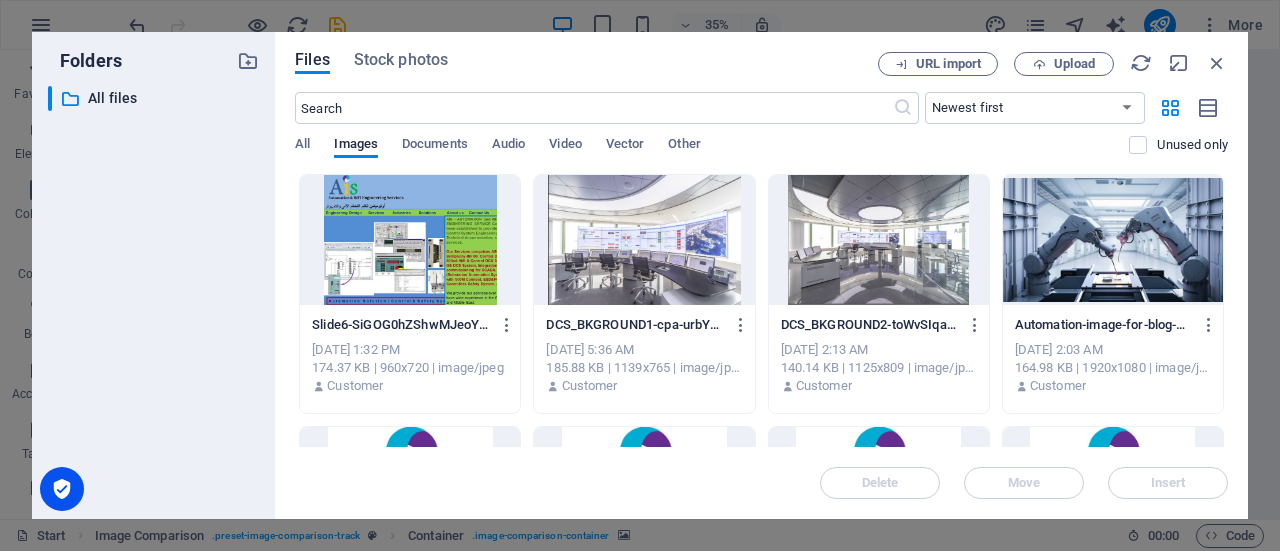 click at bounding box center [410, 240] 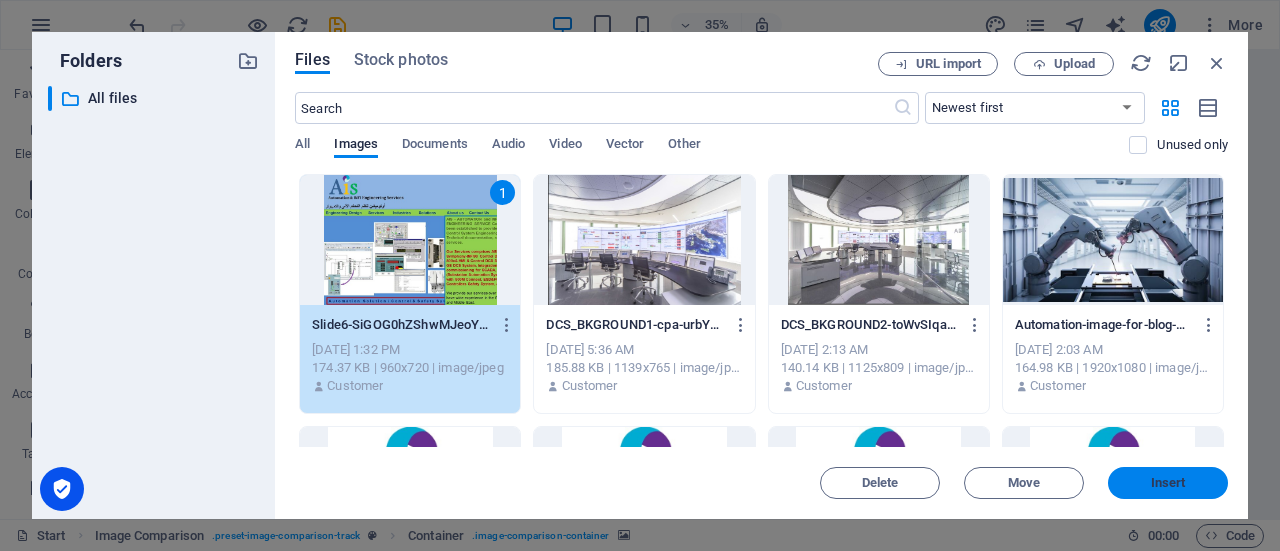 click on "Insert" at bounding box center (1168, 483) 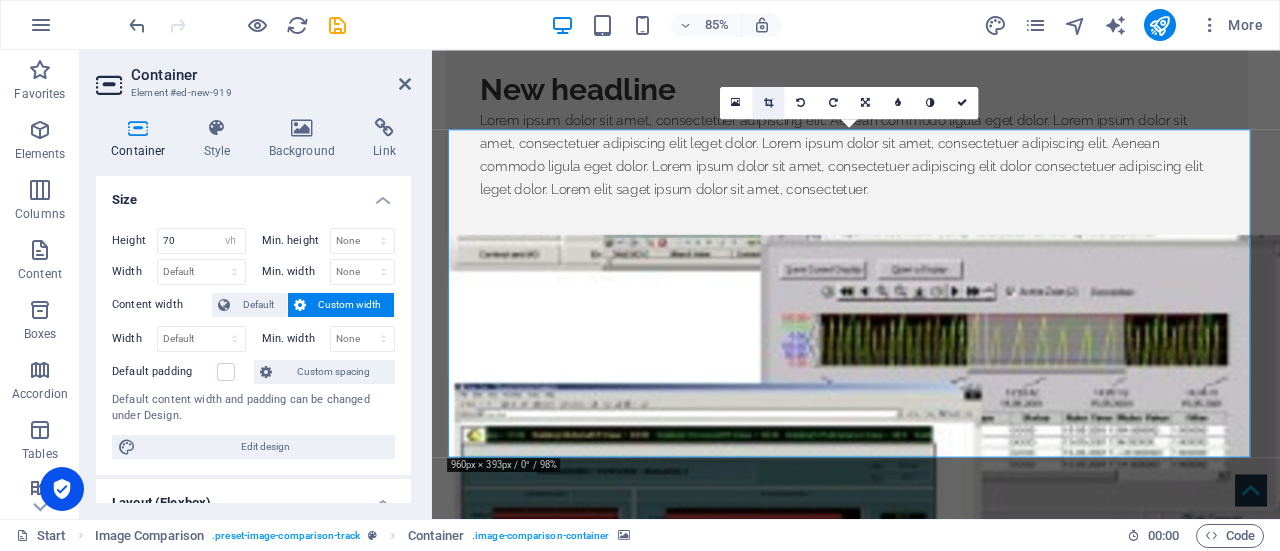 click at bounding box center (768, 103) 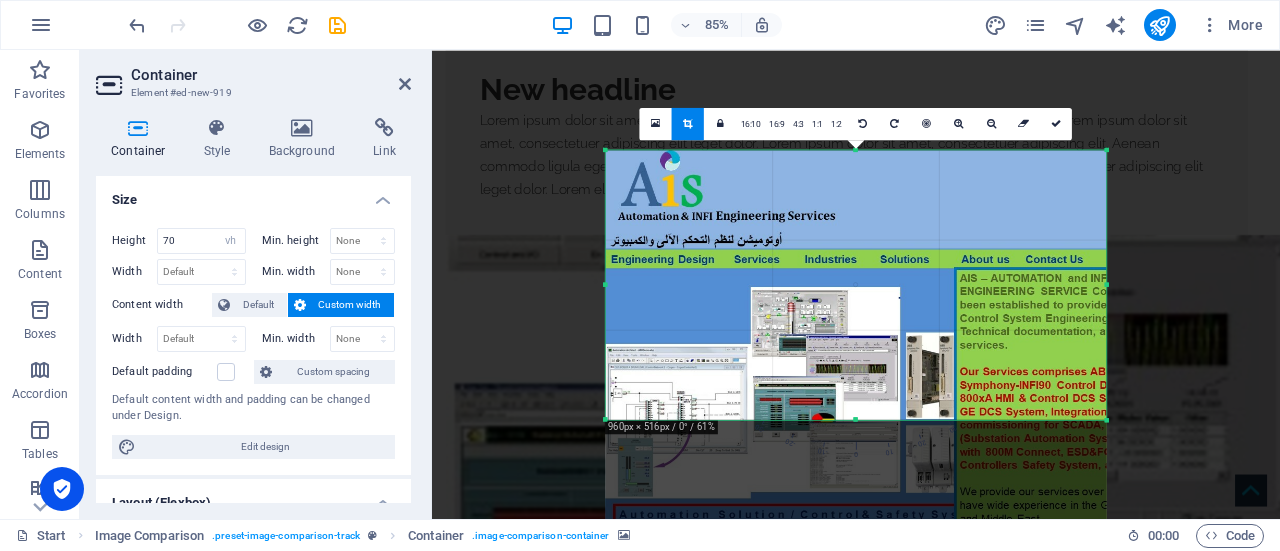 drag, startPoint x: 606, startPoint y: 474, endPoint x: 1007, endPoint y: 349, distance: 420.03094 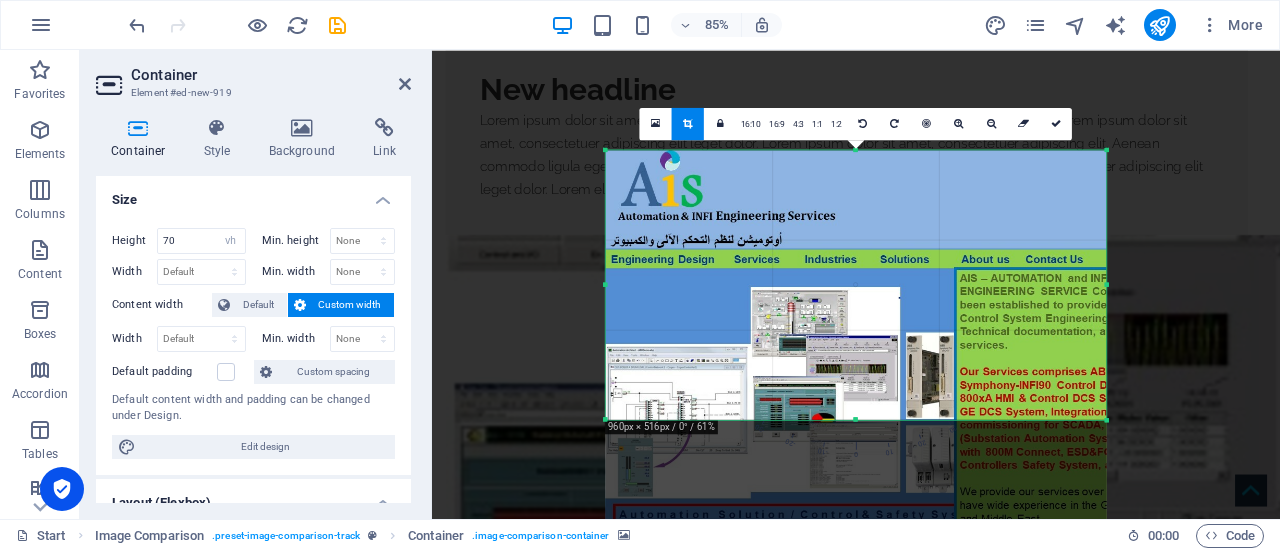 click on "180 170 160 150 140 130 120 110 100 90 80 70 60 50 40 30 20 10 0 -10 -20 -30 -40 -50 -60 -70 -80 -90 -100 -110 -120 -130 -140 -150 -160 -170 960px × 516px / 0° / 61% 16:10 16:9 4:3 1:1 1:2 0" at bounding box center (856, 284) 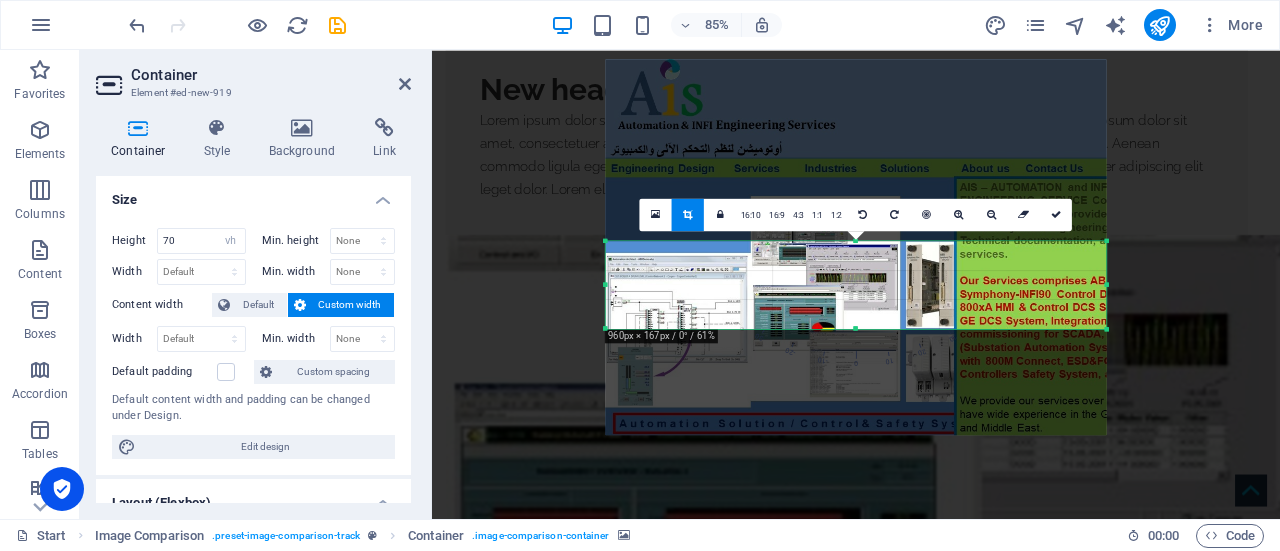 drag, startPoint x: 1105, startPoint y: 146, endPoint x: 916, endPoint y: 360, distance: 285.5118 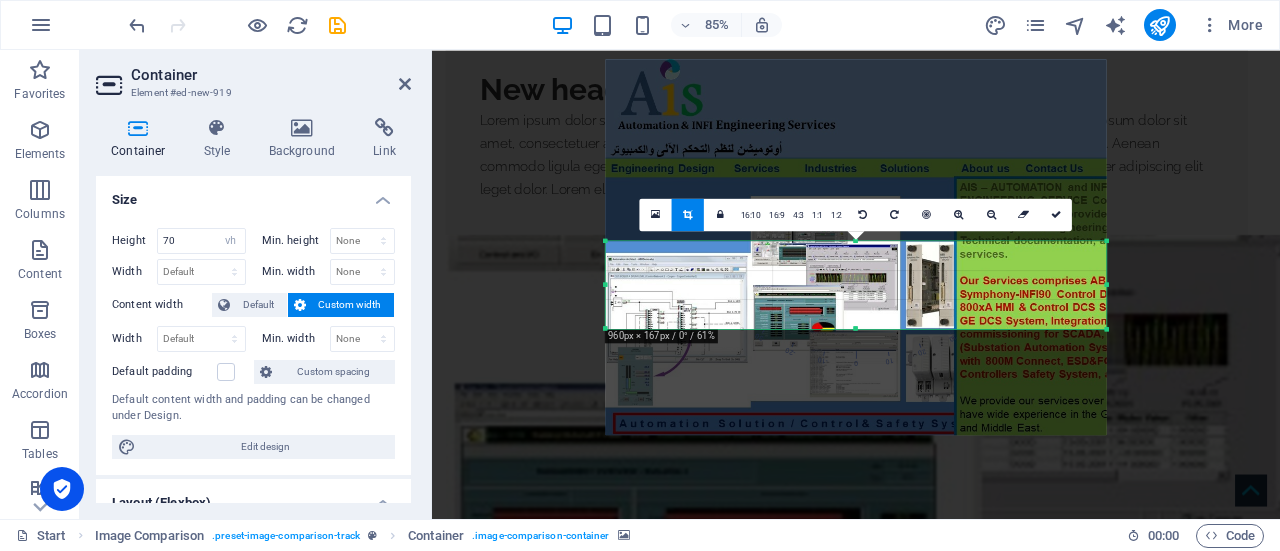 click on "180 170 160 150 140 130 120 110 100 90 80 70 60 50 40 30 20 10 0 -10 -20 -30 -40 -50 -60 -70 -80 -90 -100 -110 -120 -130 -140 -150 -160 -170 960px × 167px / 0° / 61% 16:10 16:9 4:3 1:1 1:2 0" at bounding box center [856, 284] 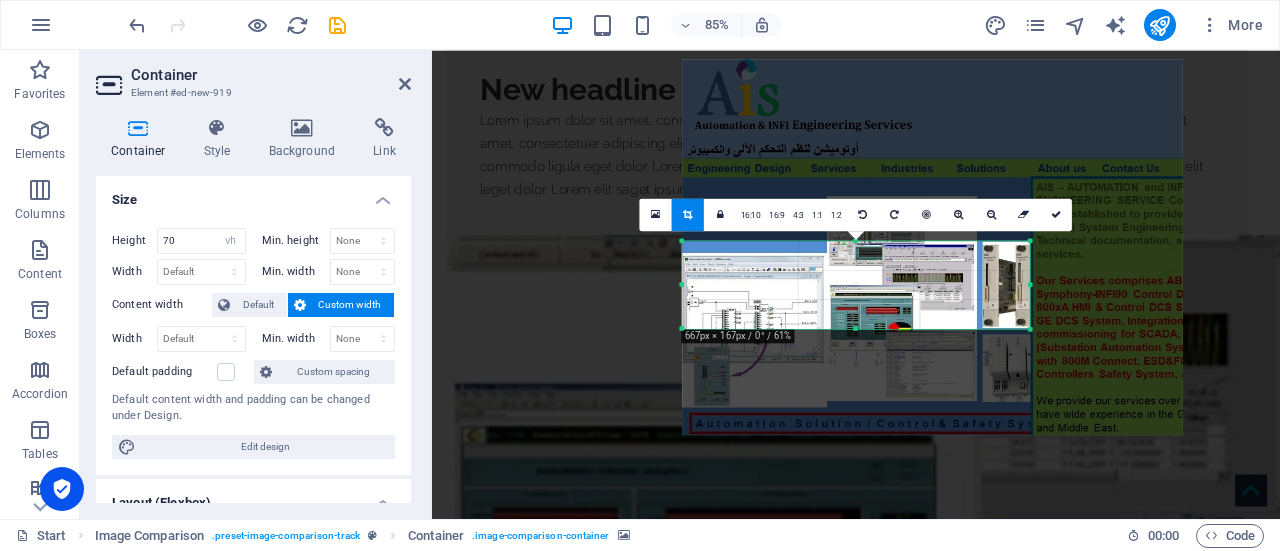 drag, startPoint x: 1108, startPoint y: 289, endPoint x: 928, endPoint y: 363, distance: 194.61757 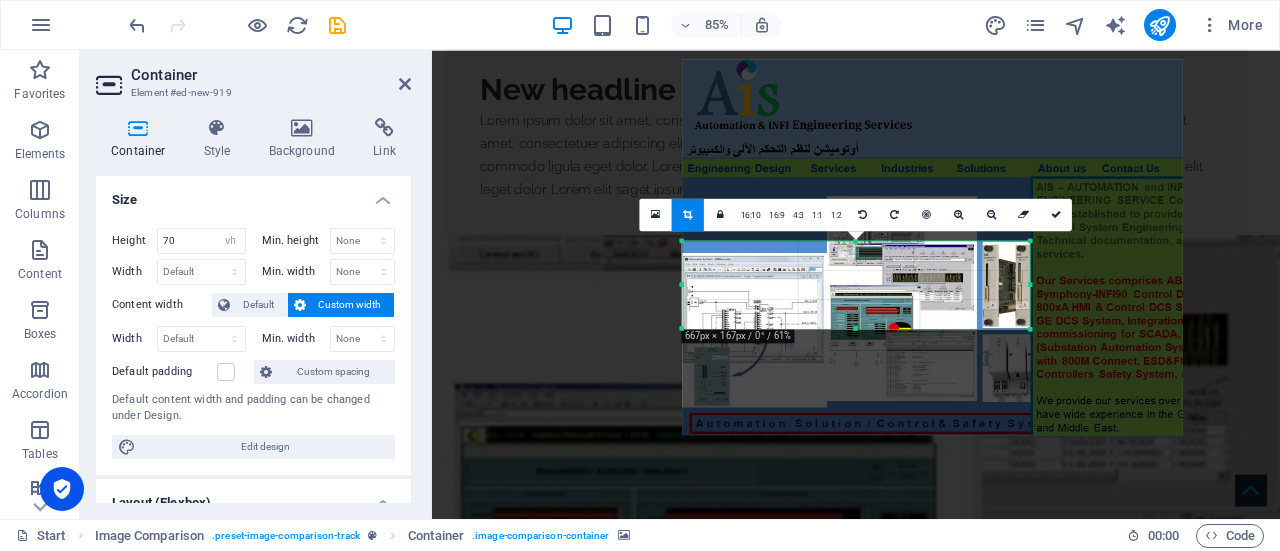 click on "180 170 160 150 140 130 120 110 100 90 80 70 60 50 40 30 20 10 0 -10 -20 -30 -40 -50 -60 -70 -80 -90 -100 -110 -120 -130 -140 -150 -160 -170 667px × 167px / 0° / 61% 16:10 16:9 4:3 1:1 1:2 0" at bounding box center (856, 284) 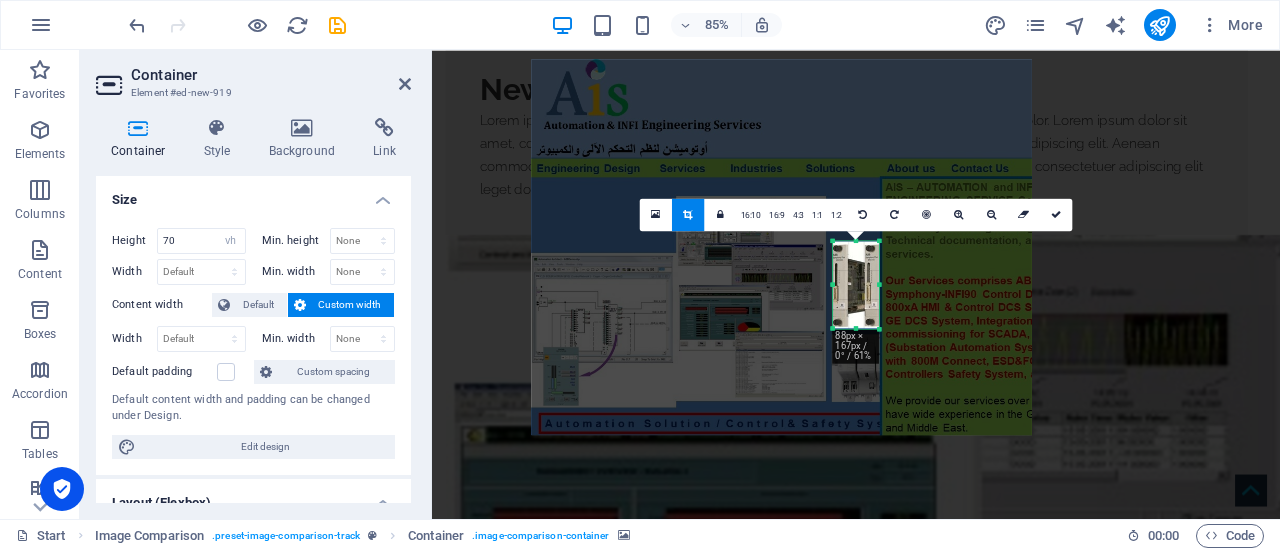drag, startPoint x: 683, startPoint y: 291, endPoint x: 1038, endPoint y: 275, distance: 355.36038 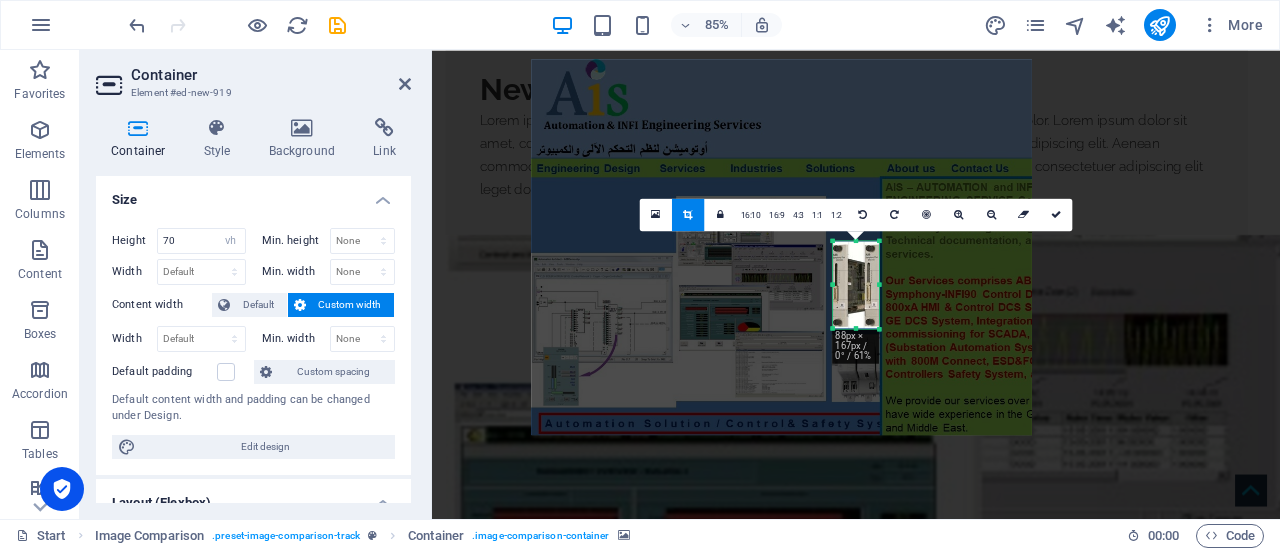 click on "180 170 160 150 140 130 120 110 100 90 80 70 60 50 40 30 20 10 0 -10 -20 -30 -40 -50 -60 -70 -80 -90 -100 -110 -120 -130 -140 -150 -160 -170 88px × 167px / 0° / 61% 16:10 16:9 4:3 1:1 1:2 0" at bounding box center [856, 284] 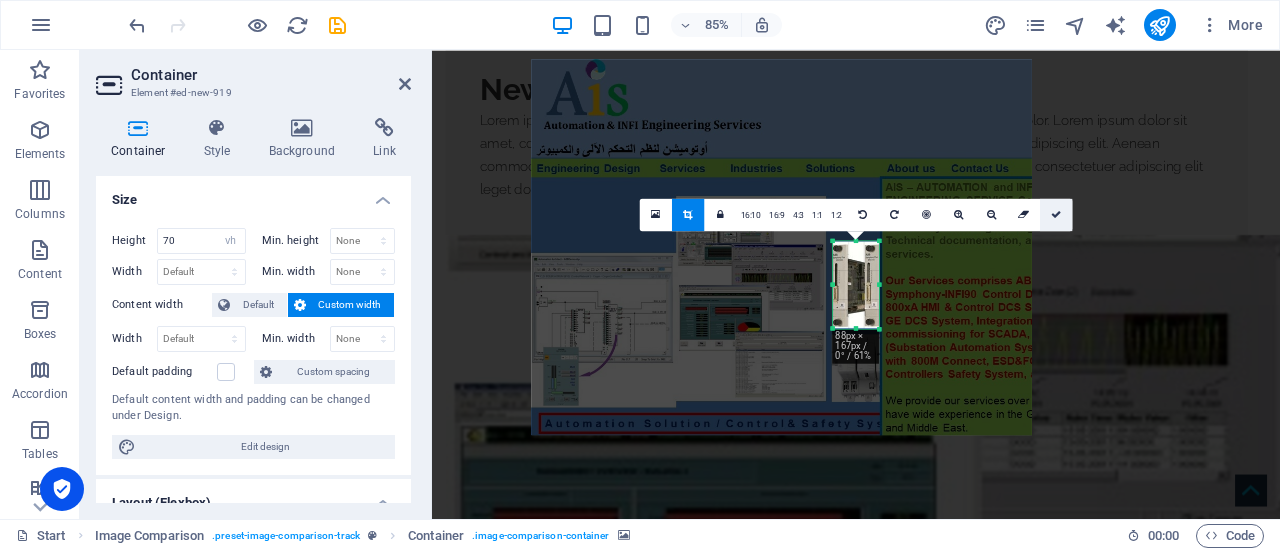 click at bounding box center [1056, 214] 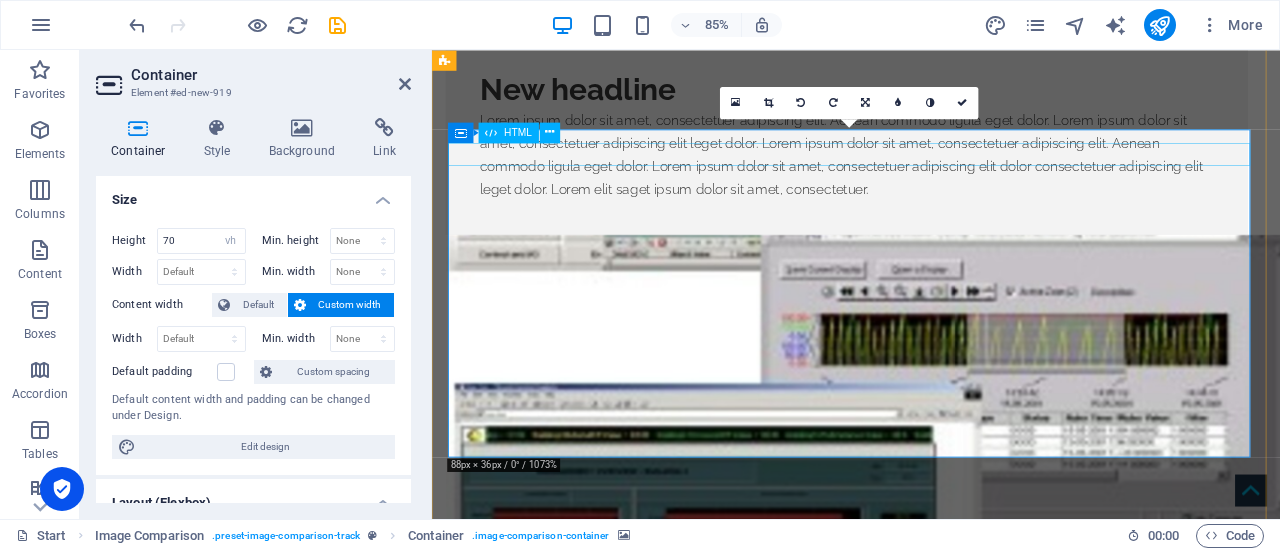drag, startPoint x: 479, startPoint y: 164, endPoint x: 545, endPoint y: 168, distance: 66.1211 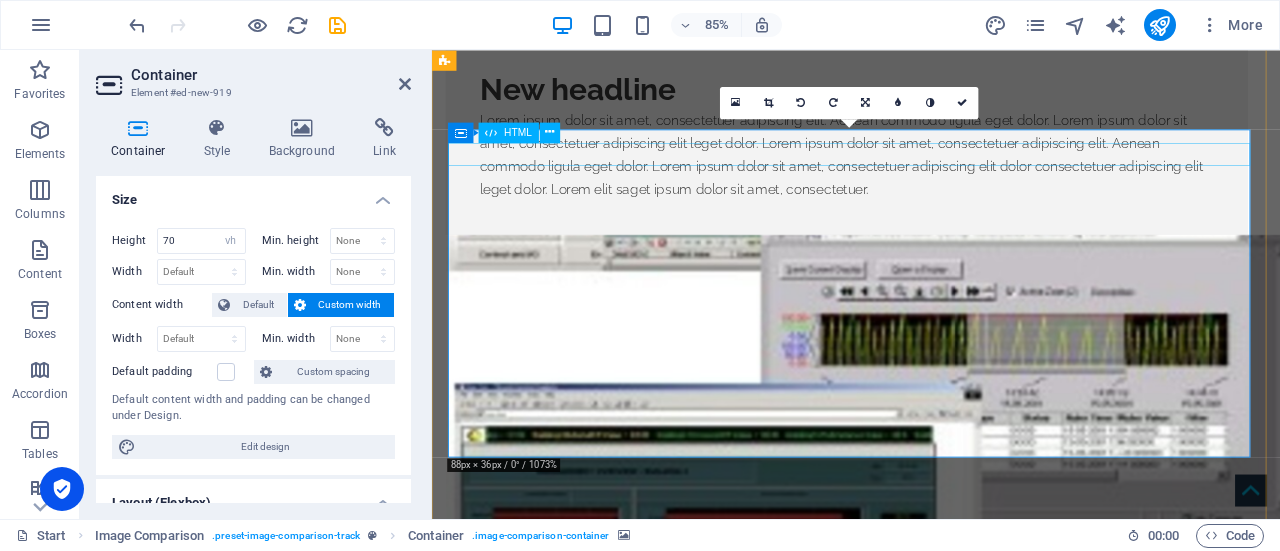drag, startPoint x: 531, startPoint y: 168, endPoint x: 829, endPoint y: 184, distance: 298.42923 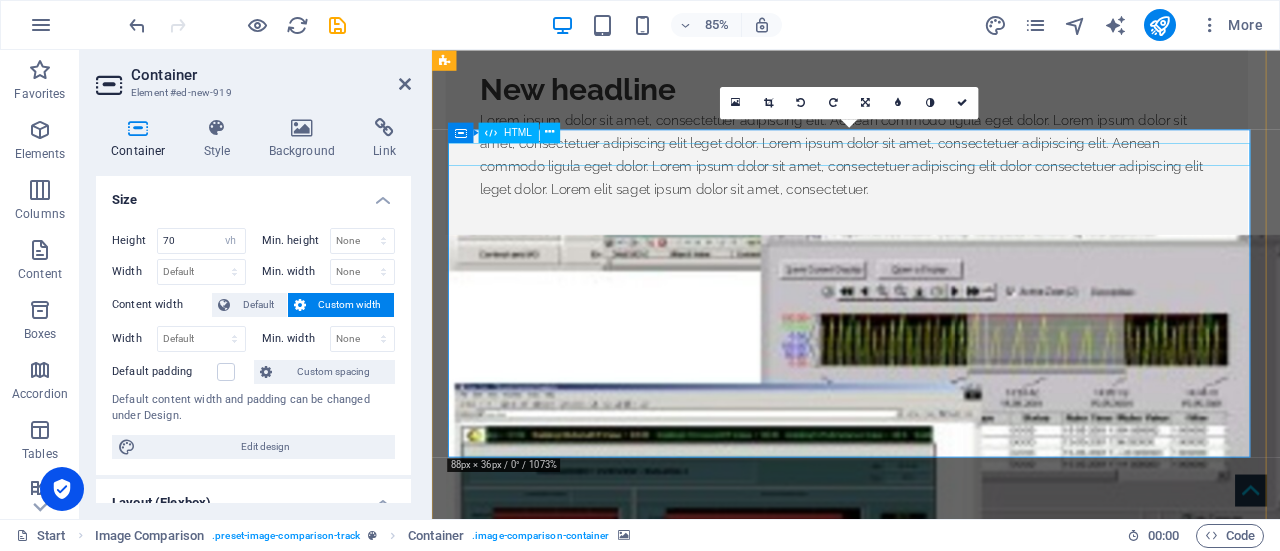 type on "100" 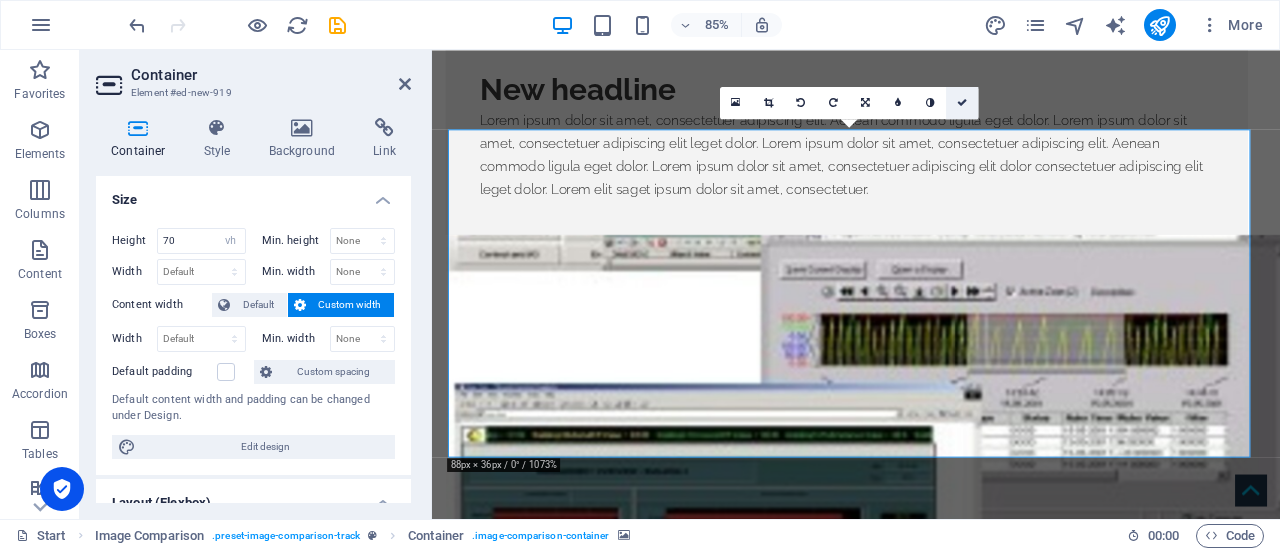 click at bounding box center (962, 103) 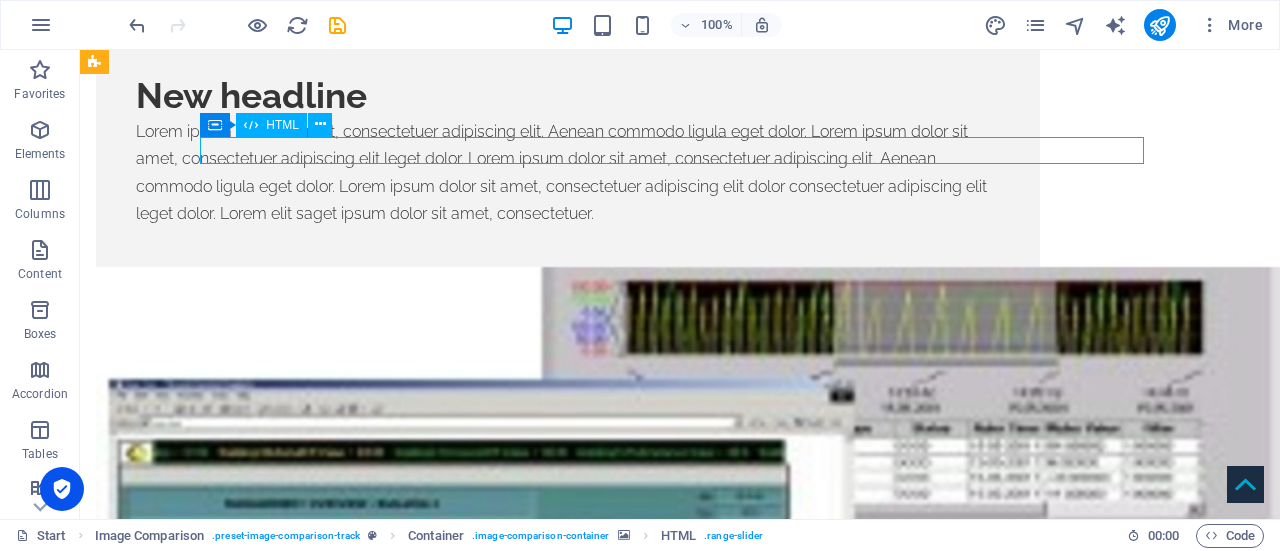 drag, startPoint x: 290, startPoint y: 147, endPoint x: 238, endPoint y: 151, distance: 52.153618 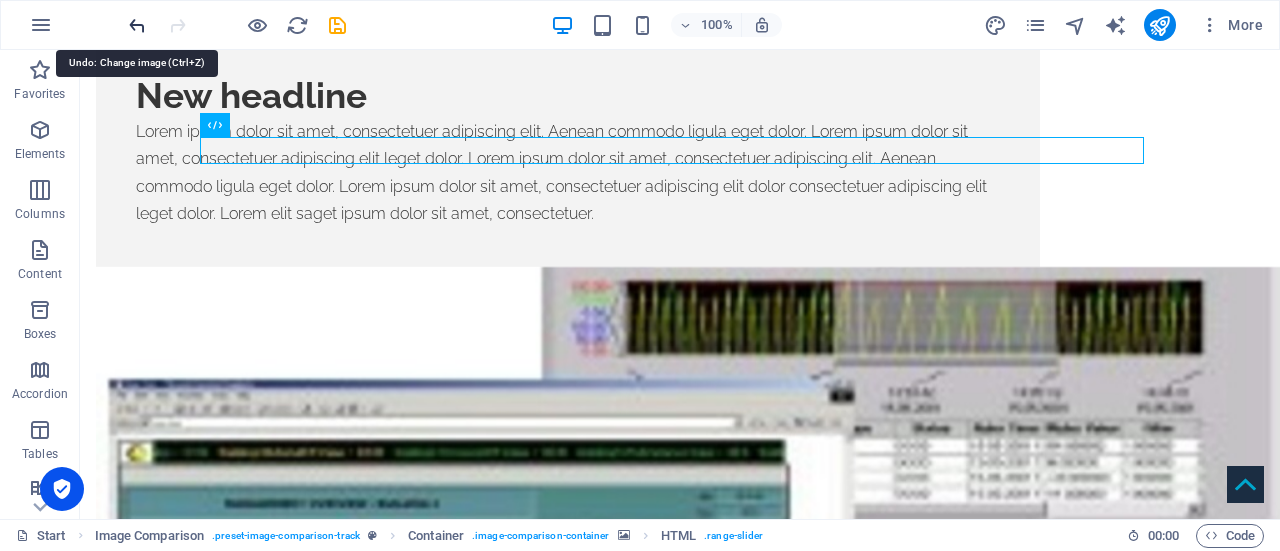click at bounding box center (137, 25) 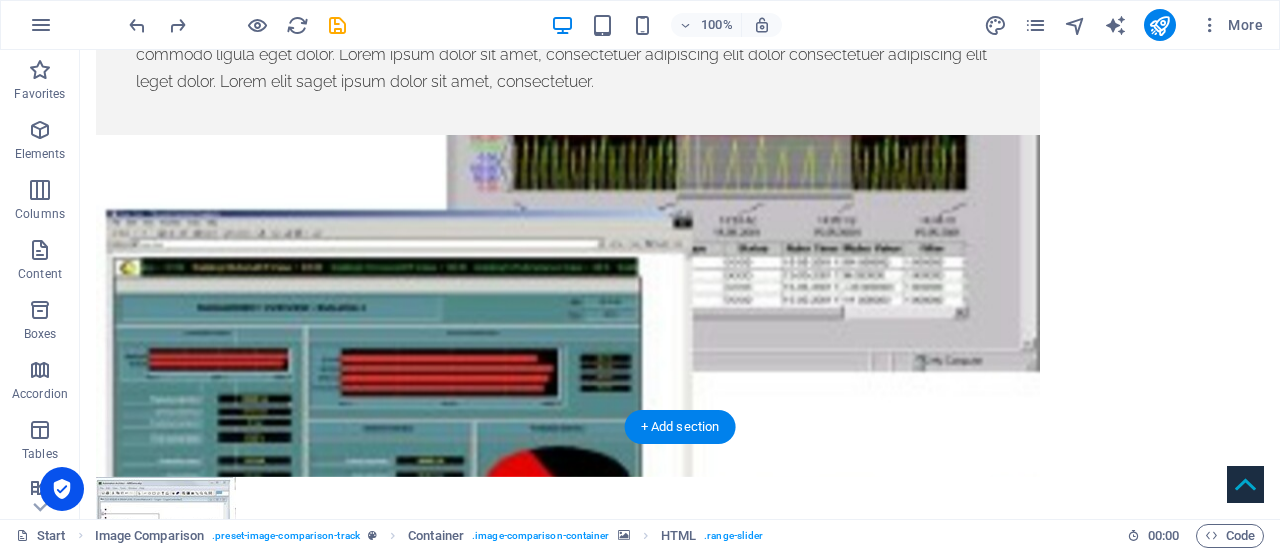 scroll, scrollTop: 1296, scrollLeft: 0, axis: vertical 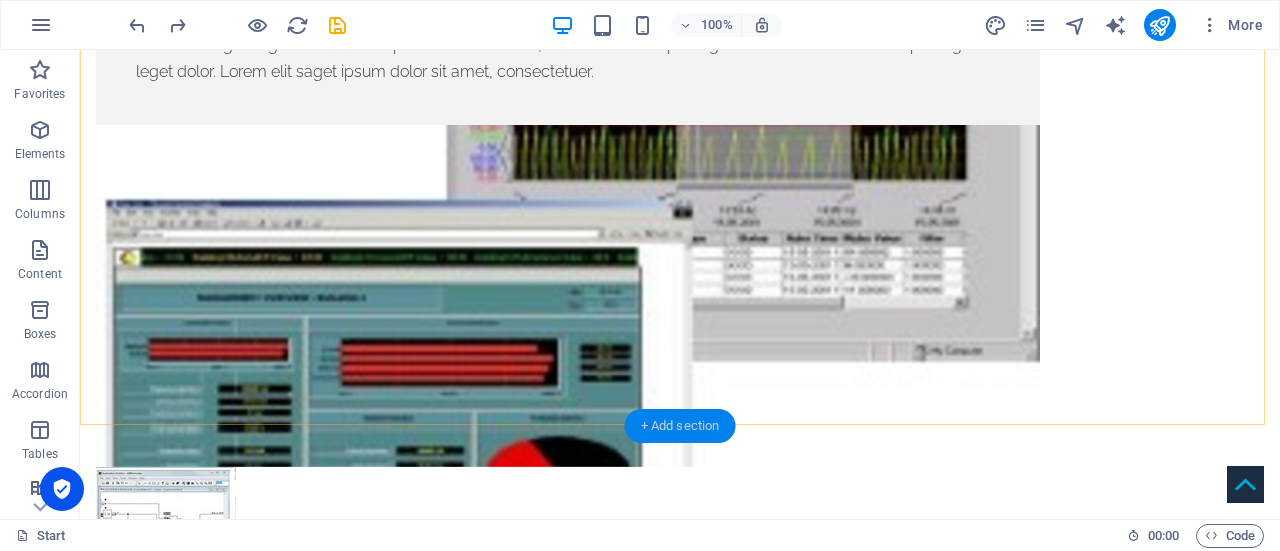 click on "+ Add section" at bounding box center [680, 426] 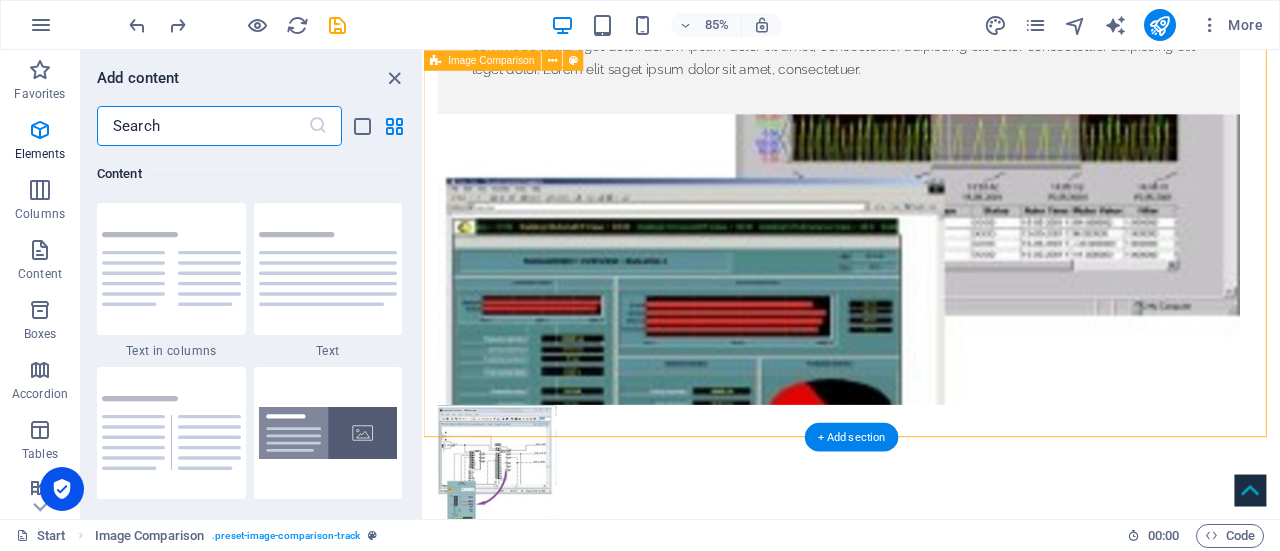 scroll, scrollTop: 3499, scrollLeft: 0, axis: vertical 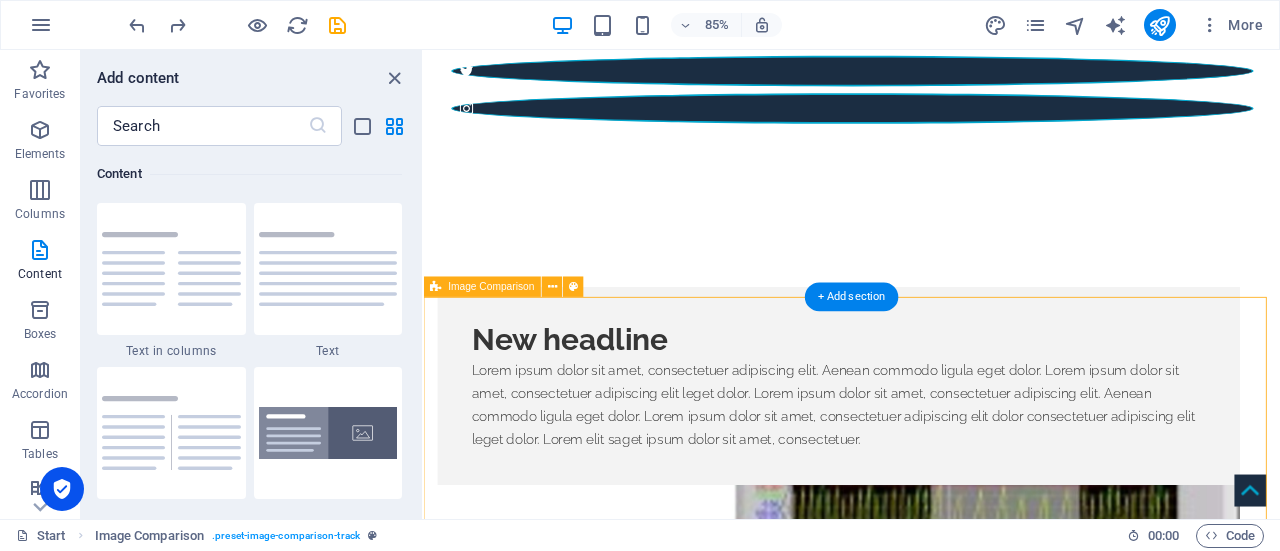 click at bounding box center (927, 1434) 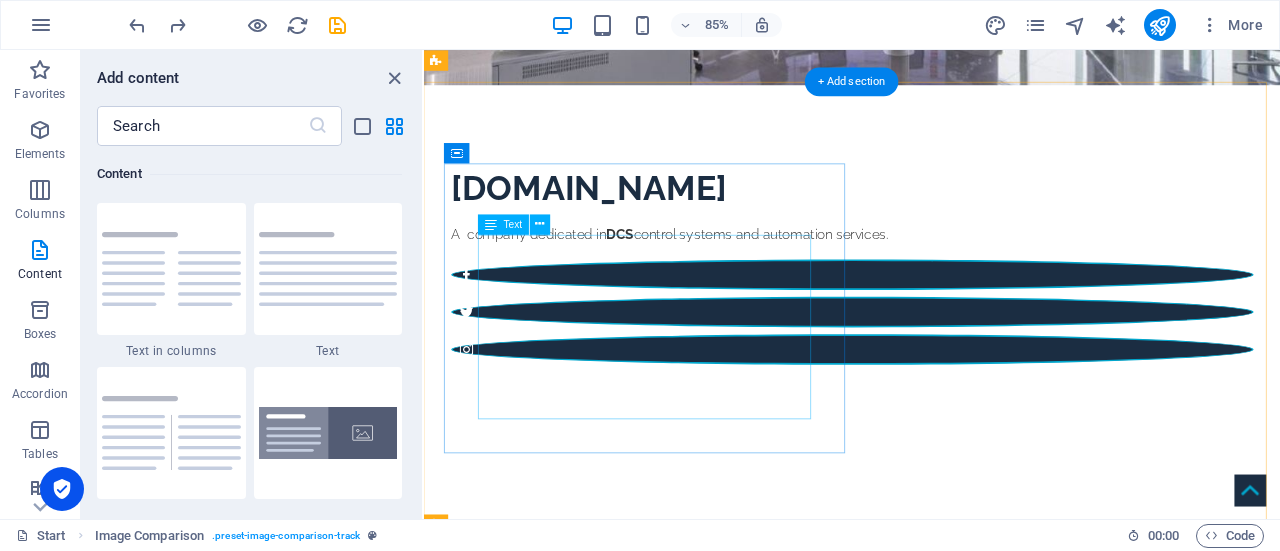 scroll, scrollTop: 596, scrollLeft: 0, axis: vertical 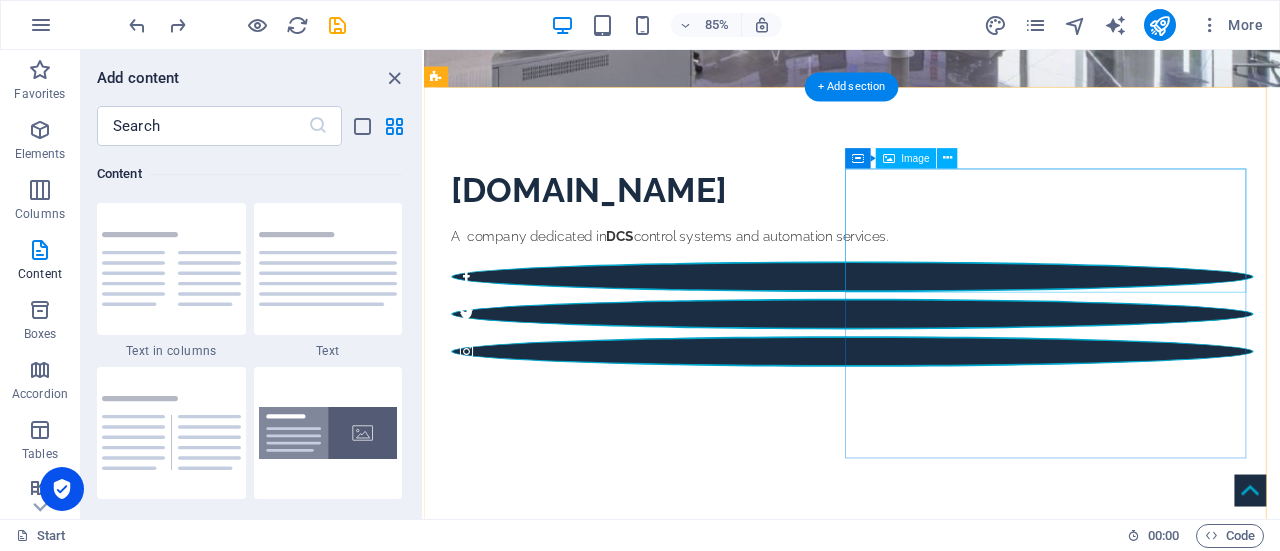 click at bounding box center [912, 1262] 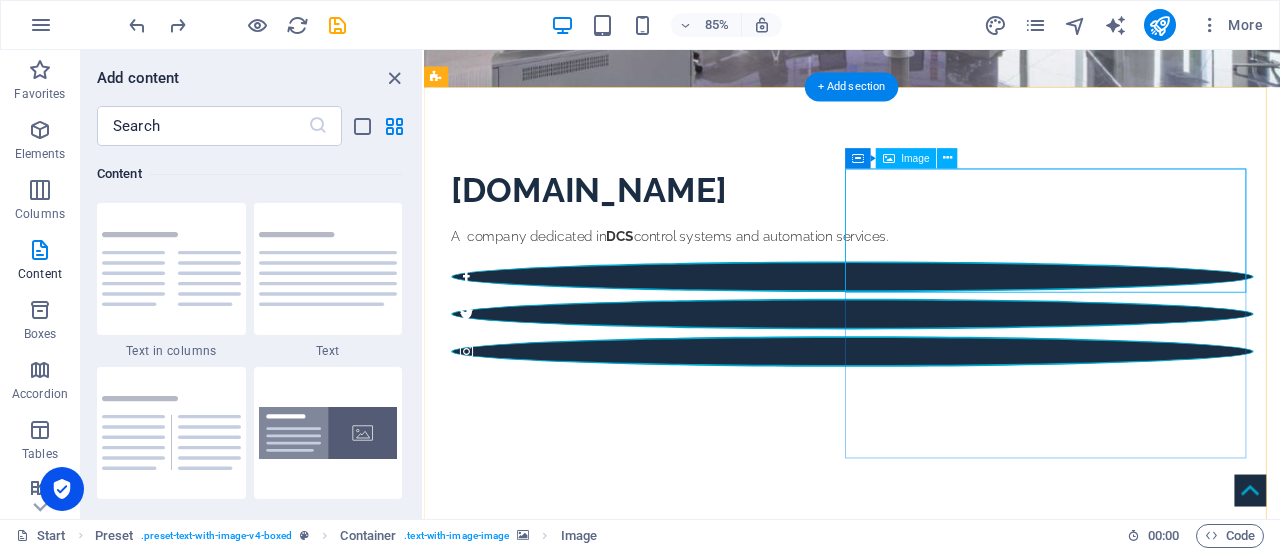 click at bounding box center [912, 1262] 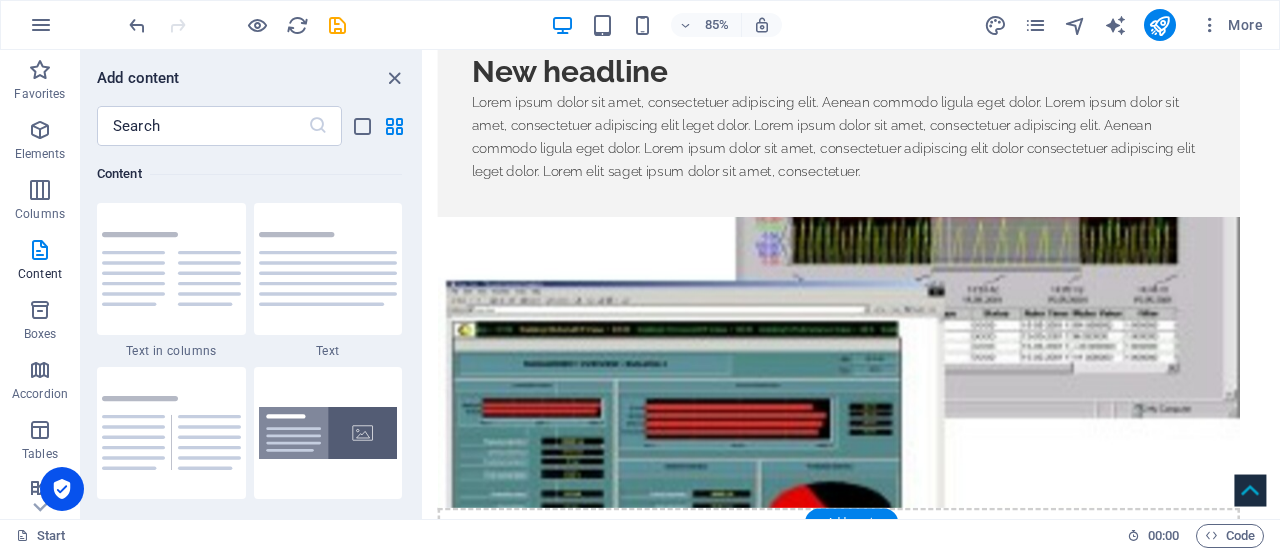 scroll, scrollTop: 1194, scrollLeft: 0, axis: vertical 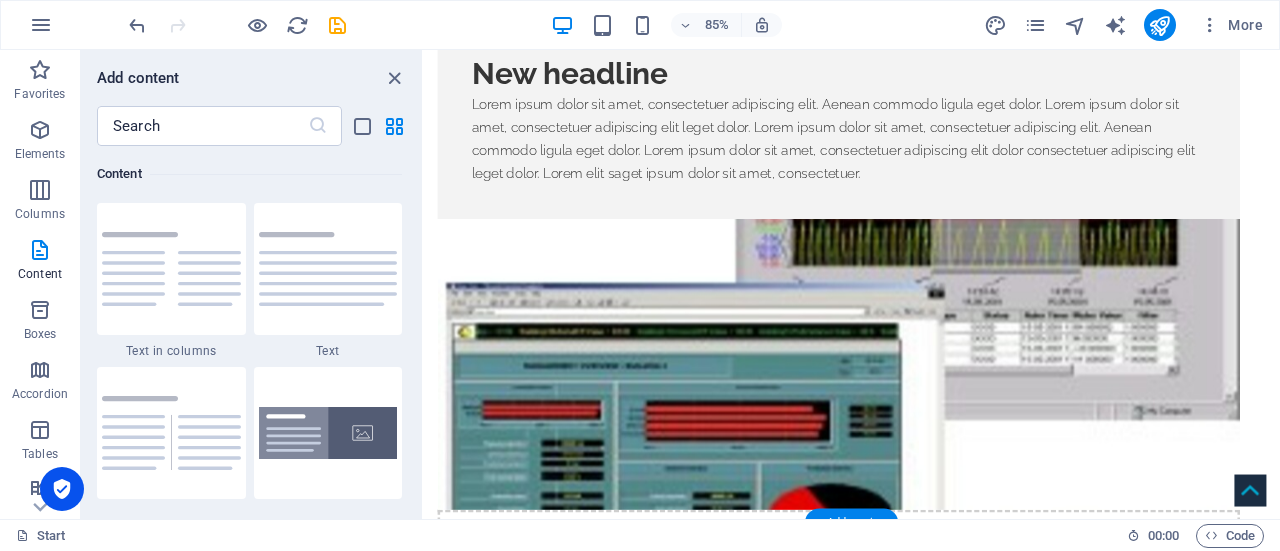 click at bounding box center [928, 1118] 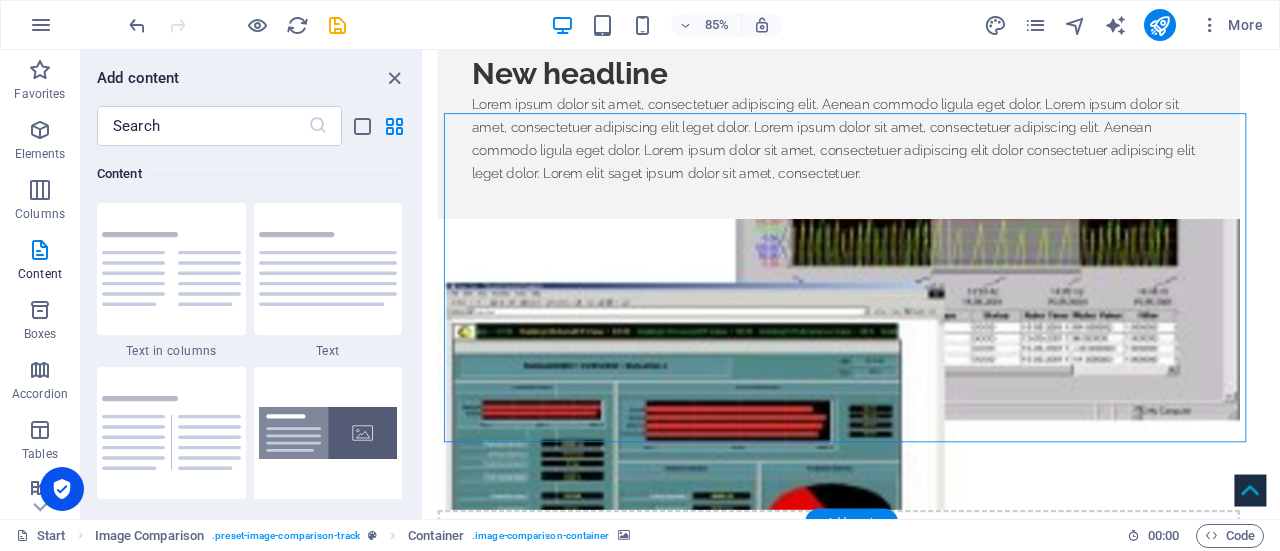 click at bounding box center (928, 1118) 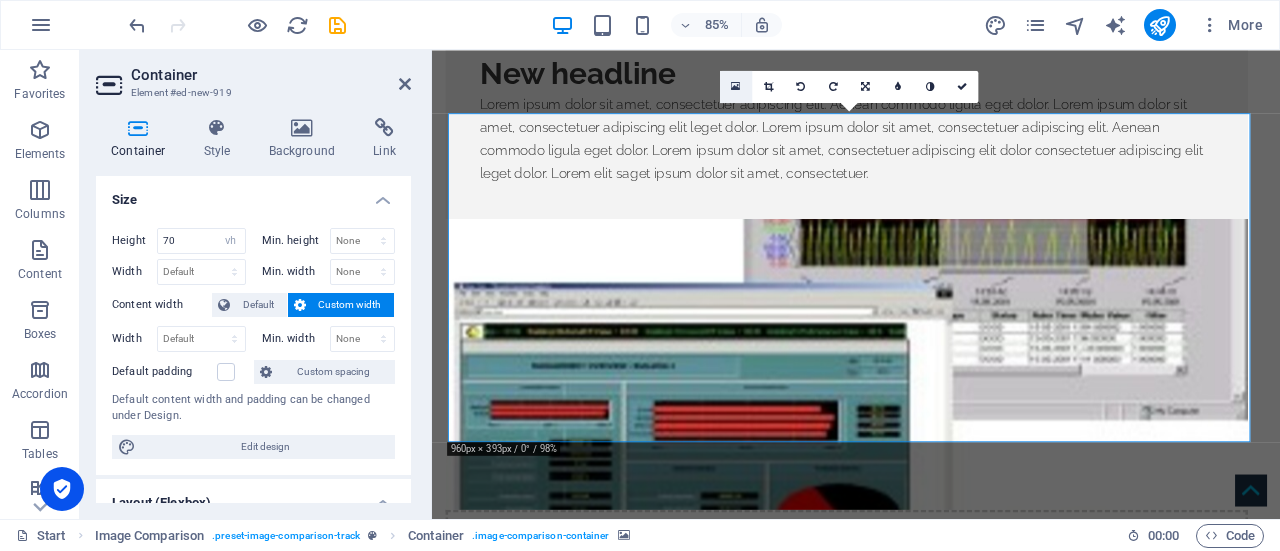 click at bounding box center [736, 87] 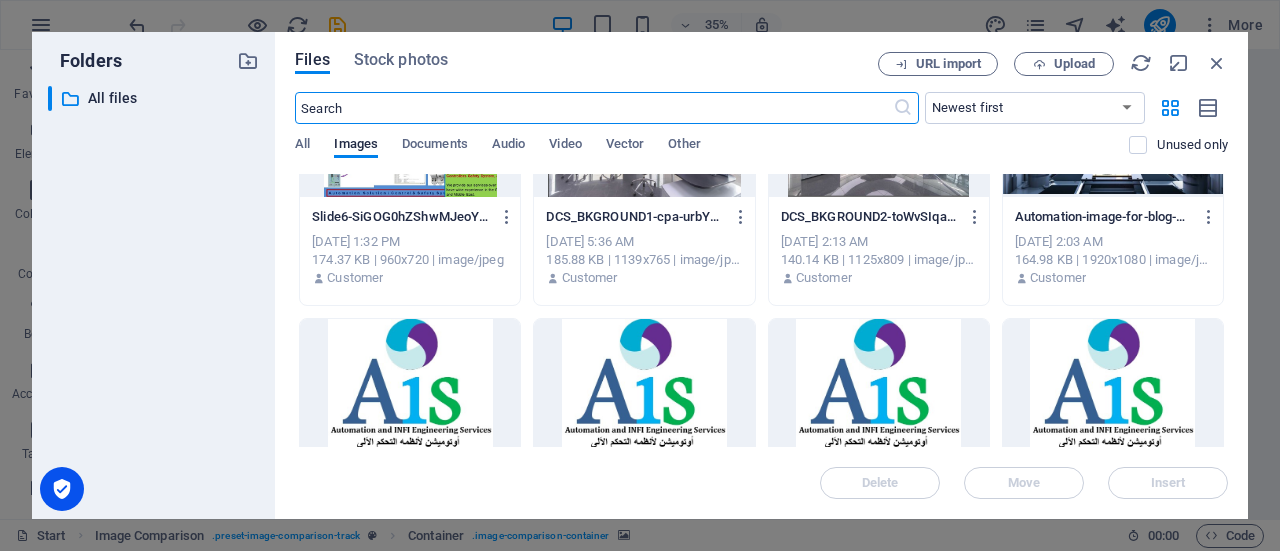 scroll, scrollTop: 0, scrollLeft: 0, axis: both 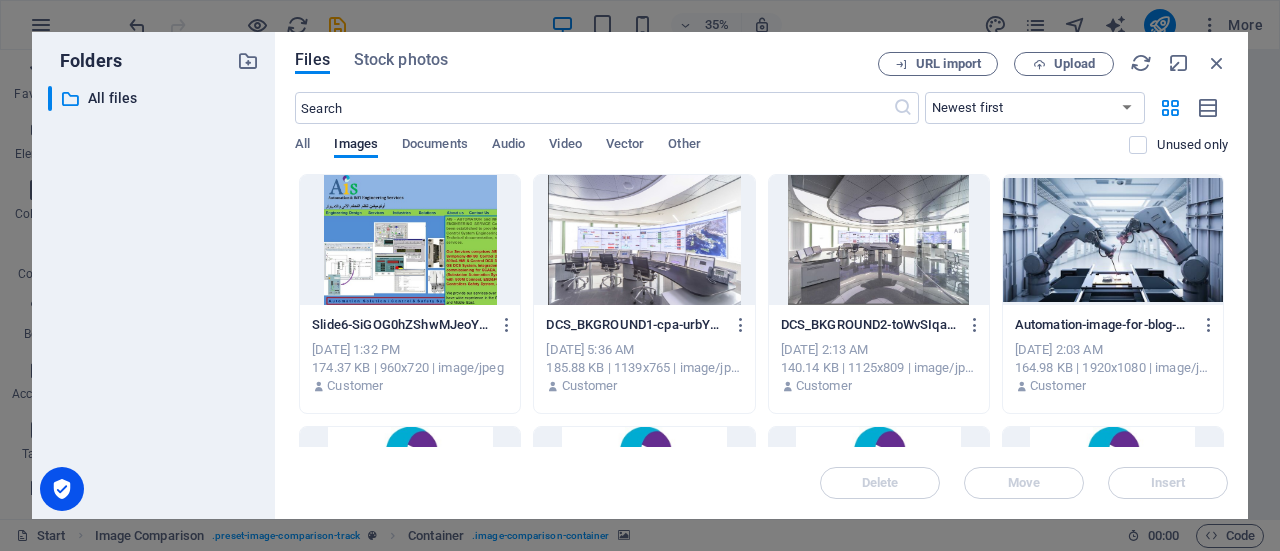 click at bounding box center (410, 240) 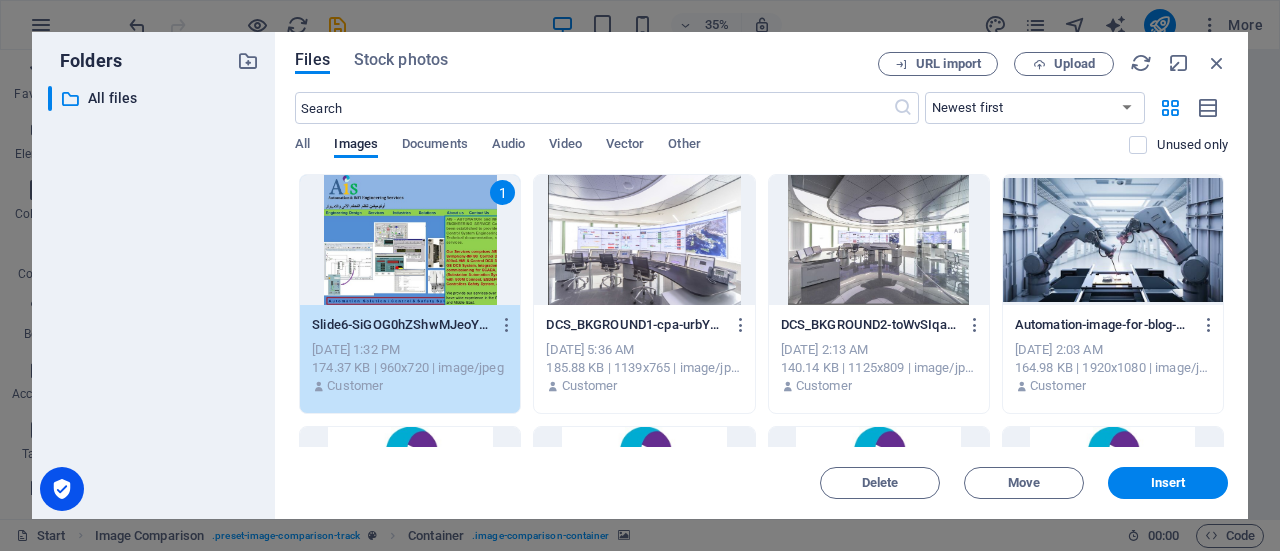 click at bounding box center (644, 240) 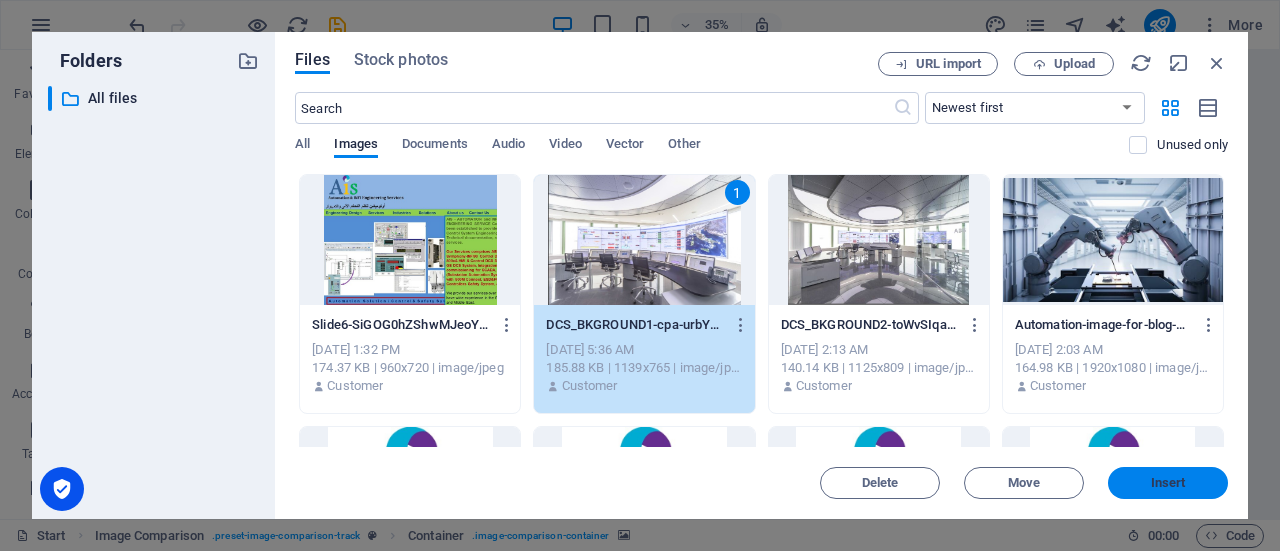 click on "Insert" at bounding box center (1168, 483) 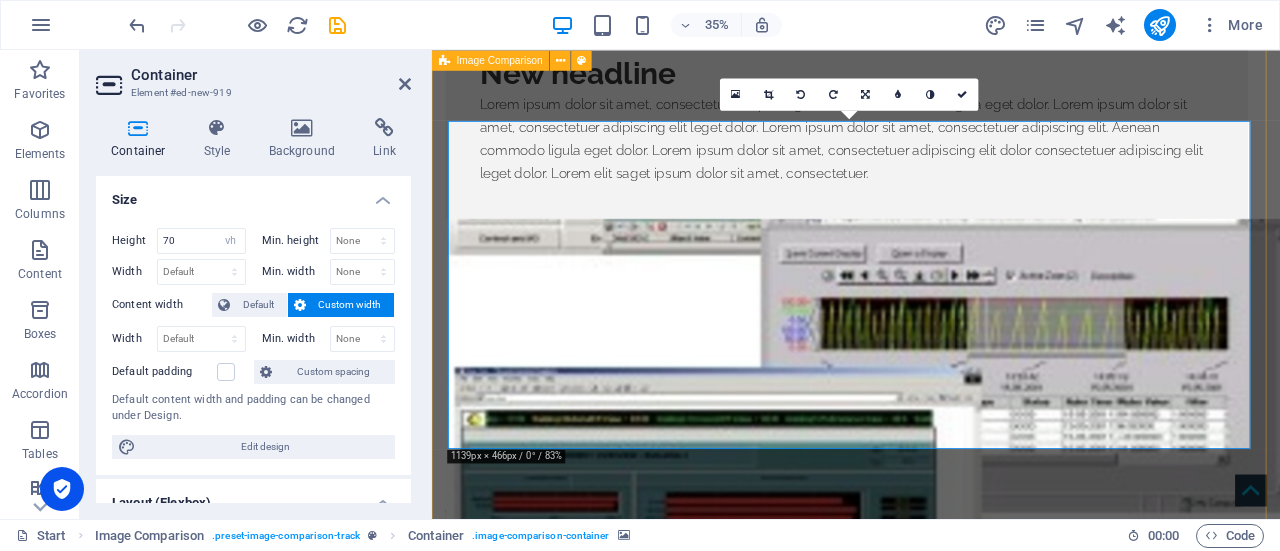 scroll, scrollTop: 1186, scrollLeft: 0, axis: vertical 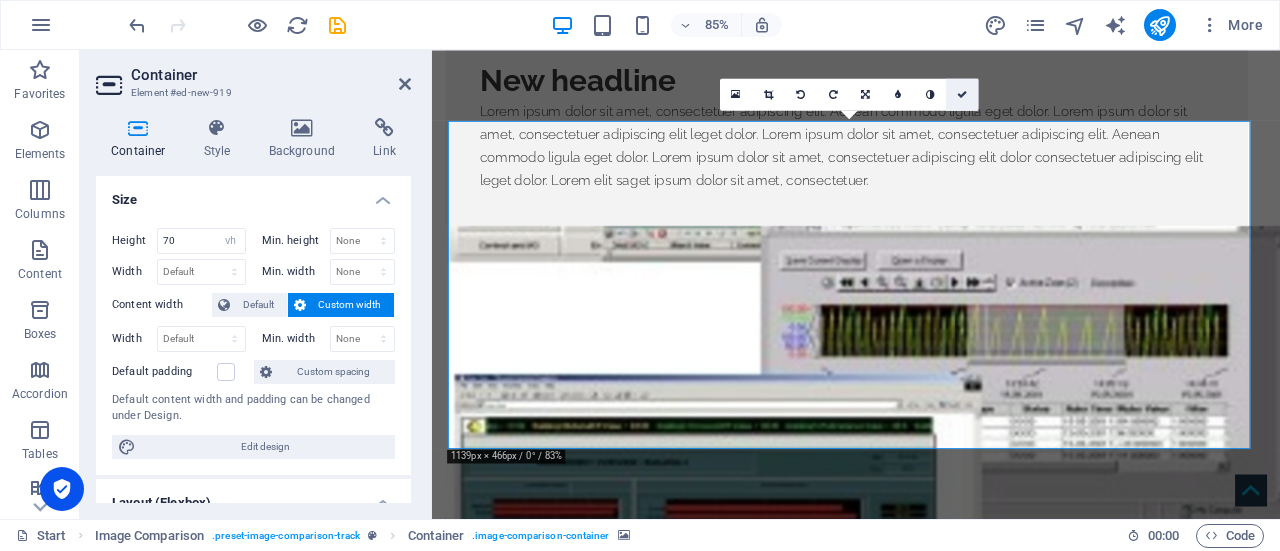 click at bounding box center [962, 94] 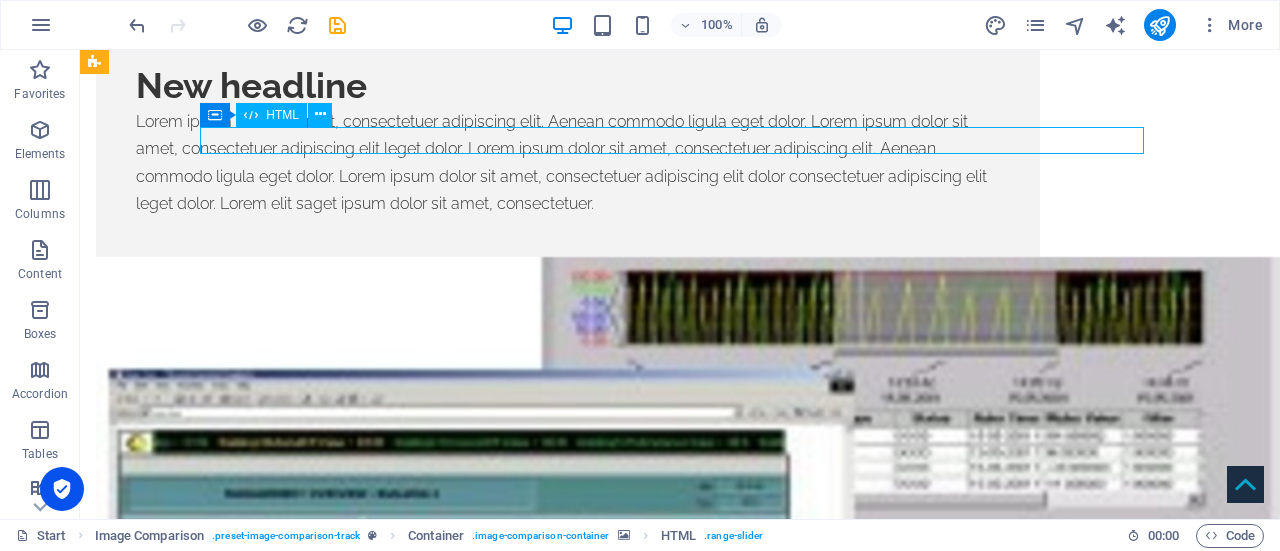 drag, startPoint x: 298, startPoint y: 141, endPoint x: 322, endPoint y: 137, distance: 24.33105 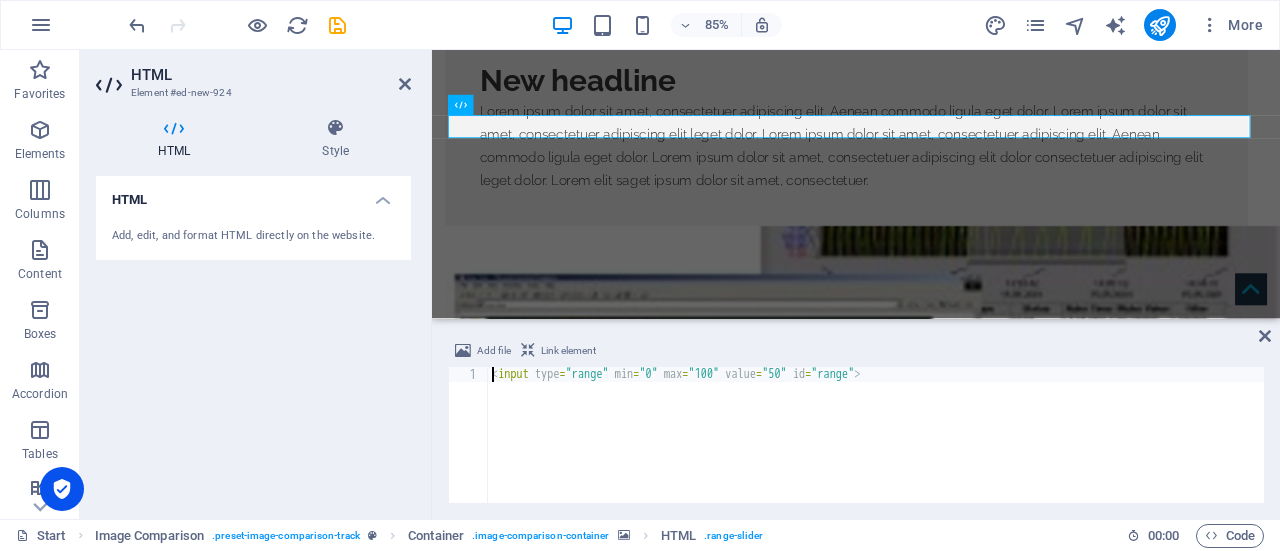 click on "HTML" at bounding box center [178, 139] 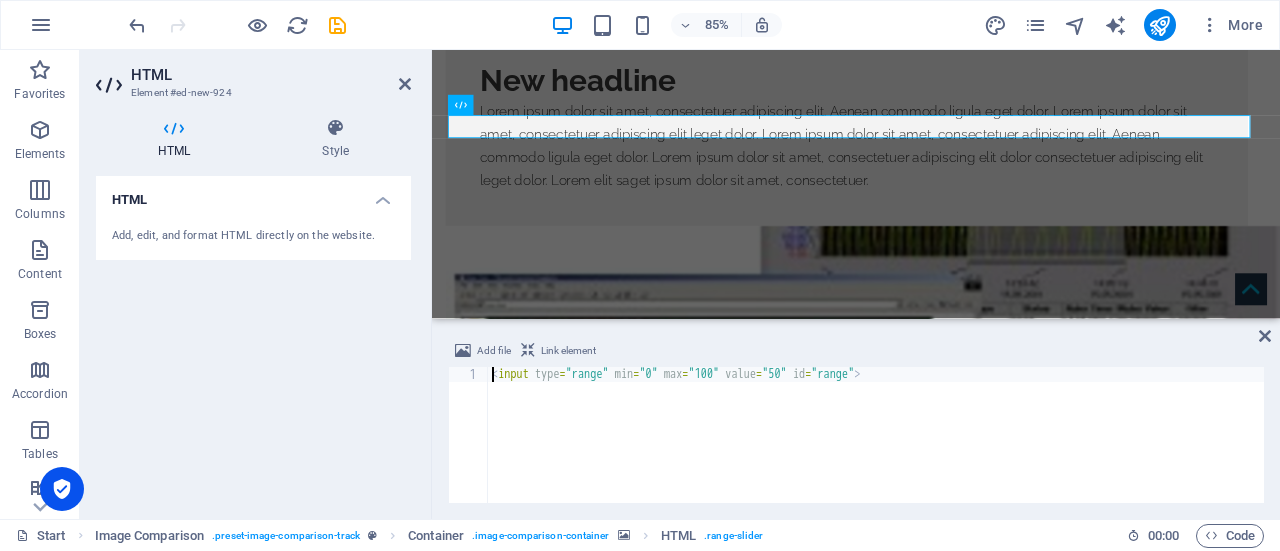 click at bounding box center [931, 1126] 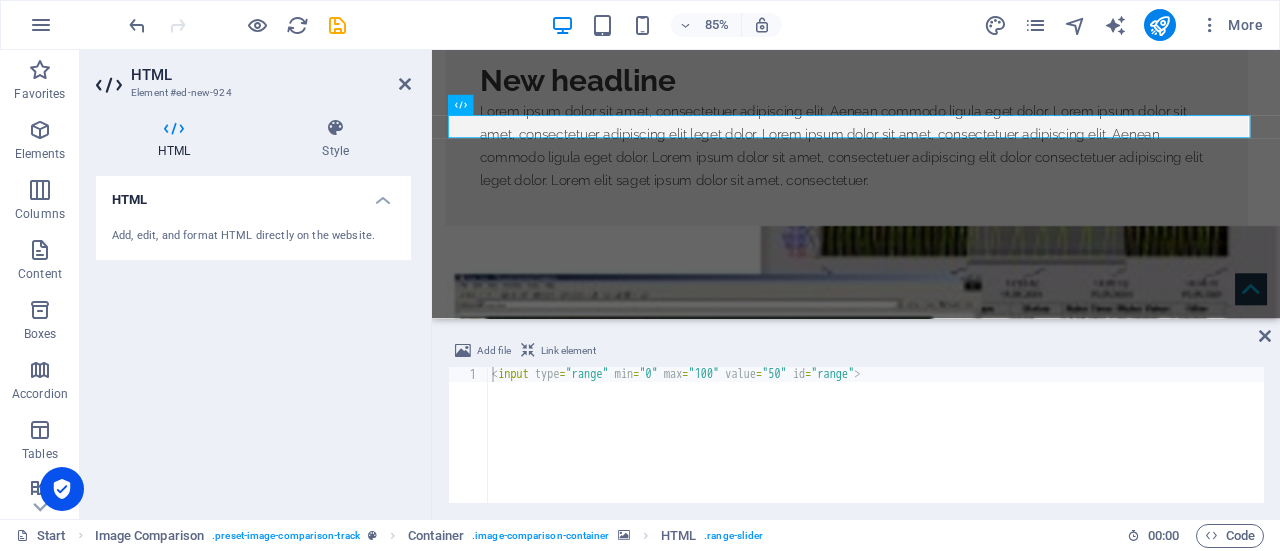 click at bounding box center [931, 1126] 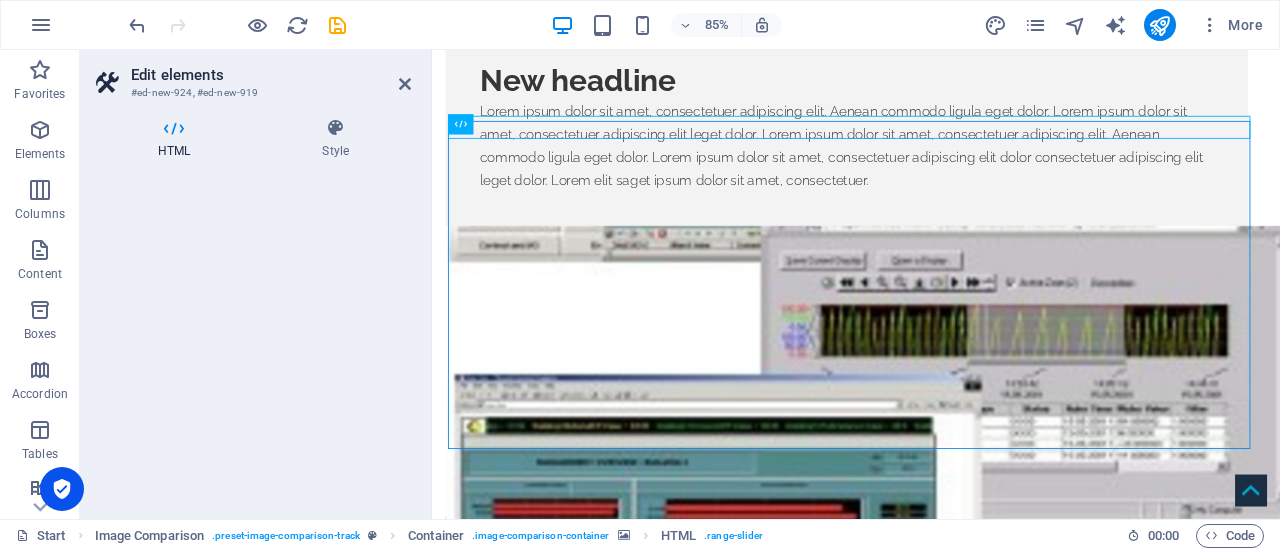 click at bounding box center [931, 1126] 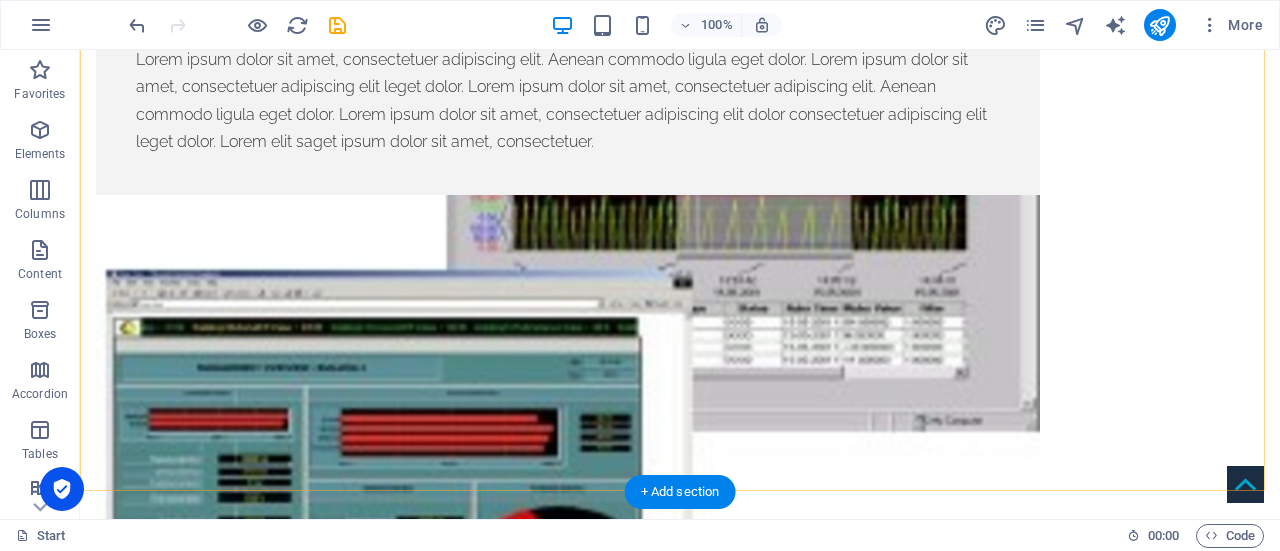 scroll, scrollTop: 1232, scrollLeft: 0, axis: vertical 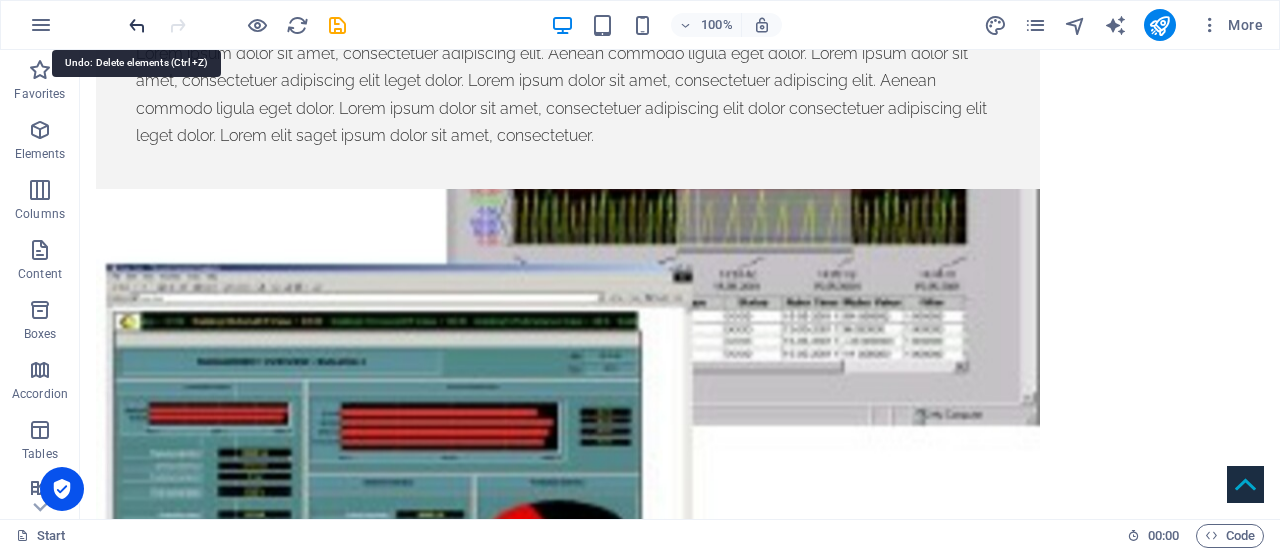 click at bounding box center (137, 25) 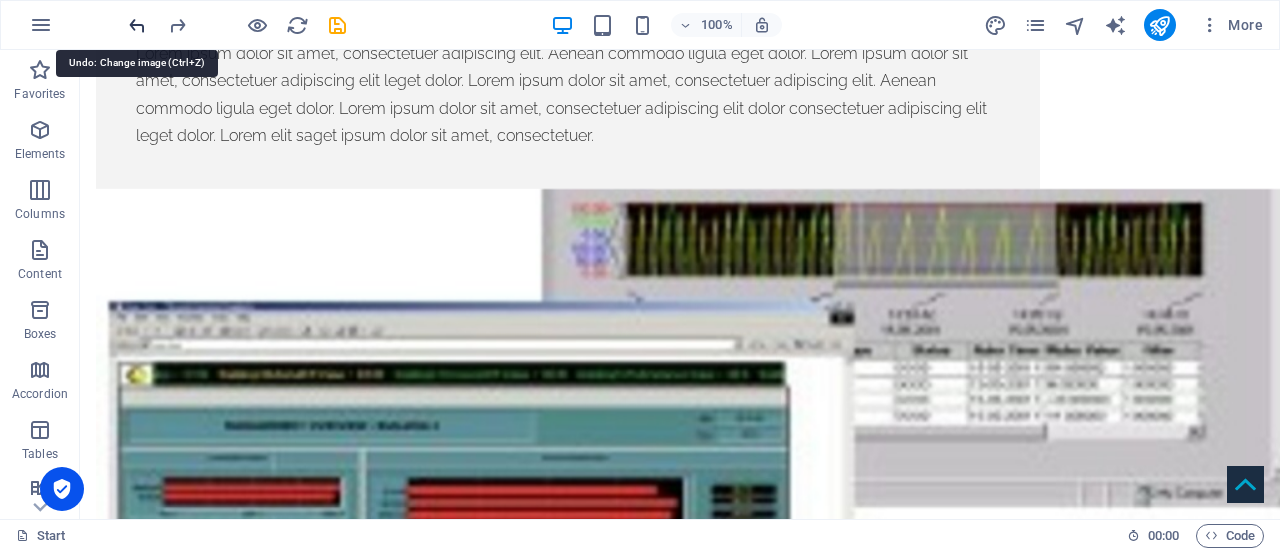 click at bounding box center [137, 25] 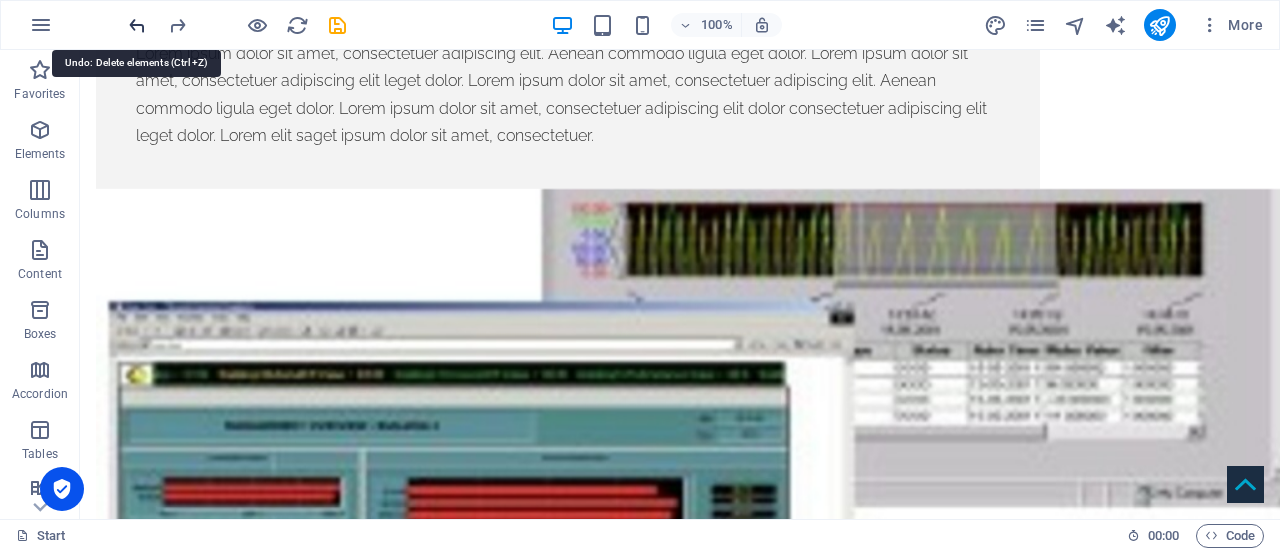 click at bounding box center [137, 25] 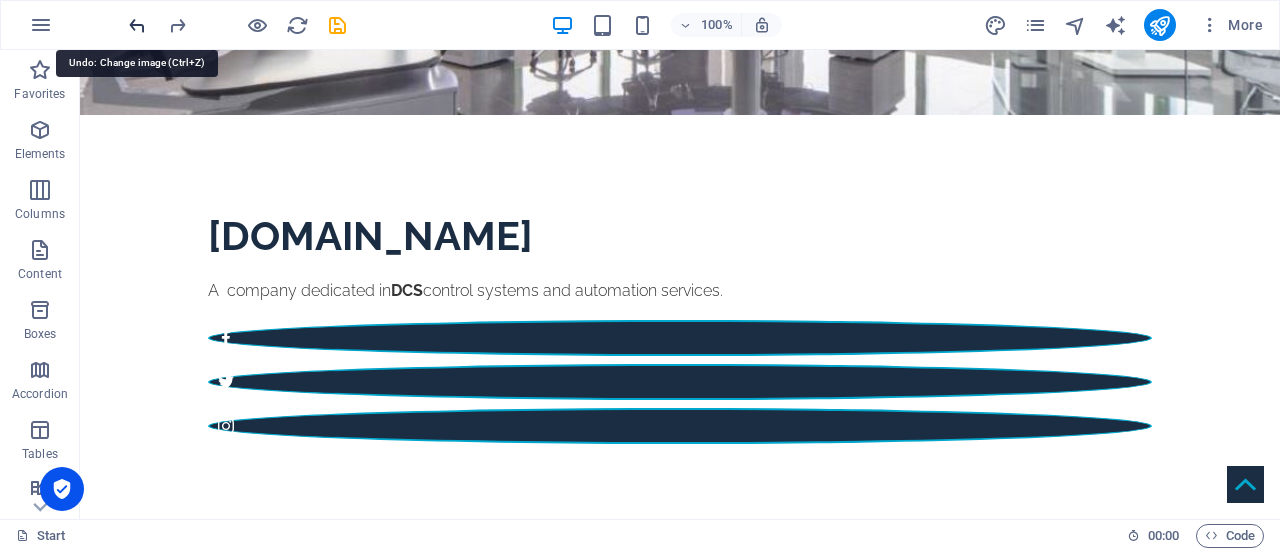 click at bounding box center (137, 25) 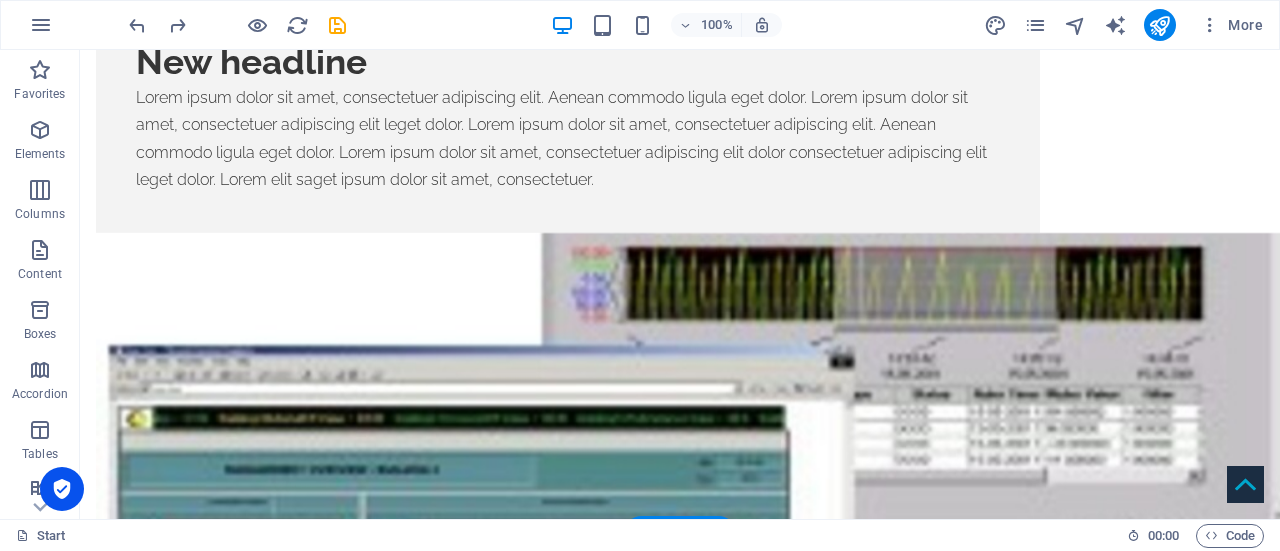 scroll, scrollTop: 1190, scrollLeft: 0, axis: vertical 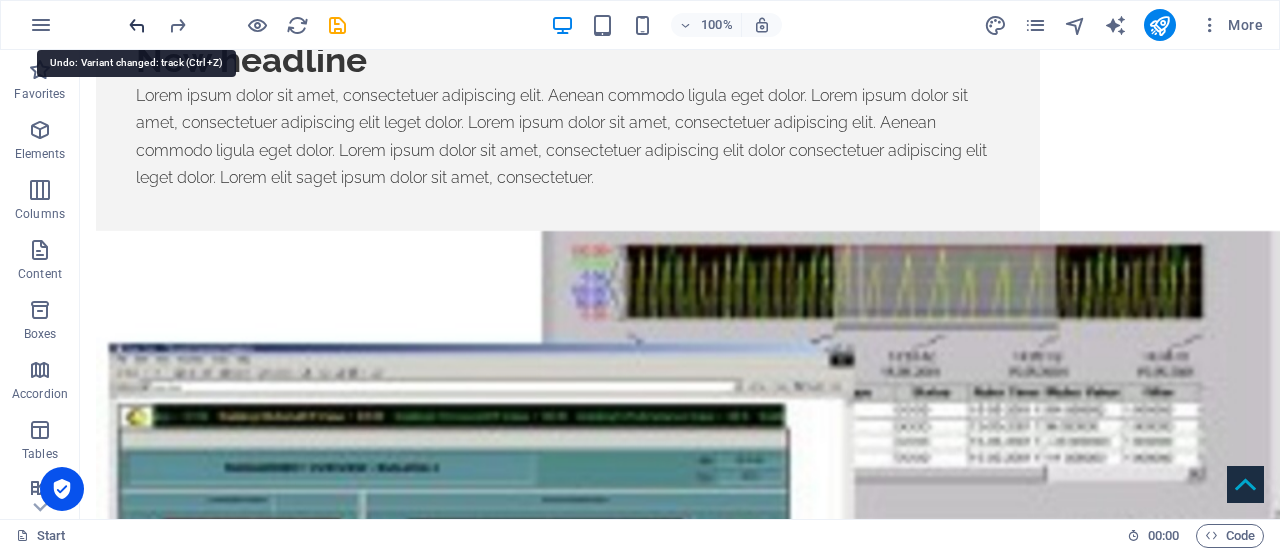 click at bounding box center [137, 25] 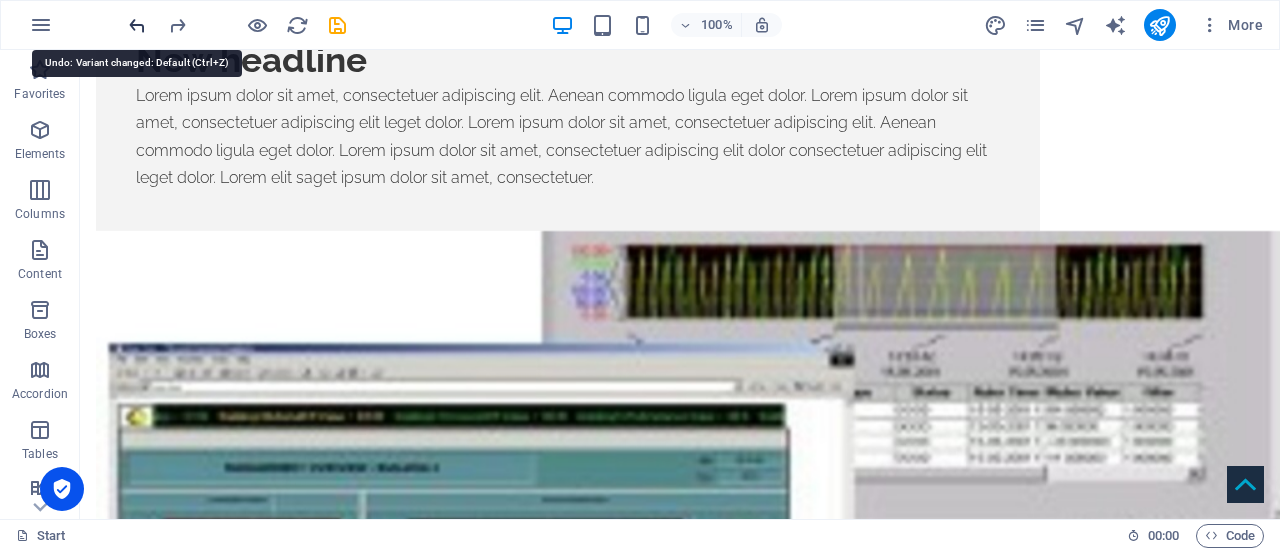 click at bounding box center (137, 25) 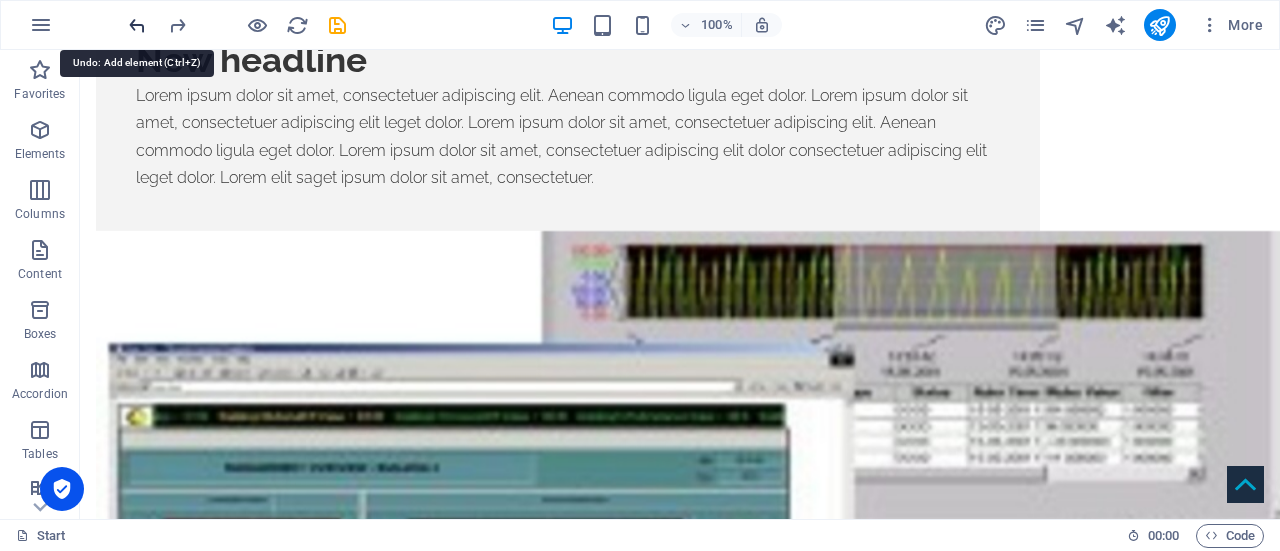 click at bounding box center (137, 25) 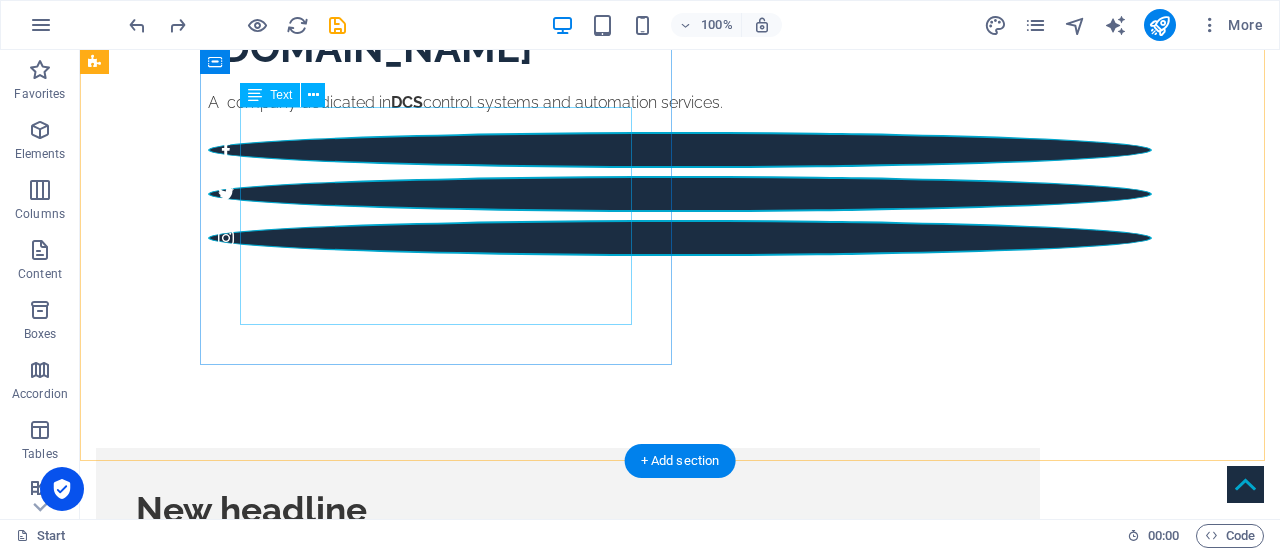 scroll, scrollTop: 750, scrollLeft: 0, axis: vertical 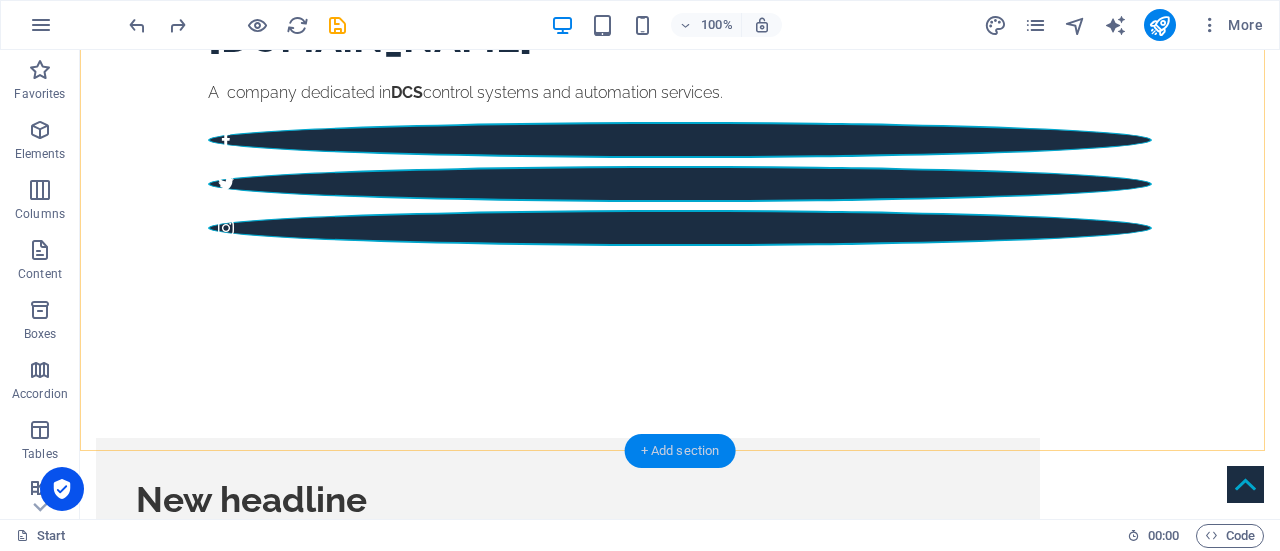 click on "+ Add section" at bounding box center [680, 451] 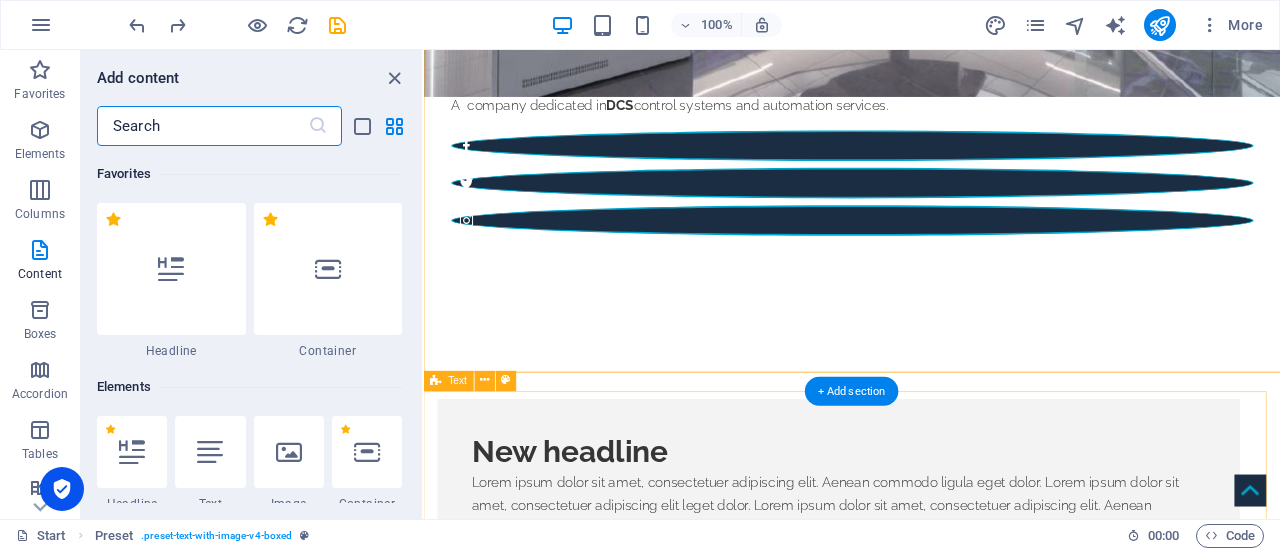 scroll, scrollTop: 772, scrollLeft: 0, axis: vertical 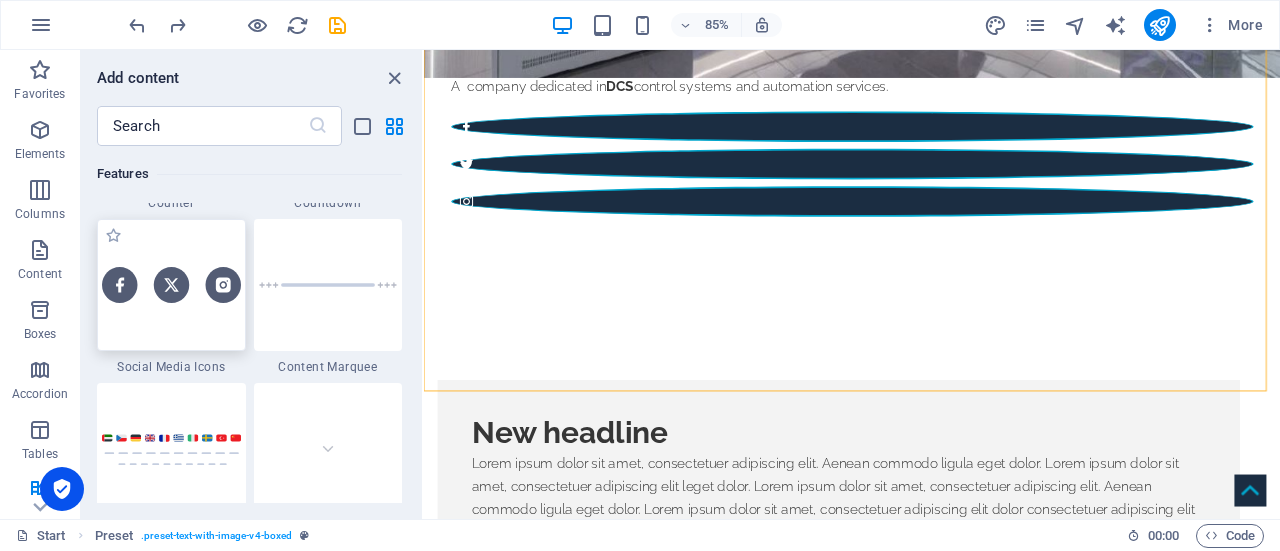 click at bounding box center [171, 285] 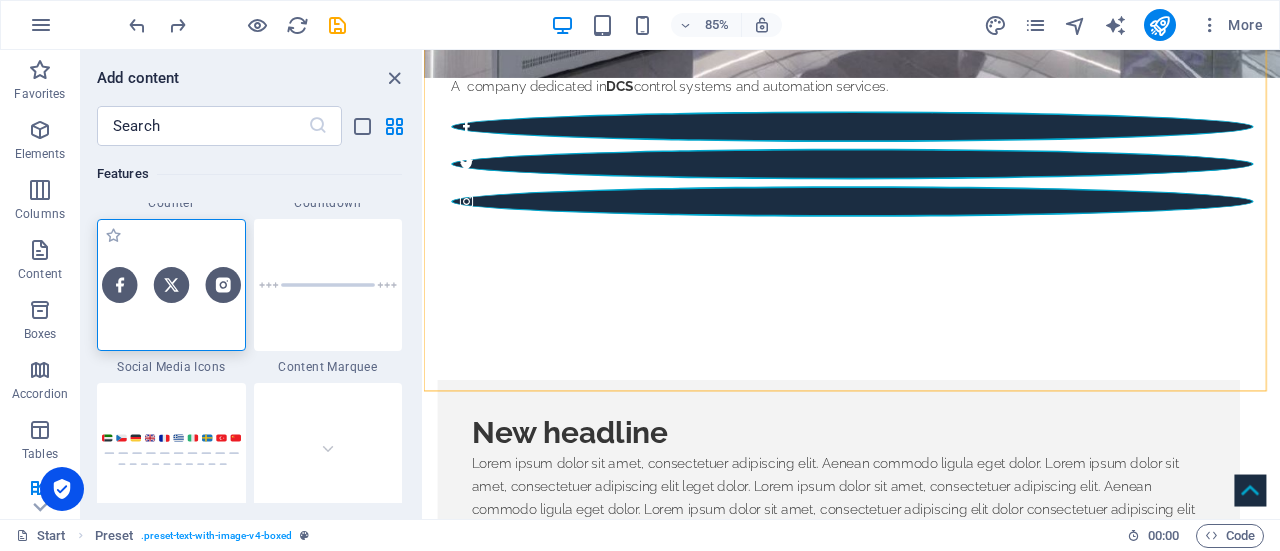 click at bounding box center (171, 285) 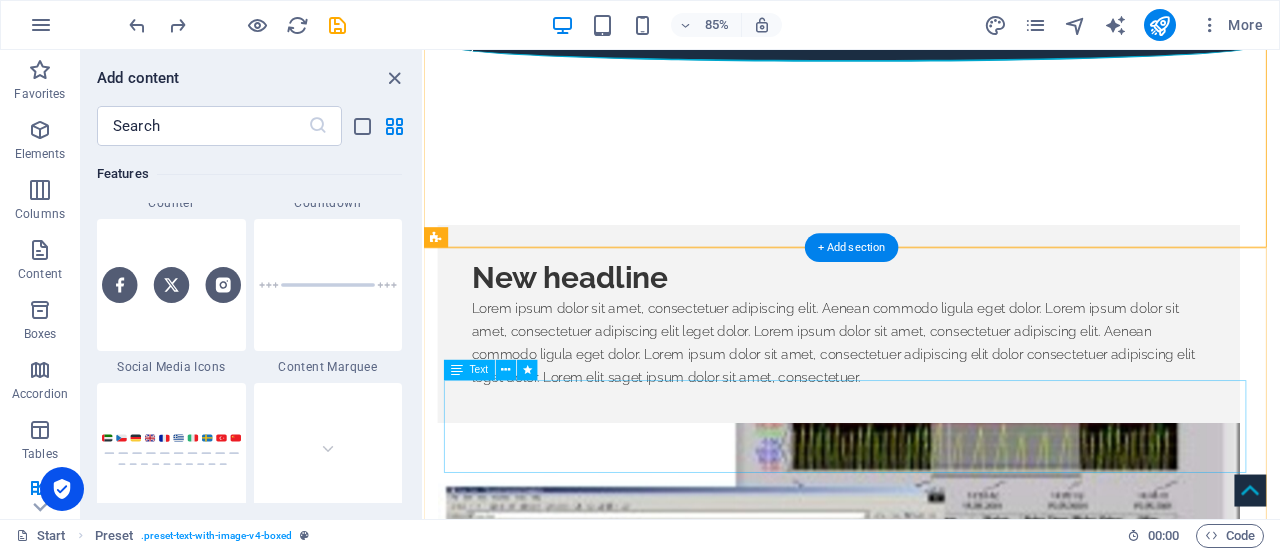 scroll, scrollTop: 940, scrollLeft: 0, axis: vertical 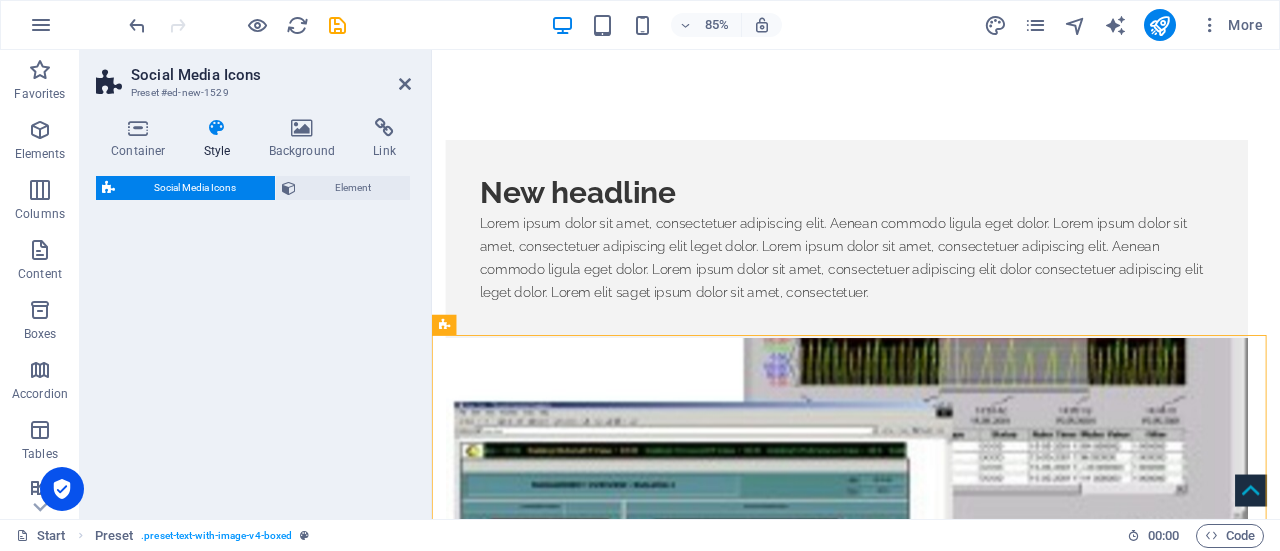 select on "rem" 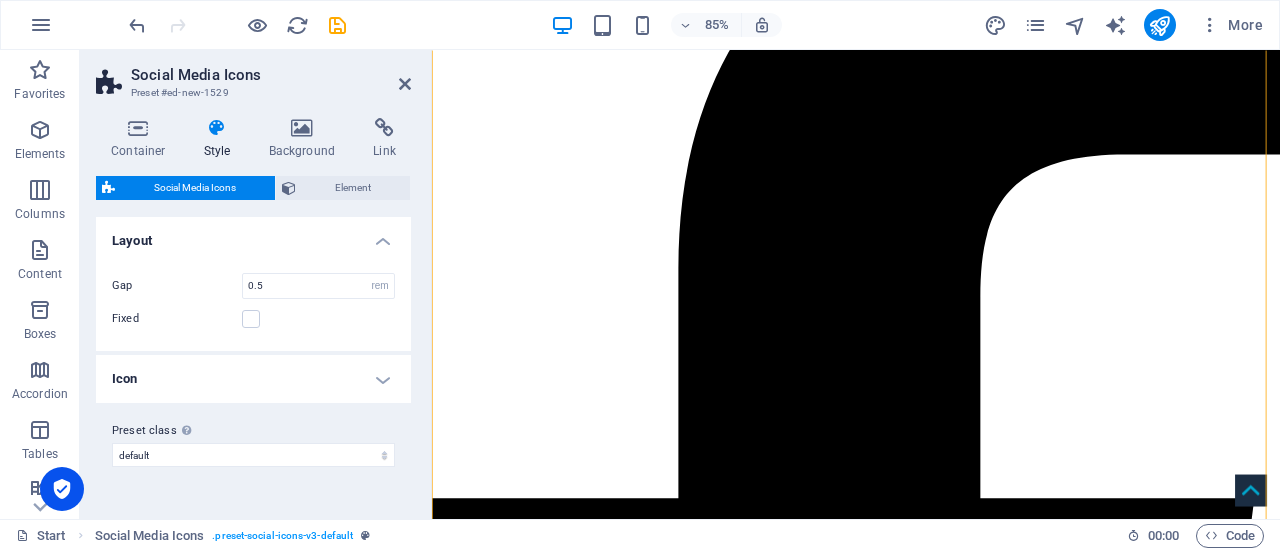 scroll, scrollTop: 2188, scrollLeft: 0, axis: vertical 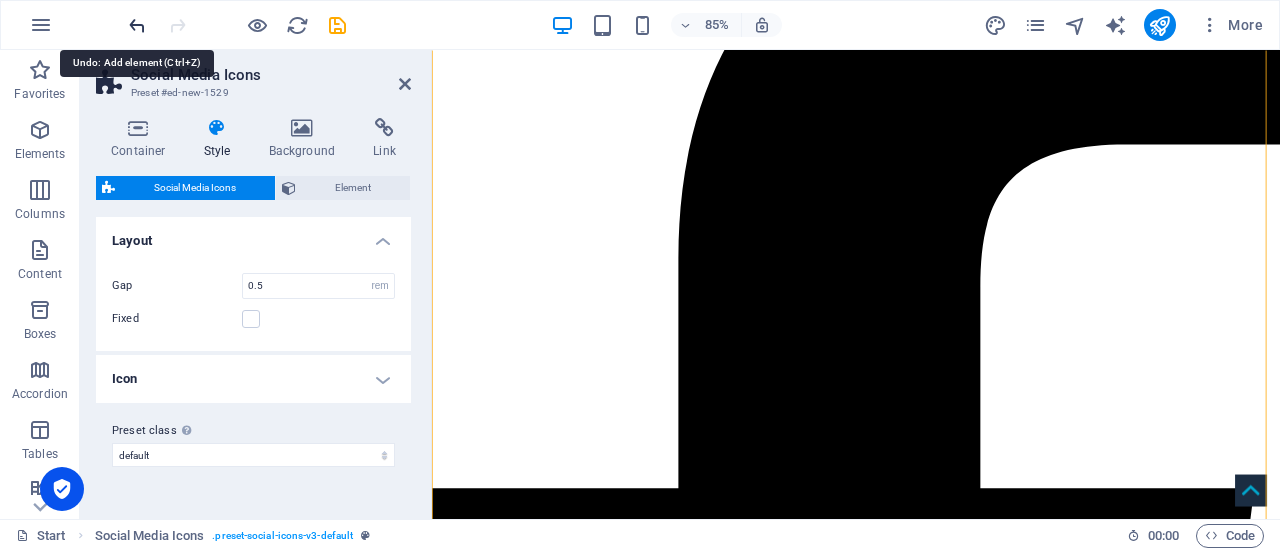 click at bounding box center [137, 25] 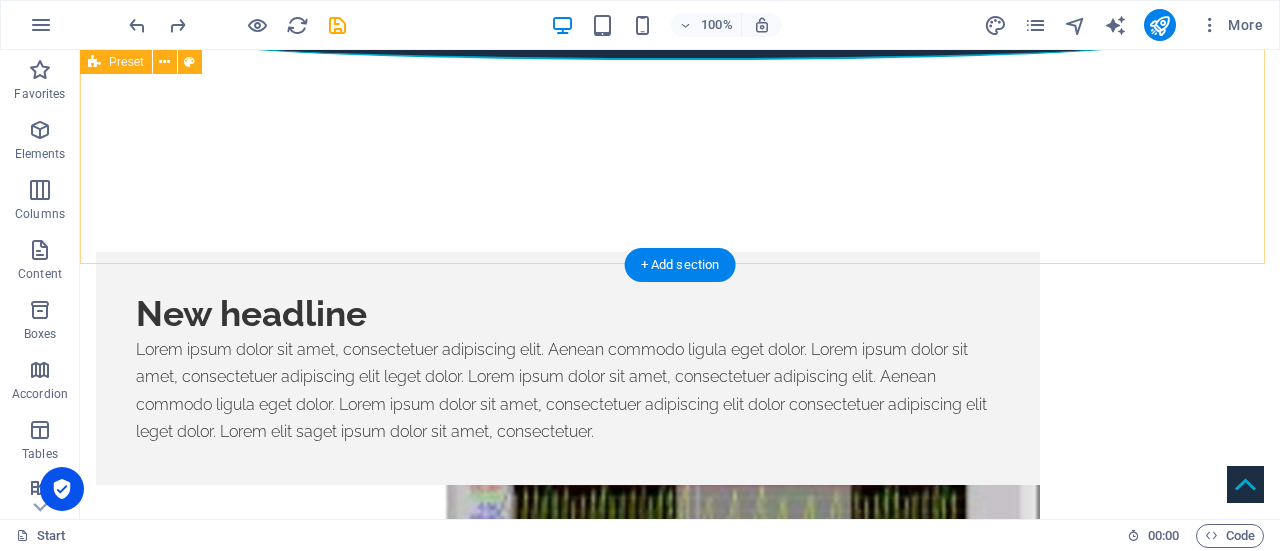 scroll, scrollTop: 868, scrollLeft: 0, axis: vertical 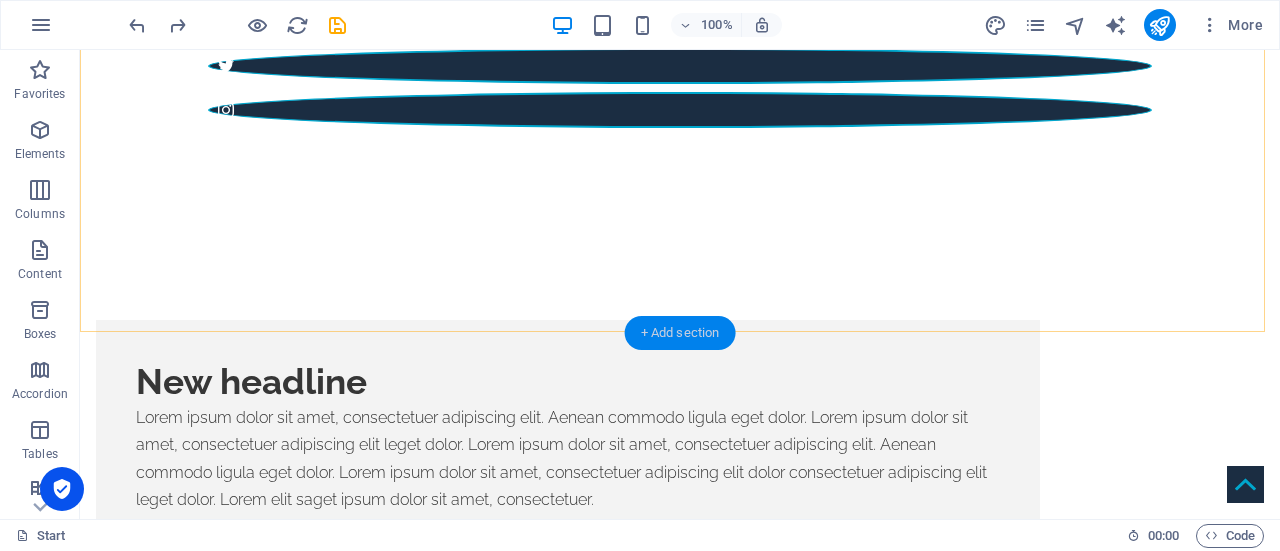 click on "+ Add section" at bounding box center [680, 333] 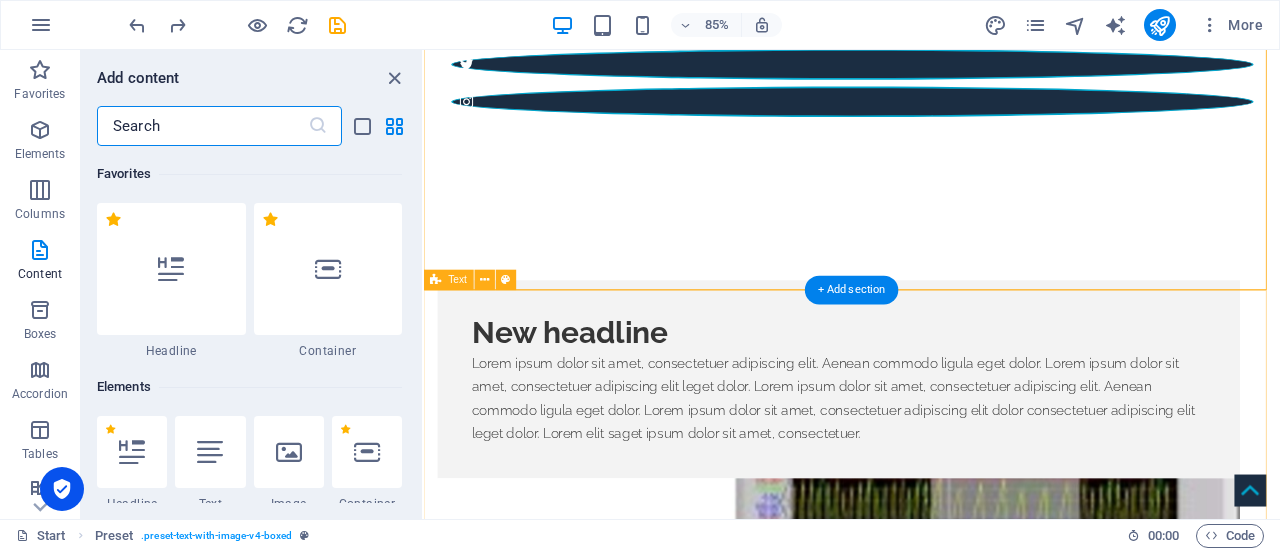 scroll, scrollTop: 890, scrollLeft: 0, axis: vertical 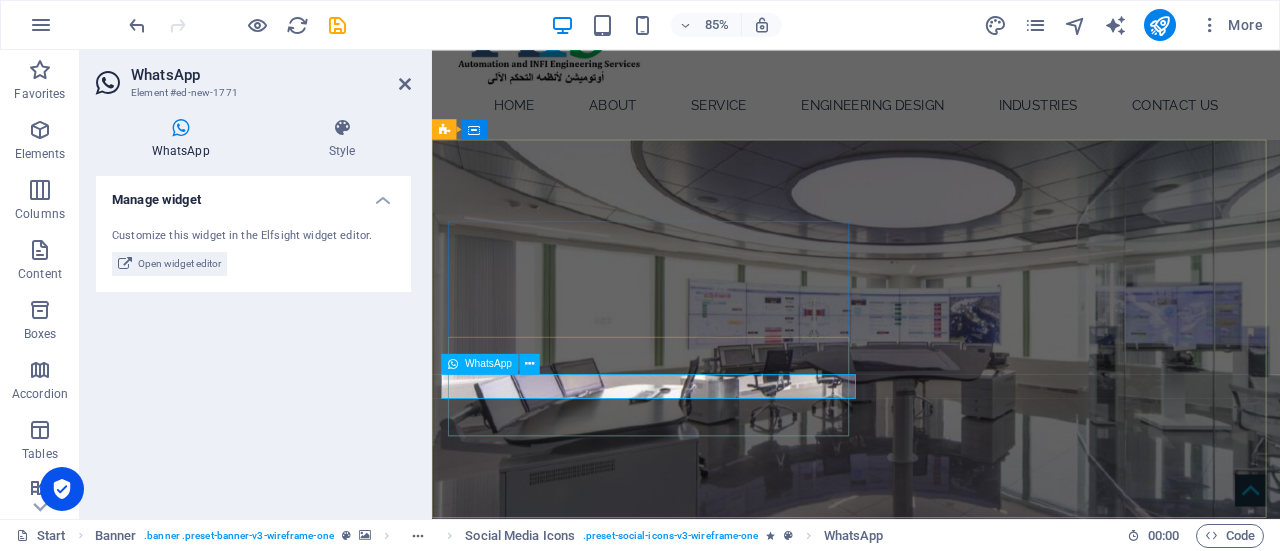 click at bounding box center (453, 364) 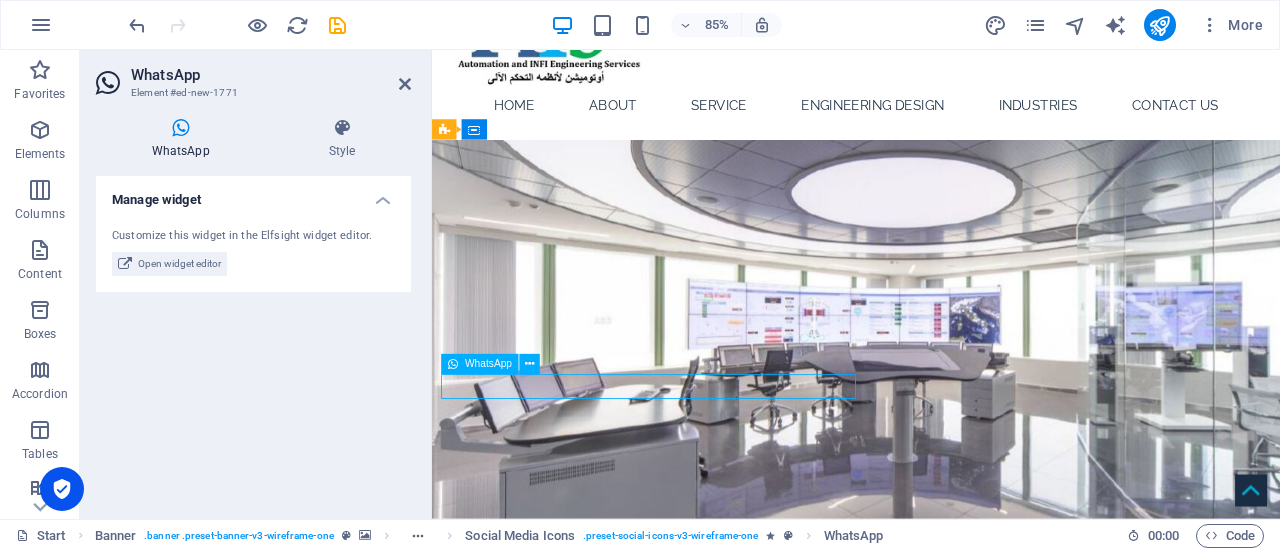 drag, startPoint x: 457, startPoint y: 365, endPoint x: 492, endPoint y: 371, distance: 35.510563 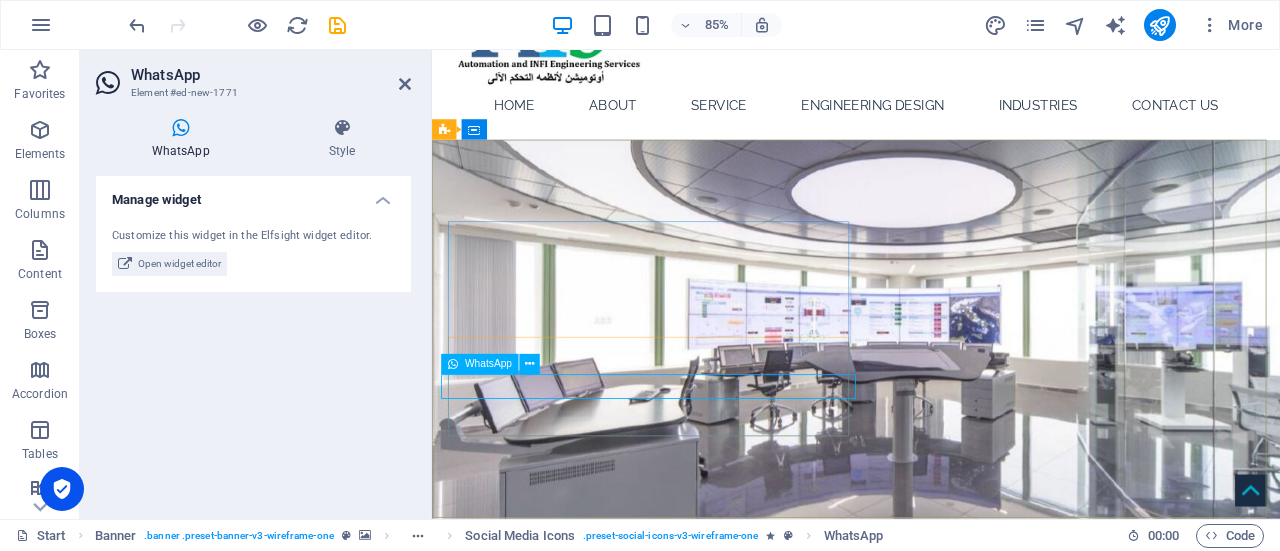 click at bounding box center [453, 364] 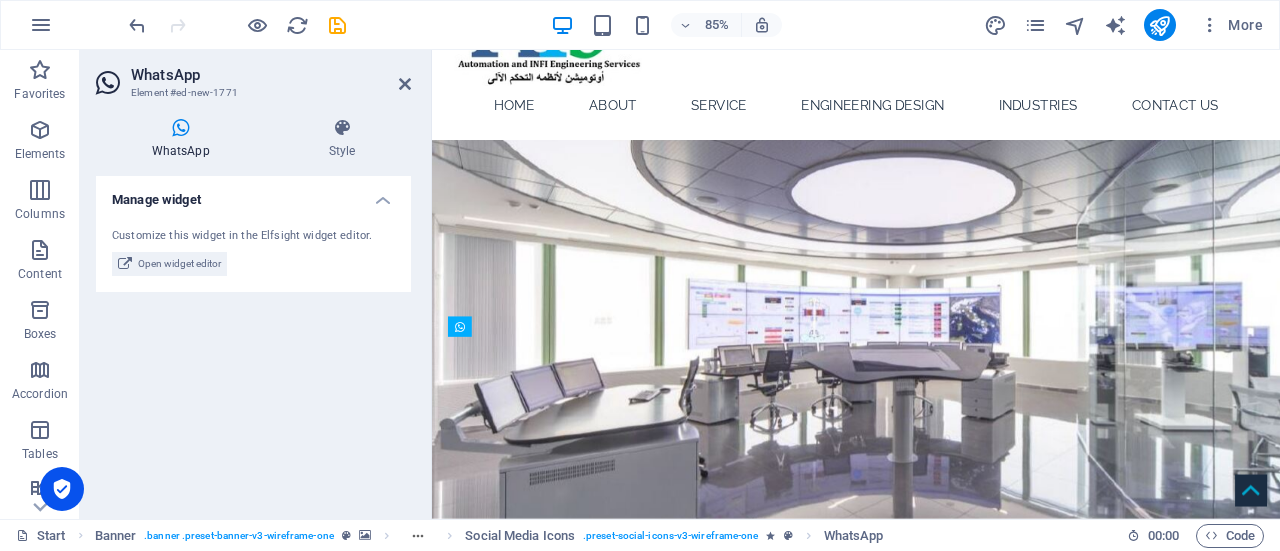 drag, startPoint x: 880, startPoint y: 417, endPoint x: 628, endPoint y: 428, distance: 252.23996 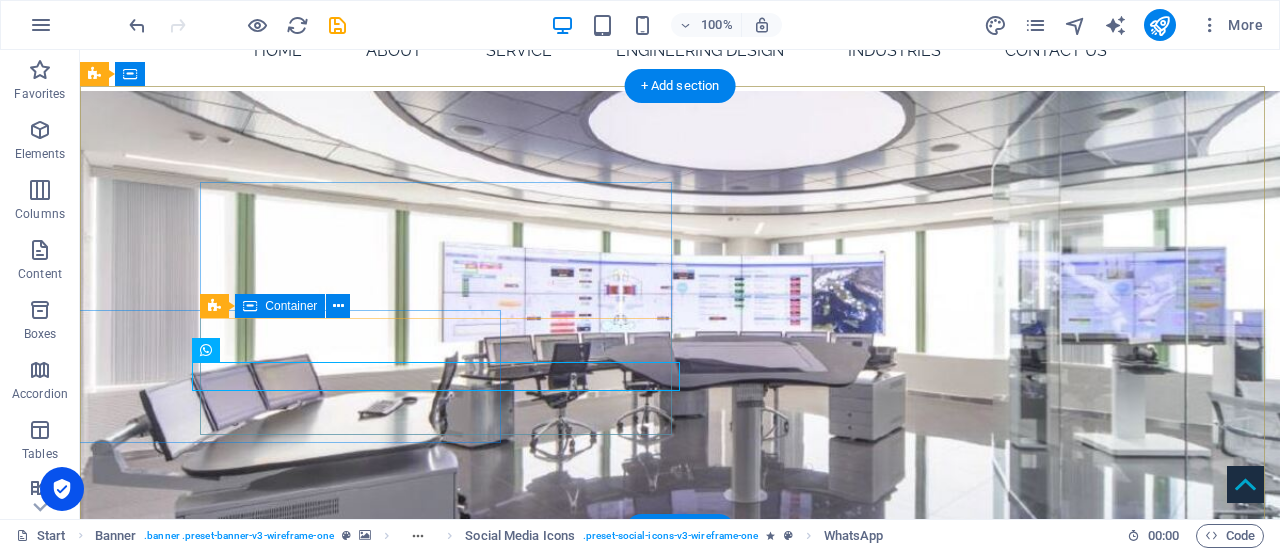 scroll, scrollTop: 217, scrollLeft: 0, axis: vertical 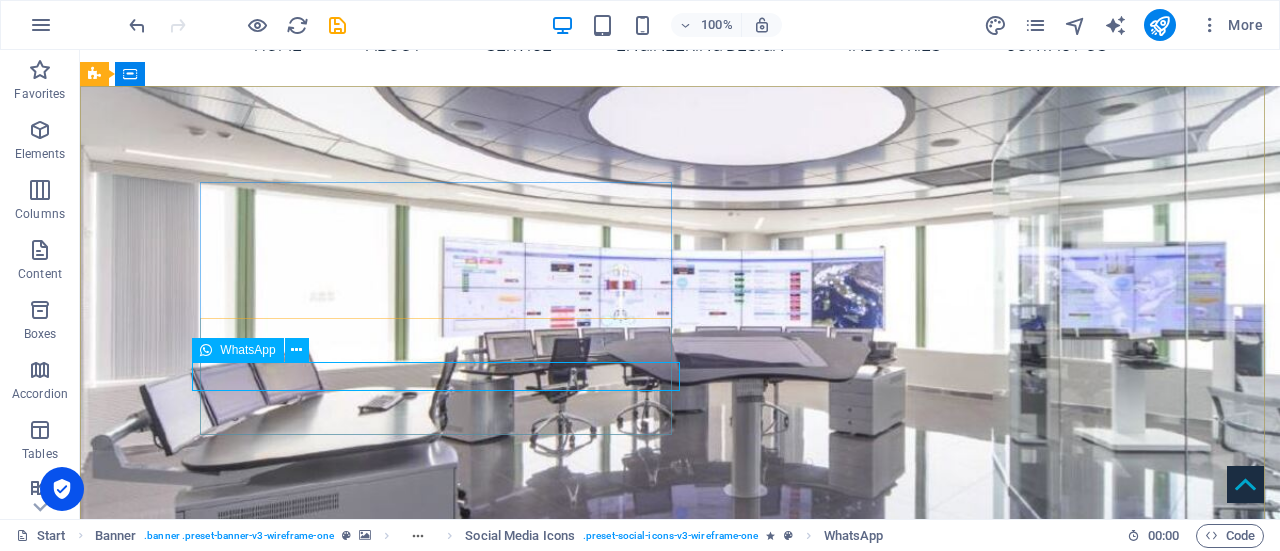click at bounding box center (206, 350) 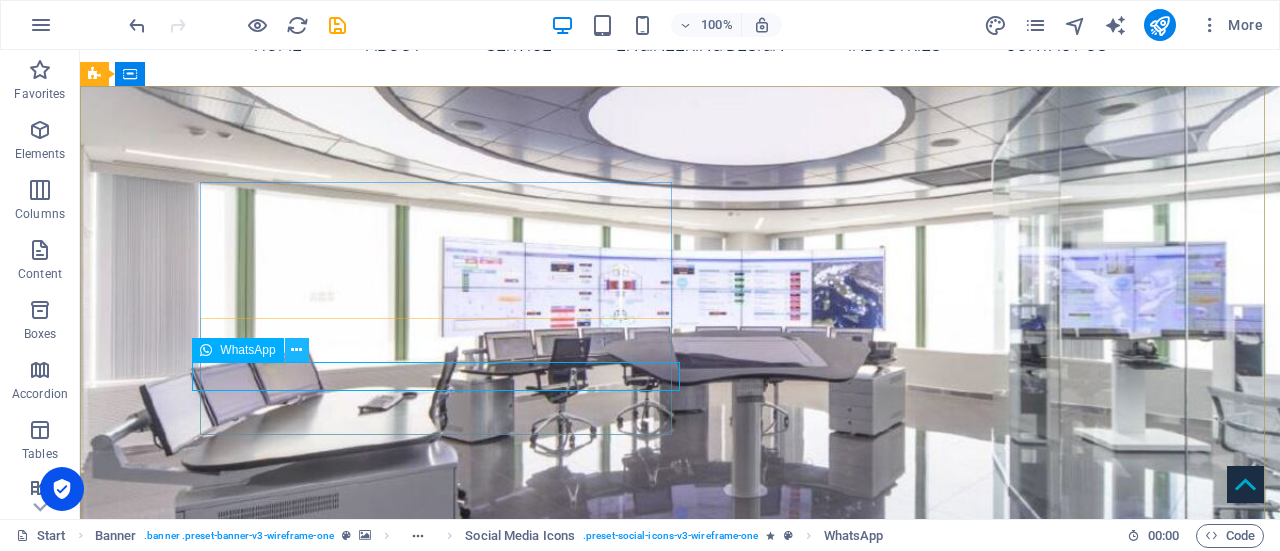 click at bounding box center [297, 350] 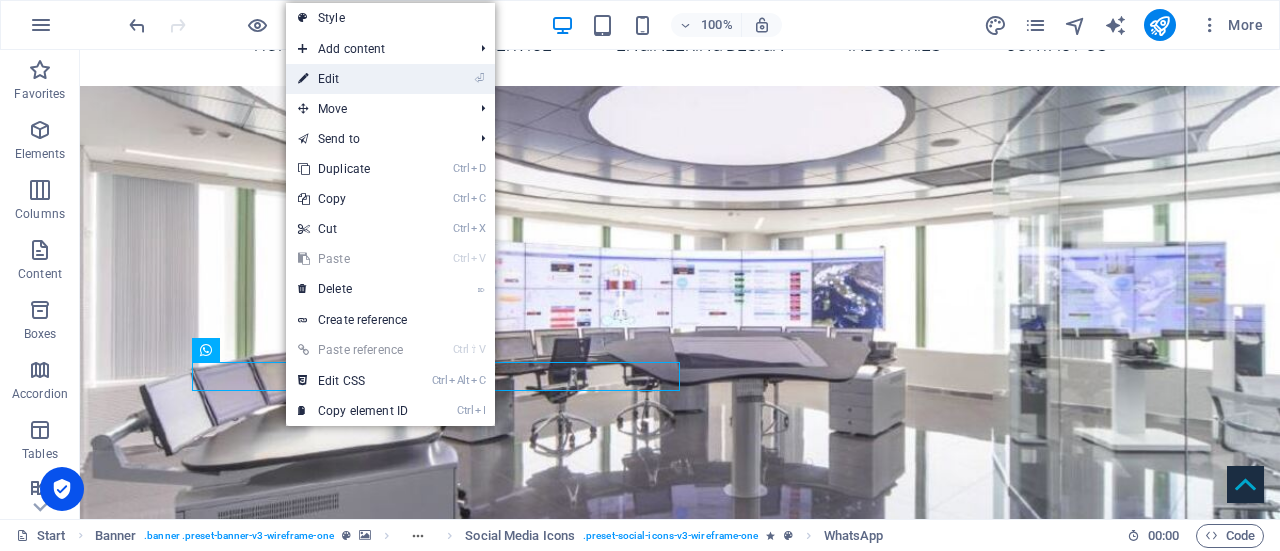 click on "⏎  Edit" at bounding box center [353, 79] 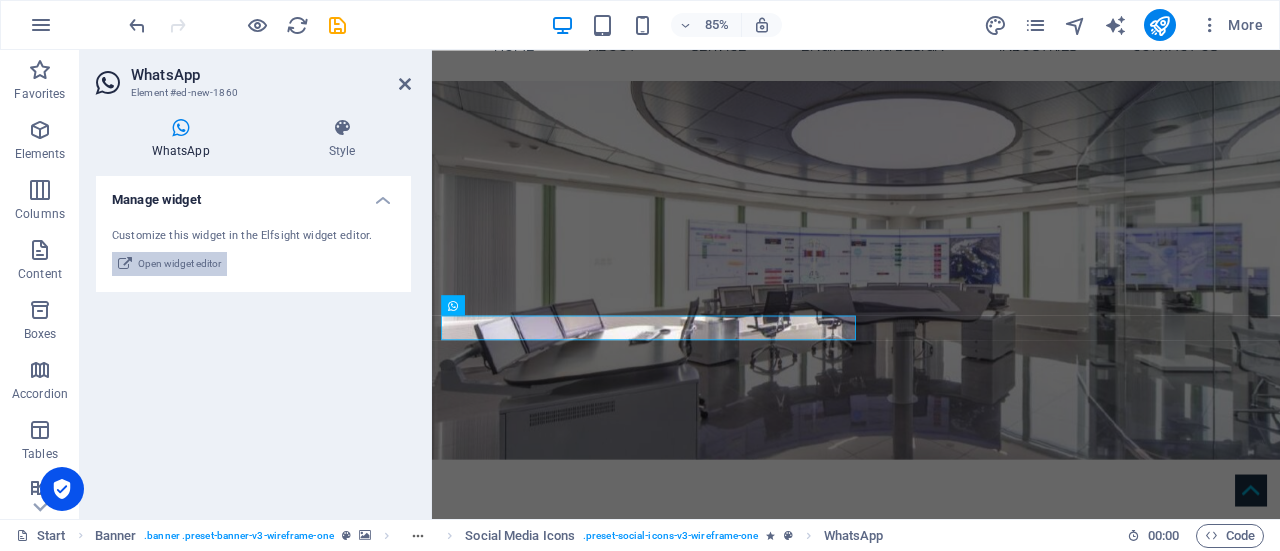 click on "Open widget editor" at bounding box center (179, 264) 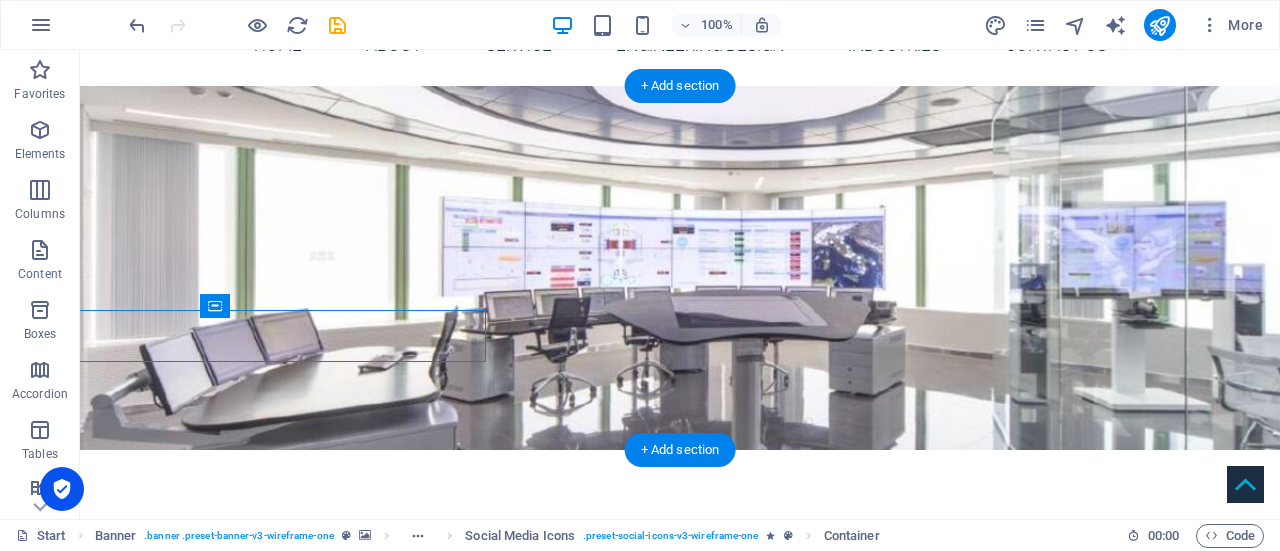 drag, startPoint x: 121, startPoint y: 413, endPoint x: 434, endPoint y: 335, distance: 322.57248 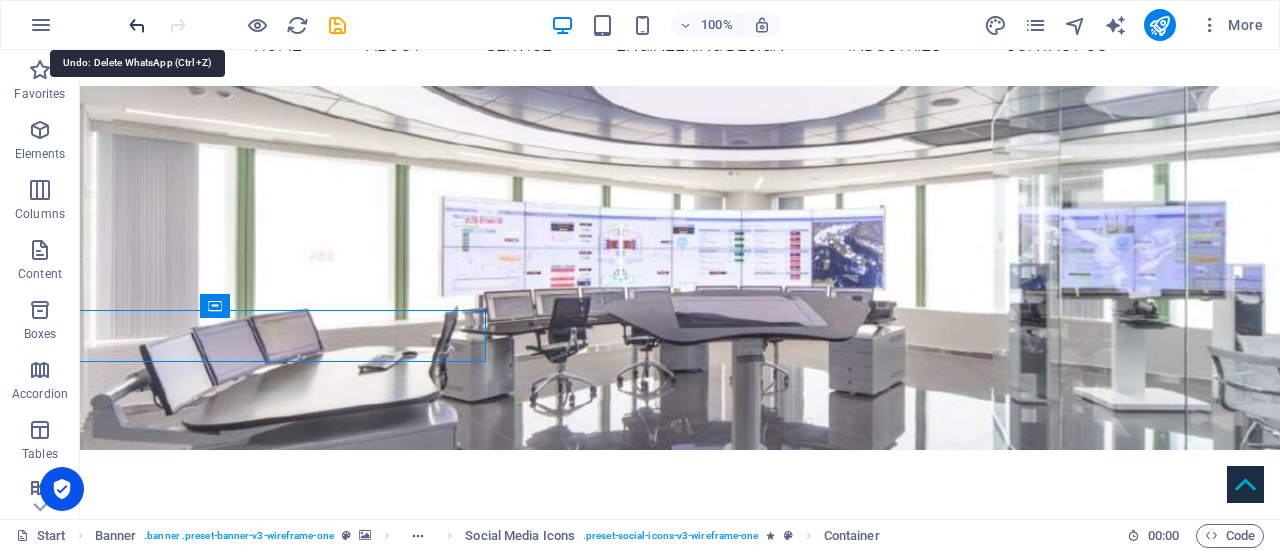 click at bounding box center (137, 25) 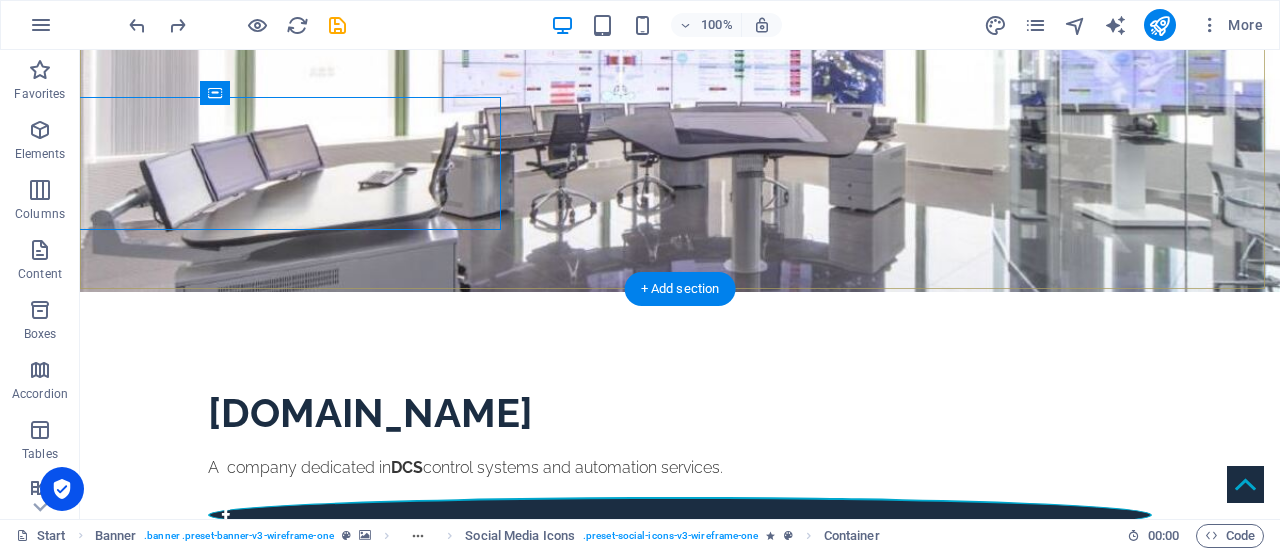 scroll, scrollTop: 430, scrollLeft: 0, axis: vertical 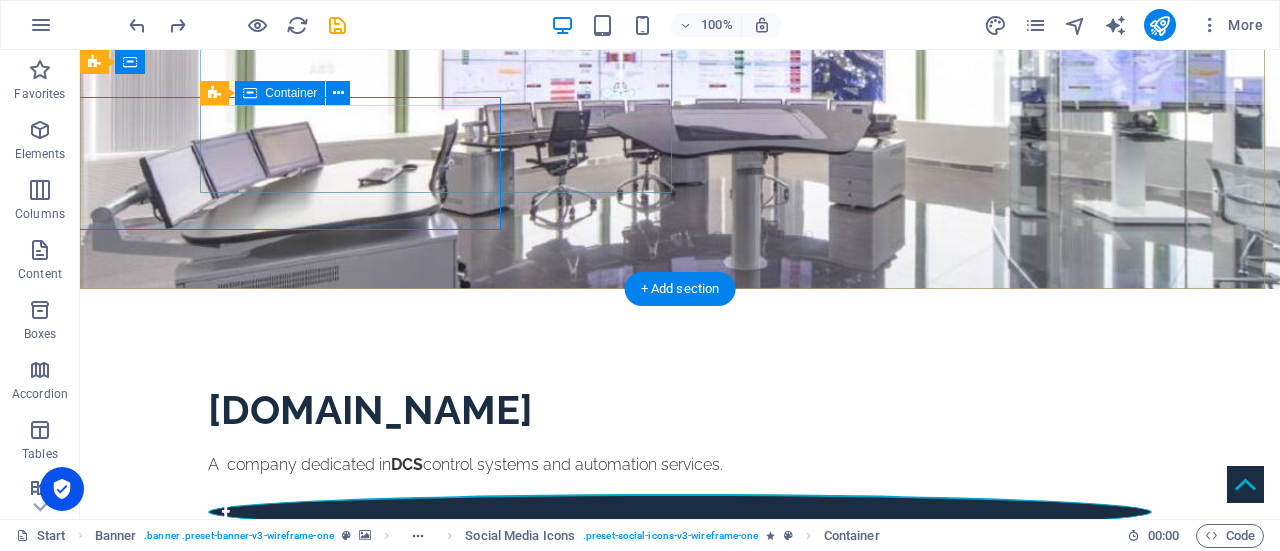 click at bounding box center [400, -146] 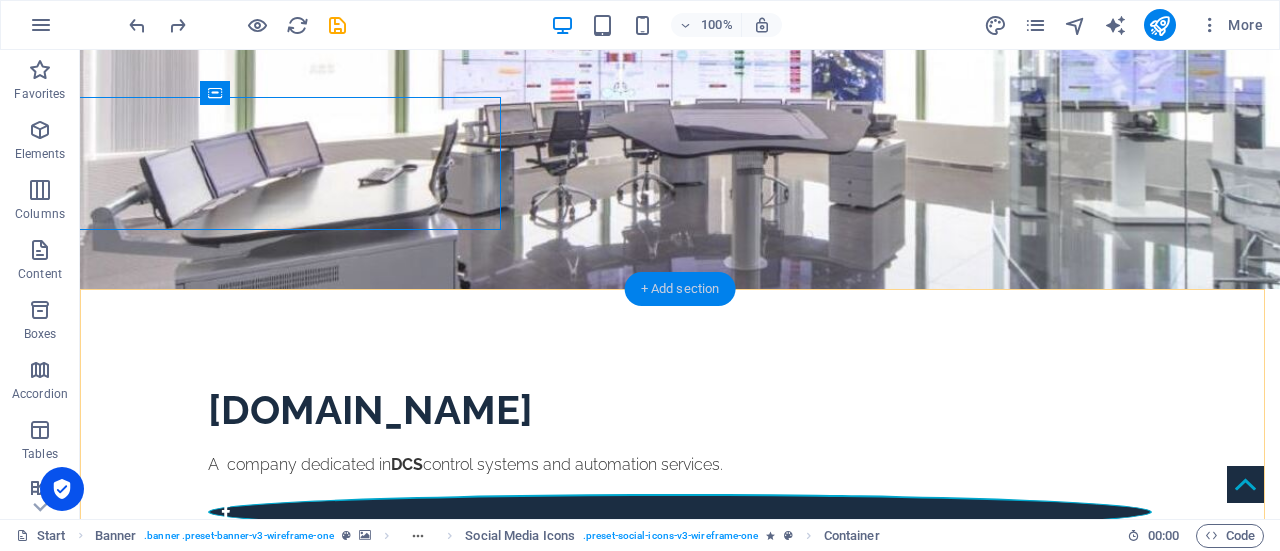 click on "+ Add section" at bounding box center [680, 289] 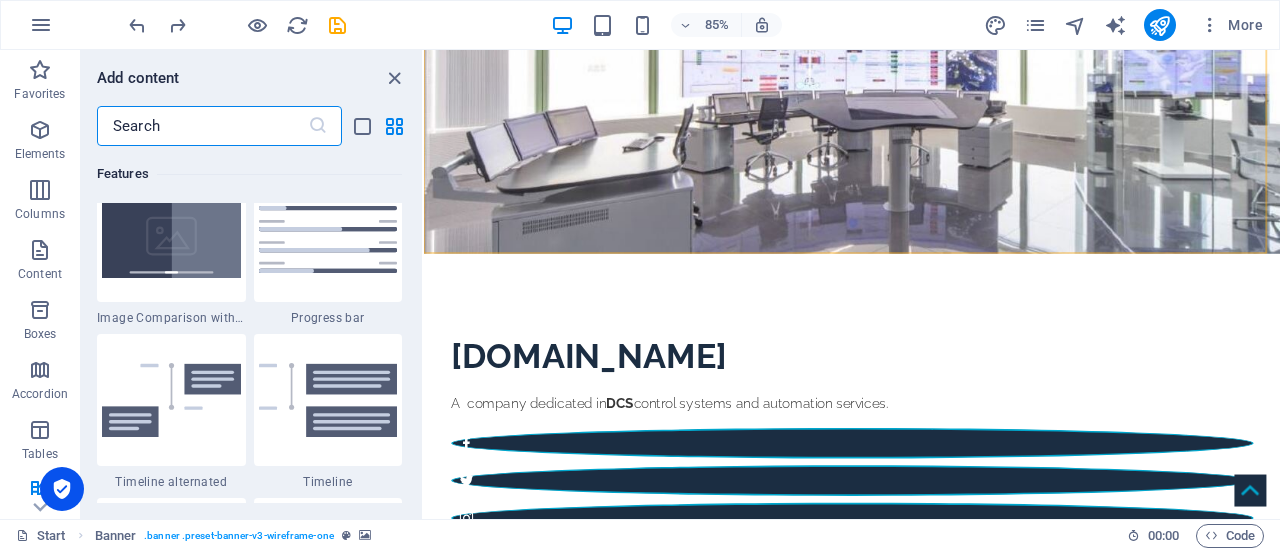scroll, scrollTop: 8246, scrollLeft: 0, axis: vertical 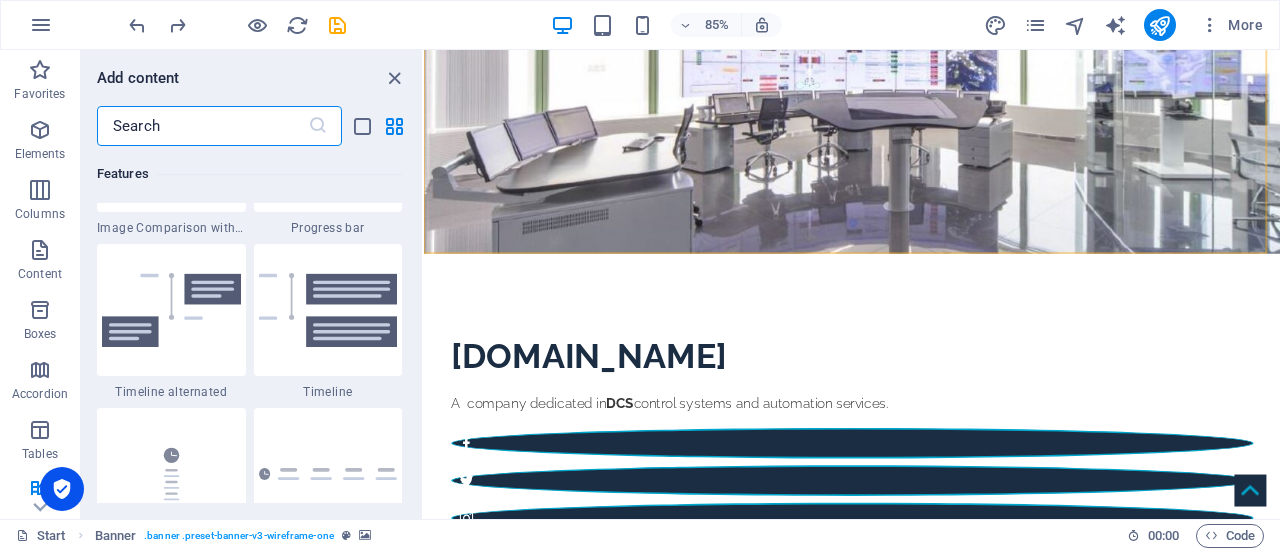 click at bounding box center [202, 126] 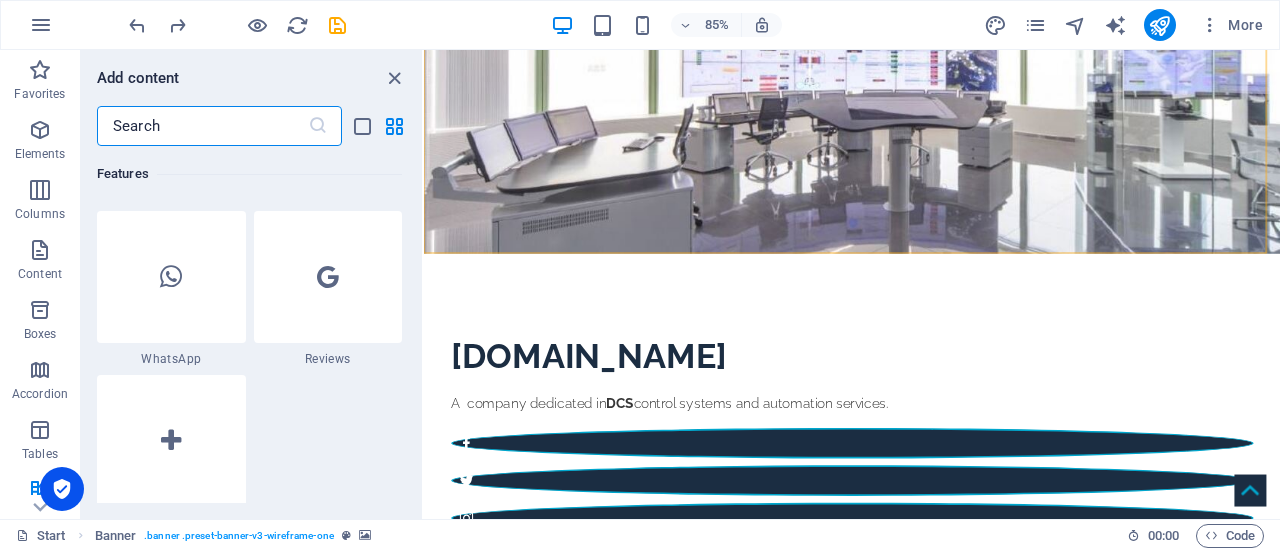 scroll, scrollTop: 9596, scrollLeft: 0, axis: vertical 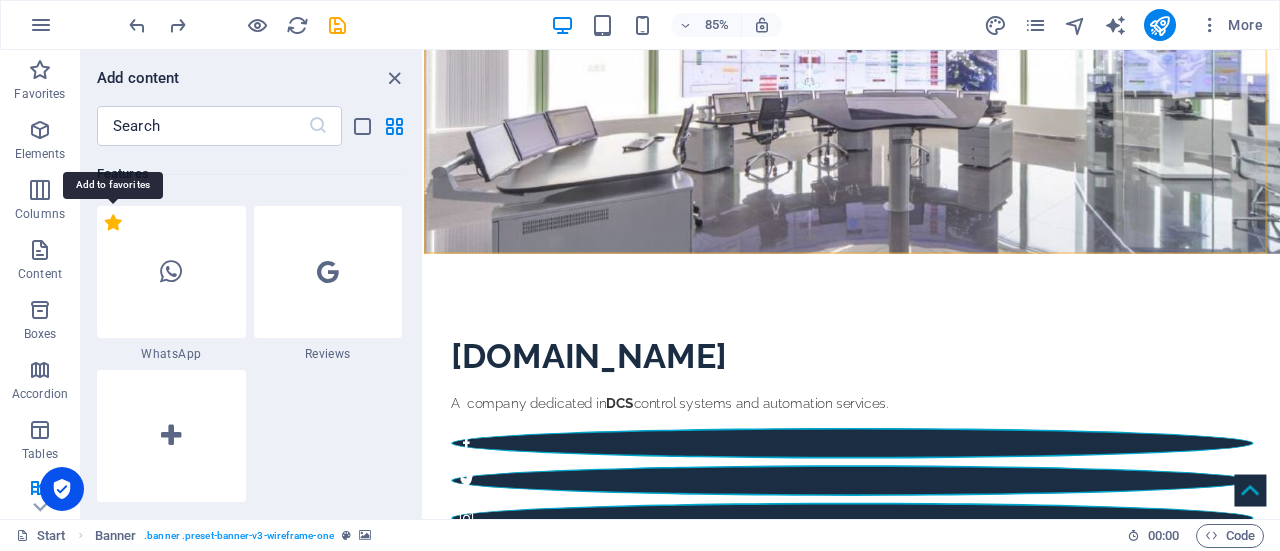 click on "1 Star" at bounding box center (113, 222) 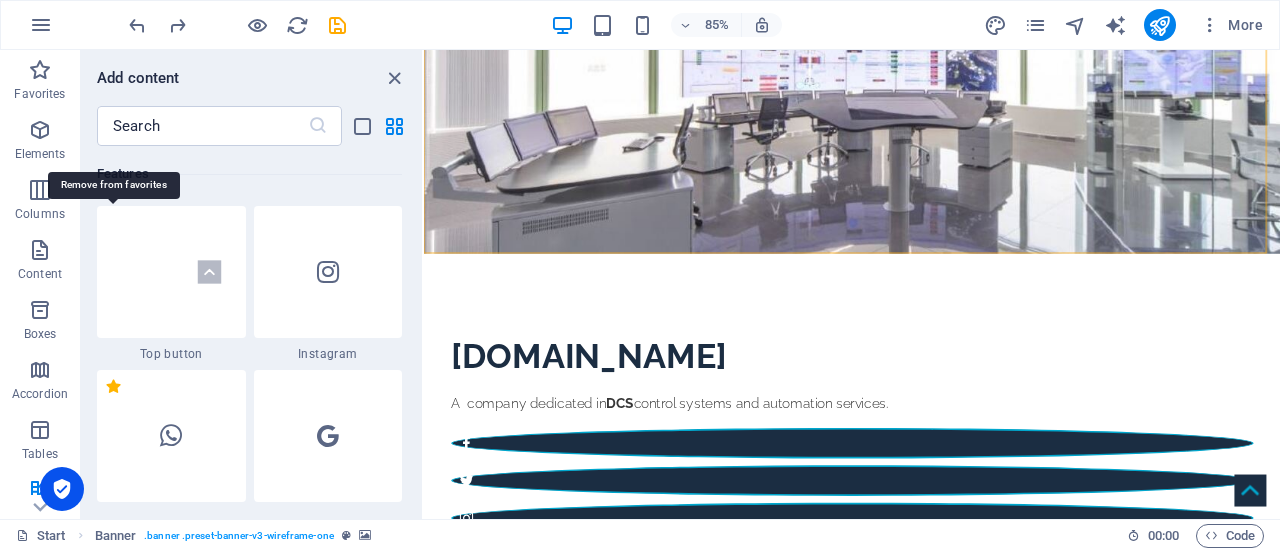 scroll, scrollTop: 9760, scrollLeft: 0, axis: vertical 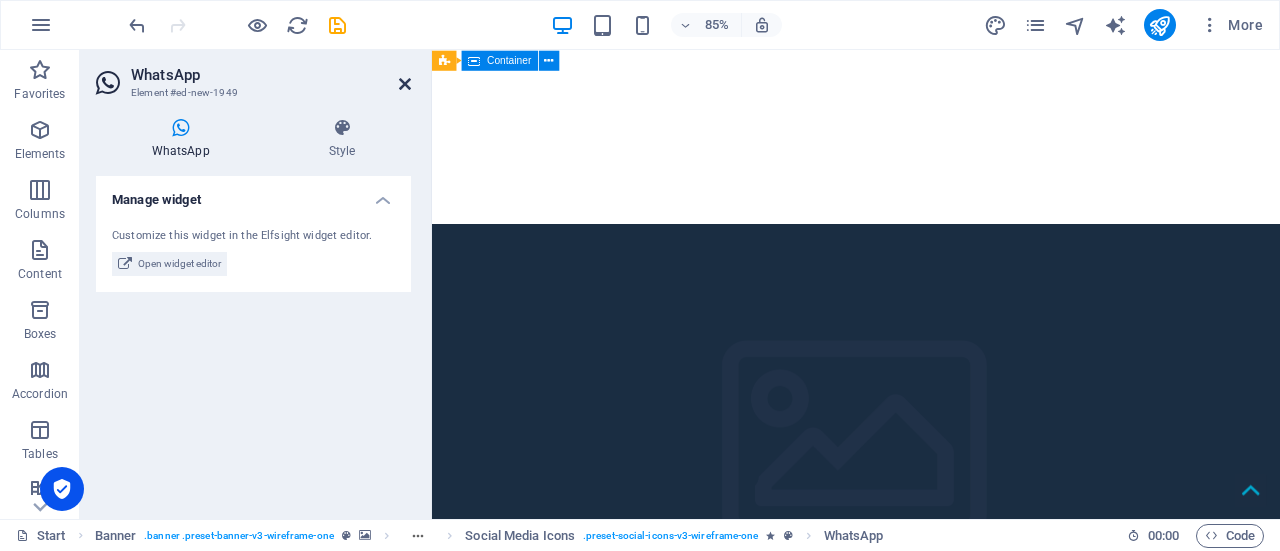click at bounding box center (405, 84) 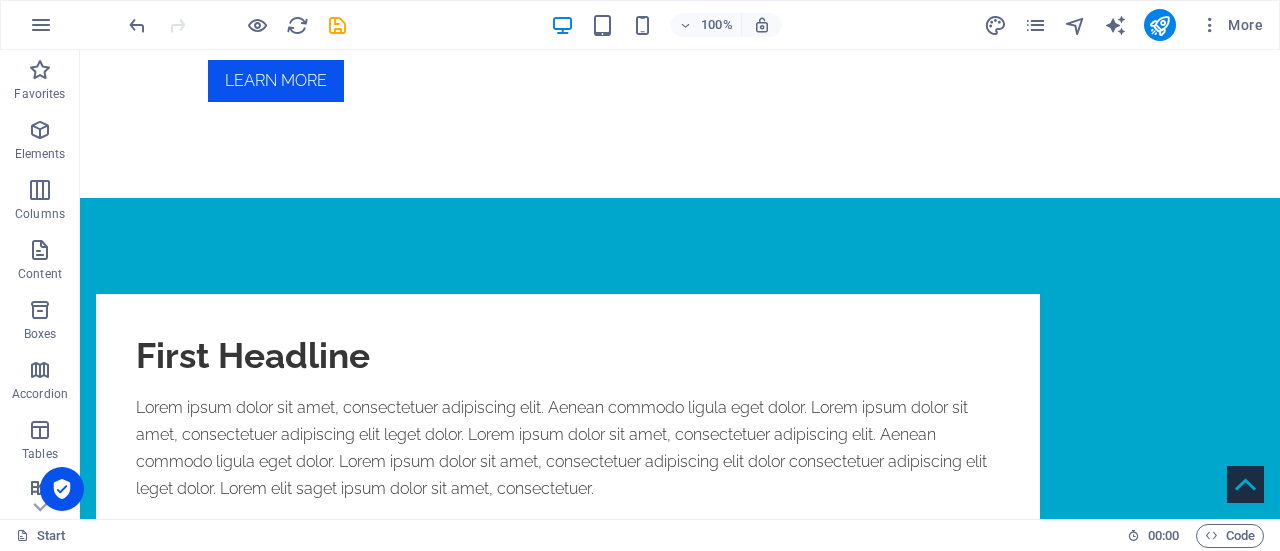 scroll, scrollTop: 2275, scrollLeft: 0, axis: vertical 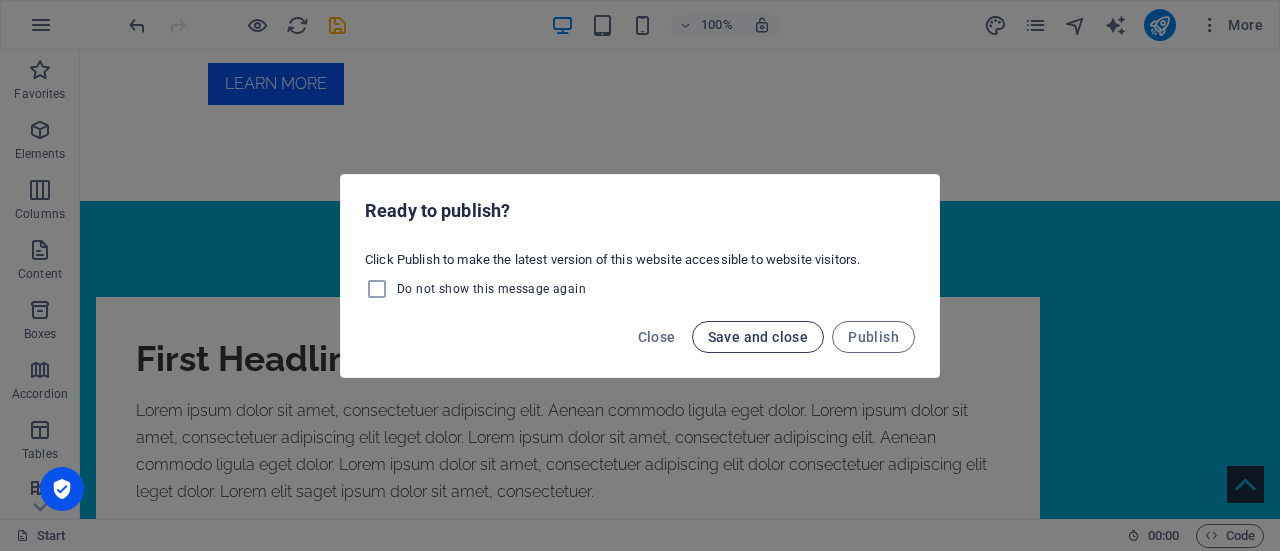 click on "Save and close" at bounding box center [758, 337] 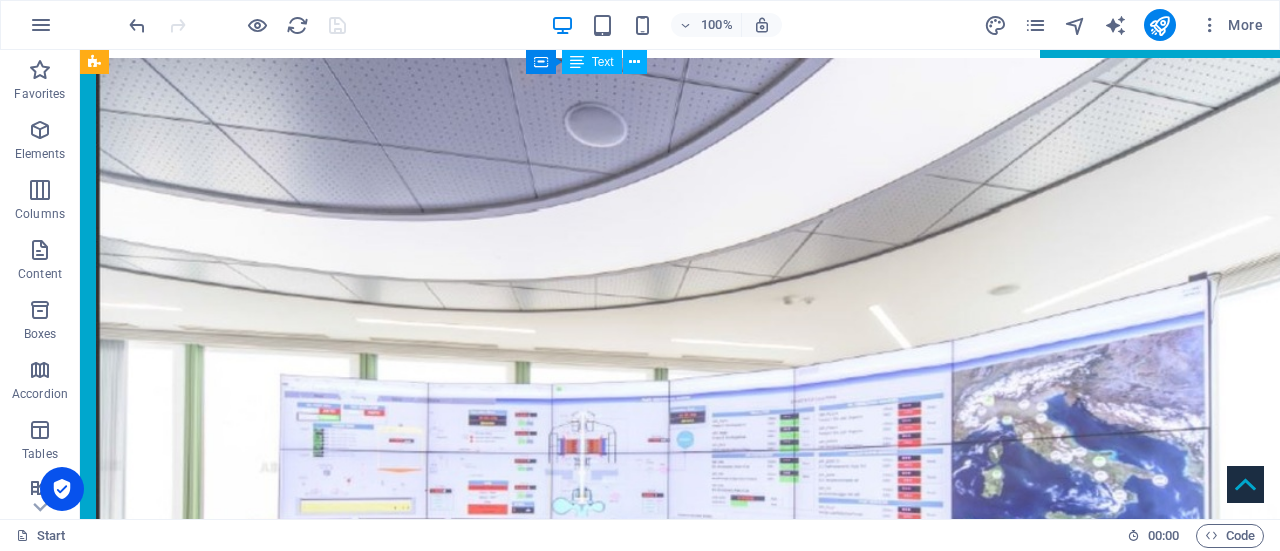 scroll, scrollTop: 2763, scrollLeft: 0, axis: vertical 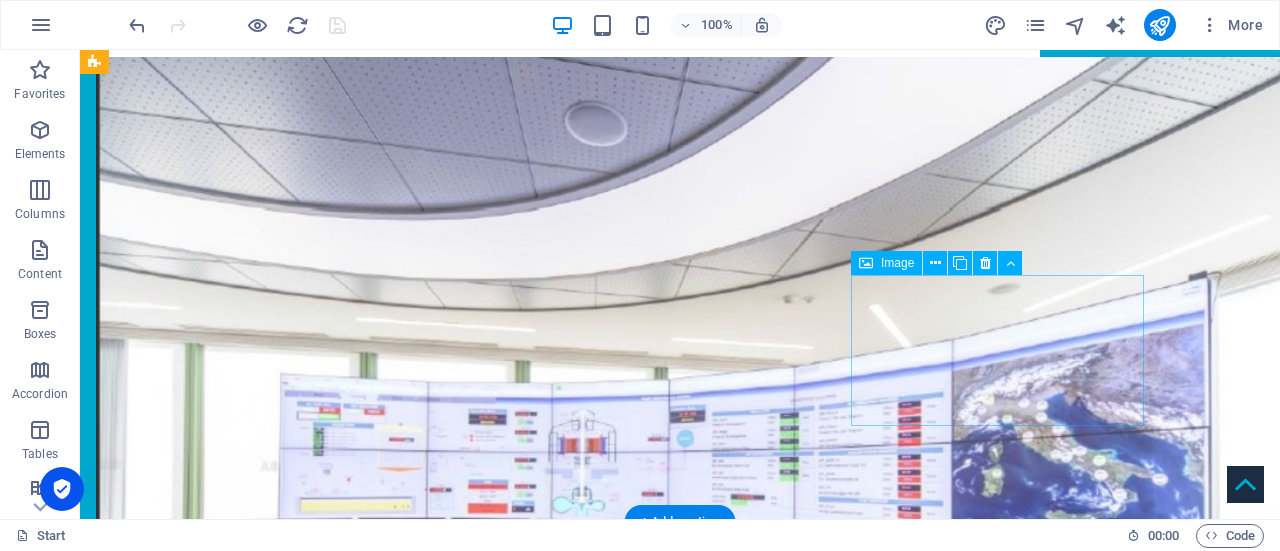 click at bounding box center [680, 2498] 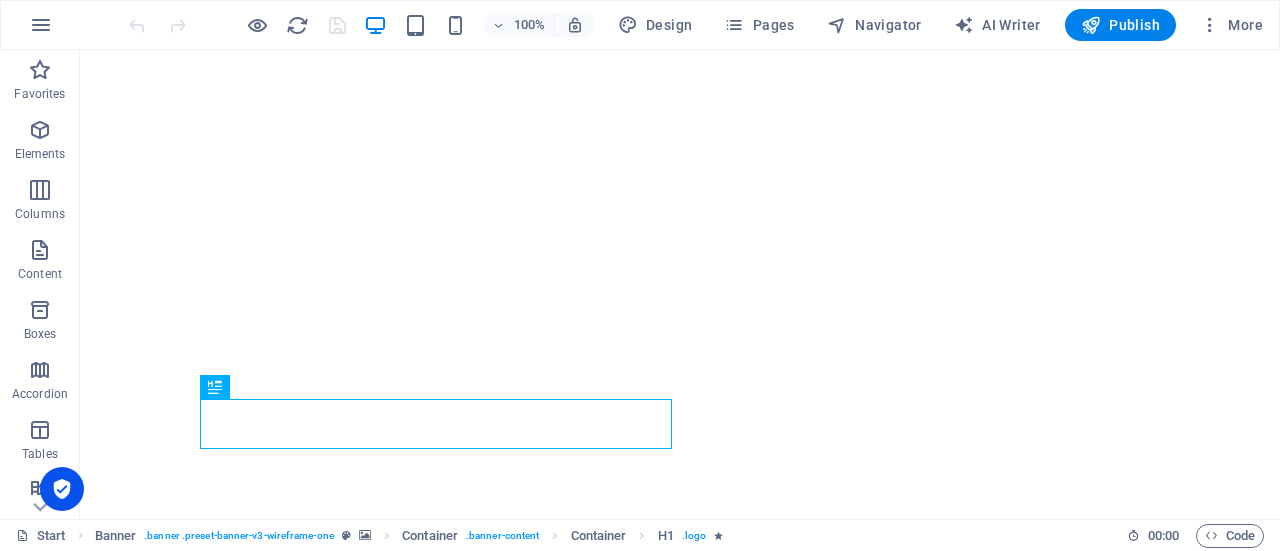 scroll, scrollTop: 0, scrollLeft: 0, axis: both 